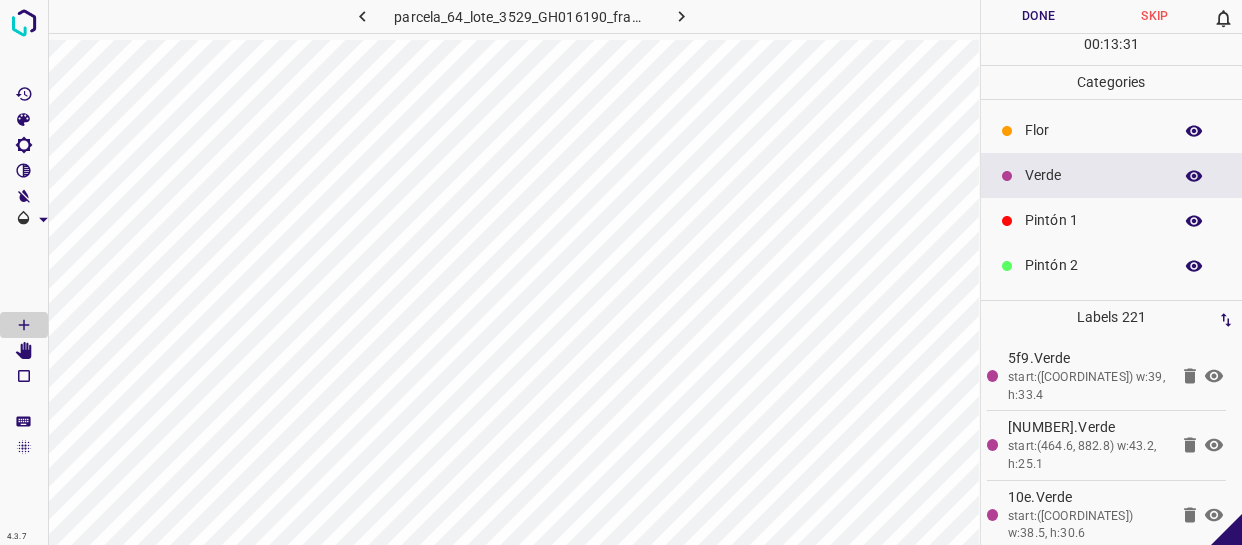 scroll, scrollTop: 0, scrollLeft: 0, axis: both 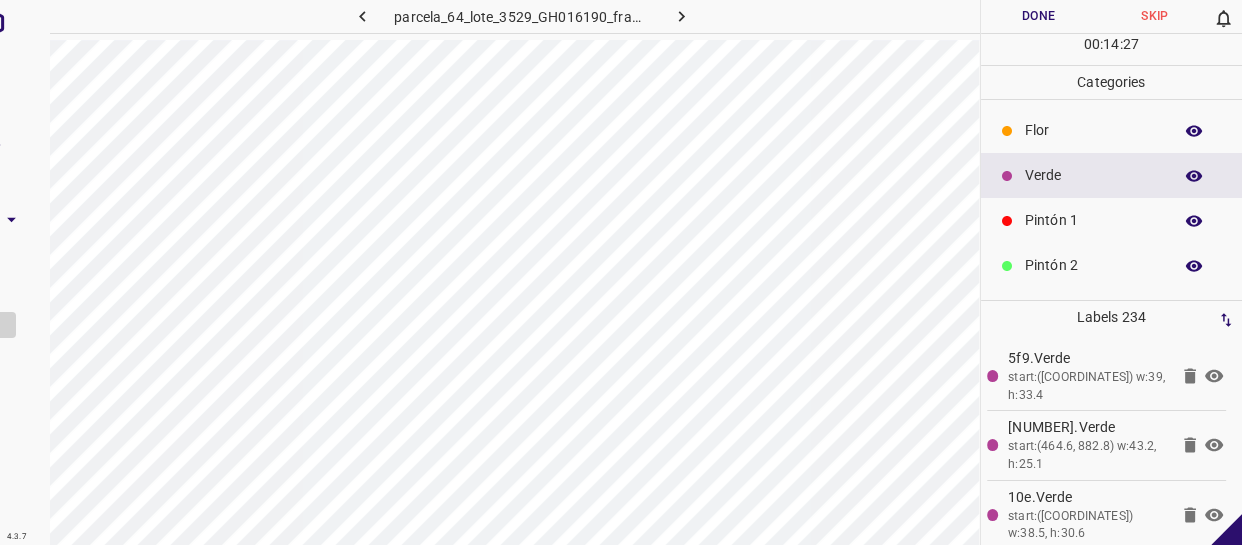 click on "Pintón 1" at bounding box center (1112, 220) 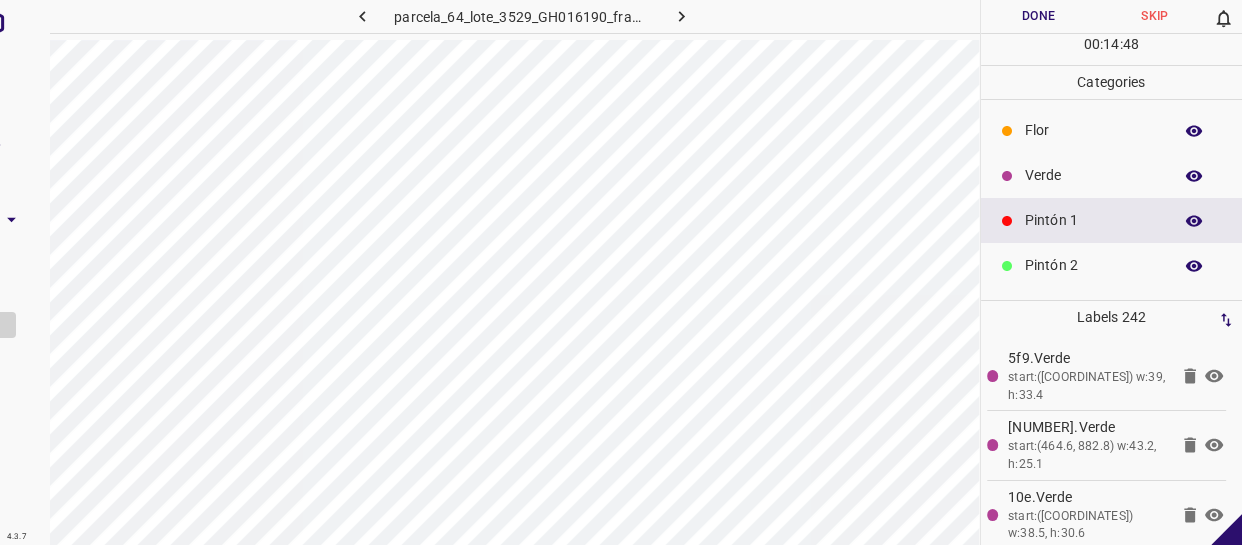 click on "Verde" at bounding box center (1093, 175) 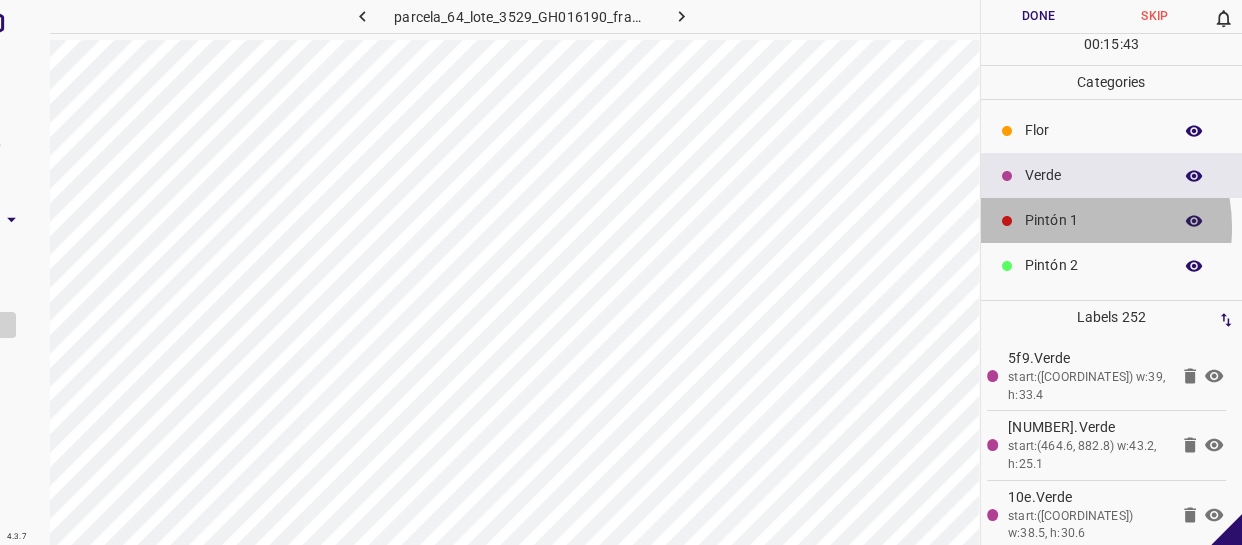 click on "Pintón 1" at bounding box center (1093, 220) 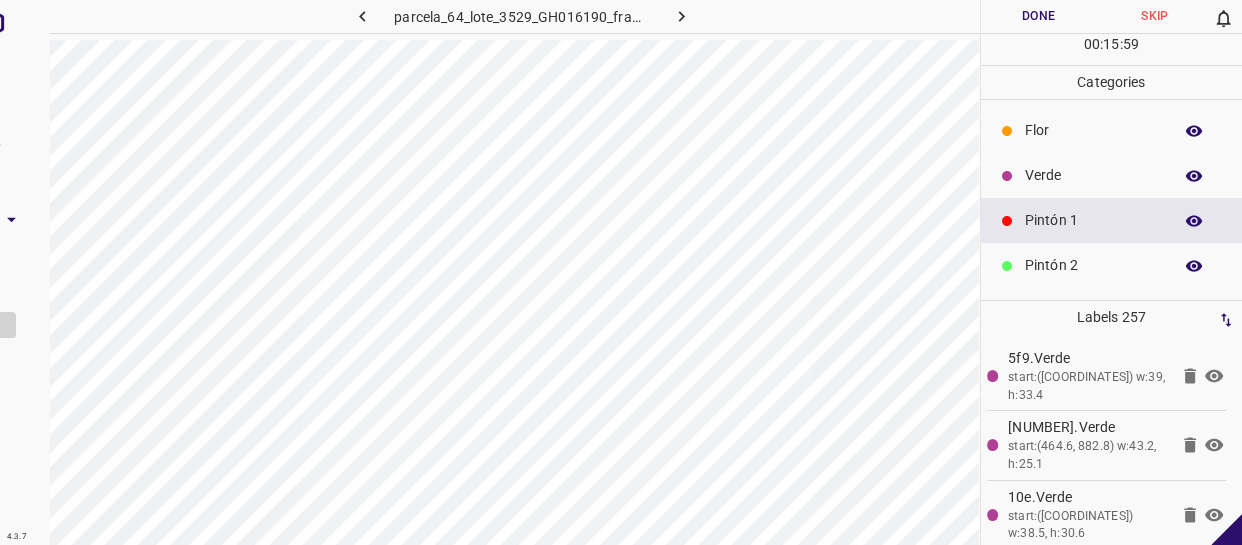click on "Verde" at bounding box center (1093, 175) 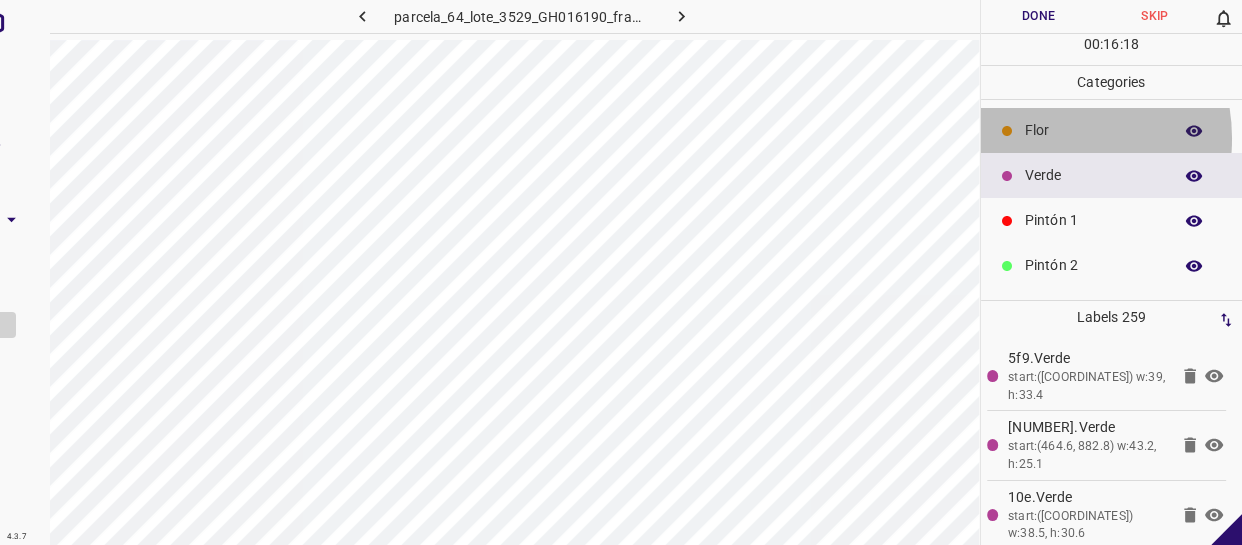 click on "Flor" at bounding box center [1093, 130] 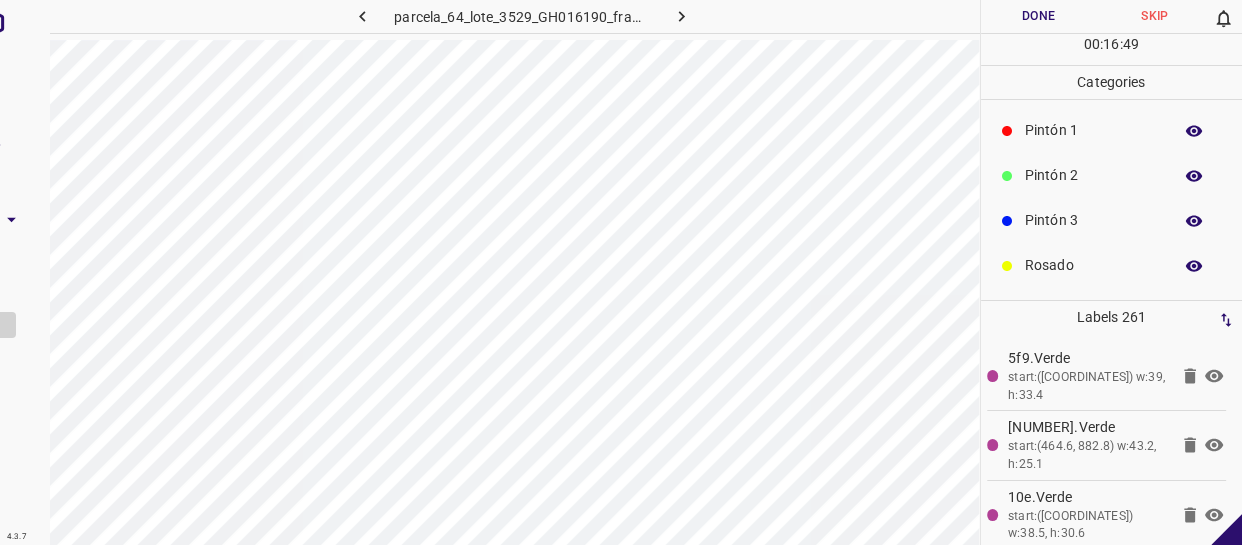 scroll, scrollTop: 175, scrollLeft: 0, axis: vertical 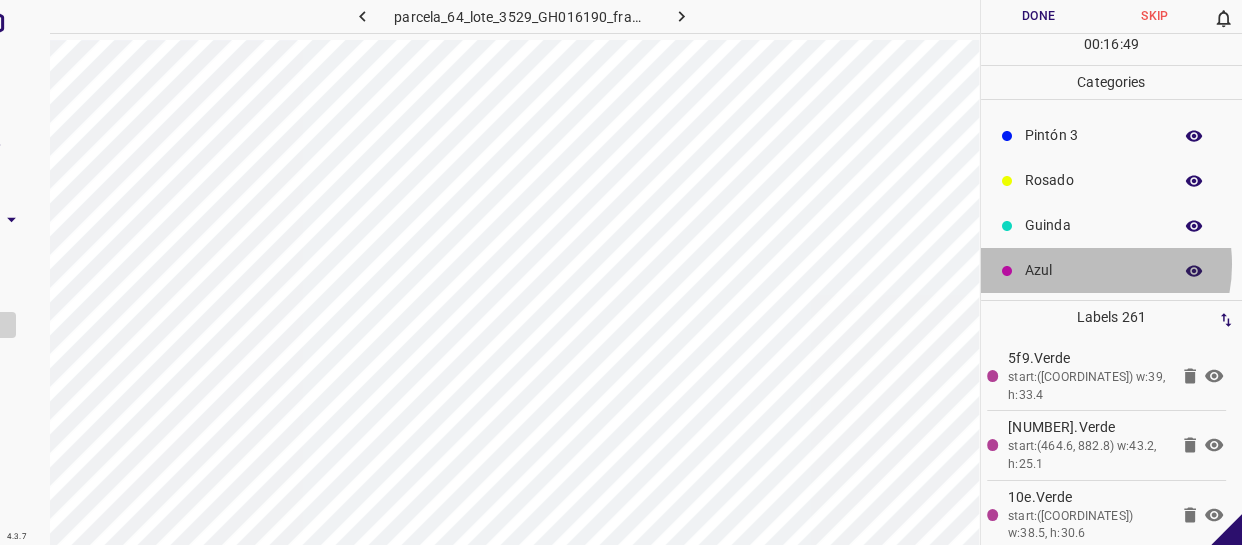 click on "Azul" at bounding box center [1093, 270] 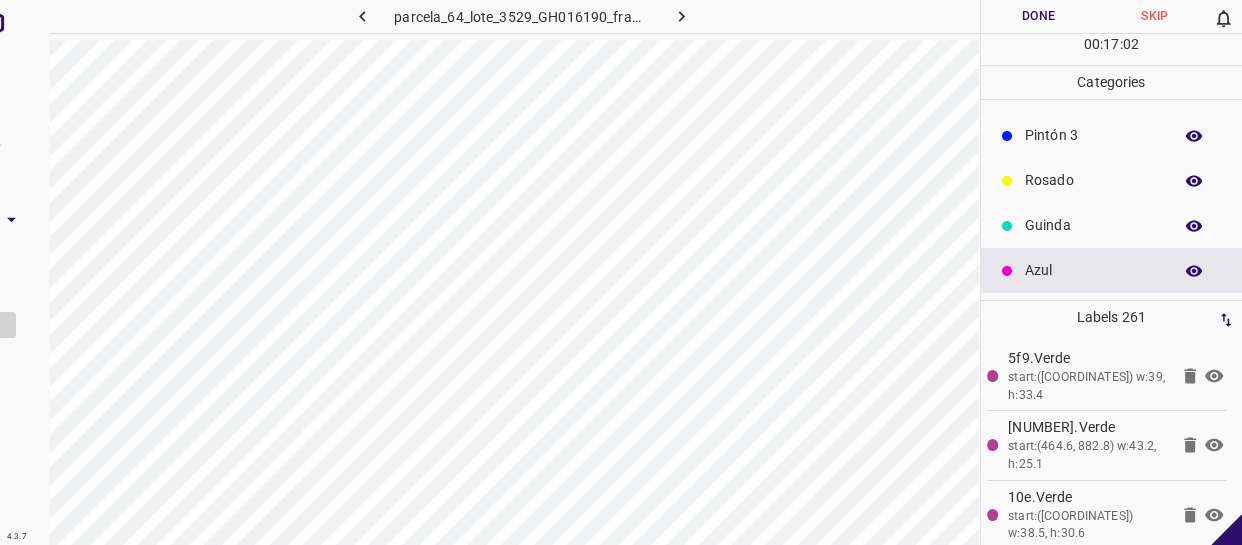 scroll, scrollTop: 0, scrollLeft: 0, axis: both 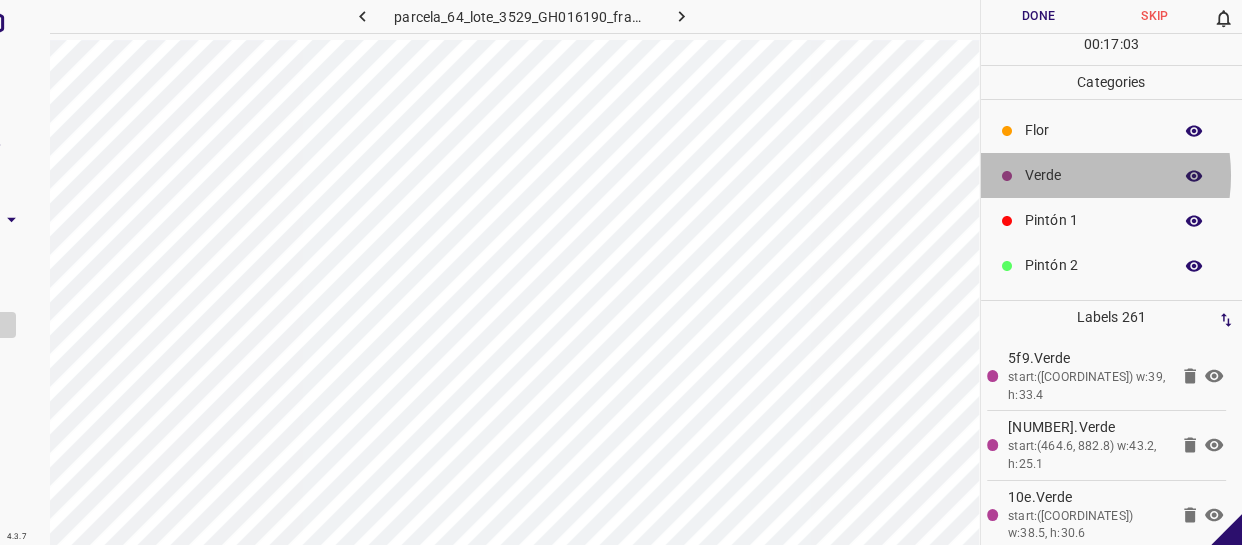 click on "Verde" at bounding box center (1093, 175) 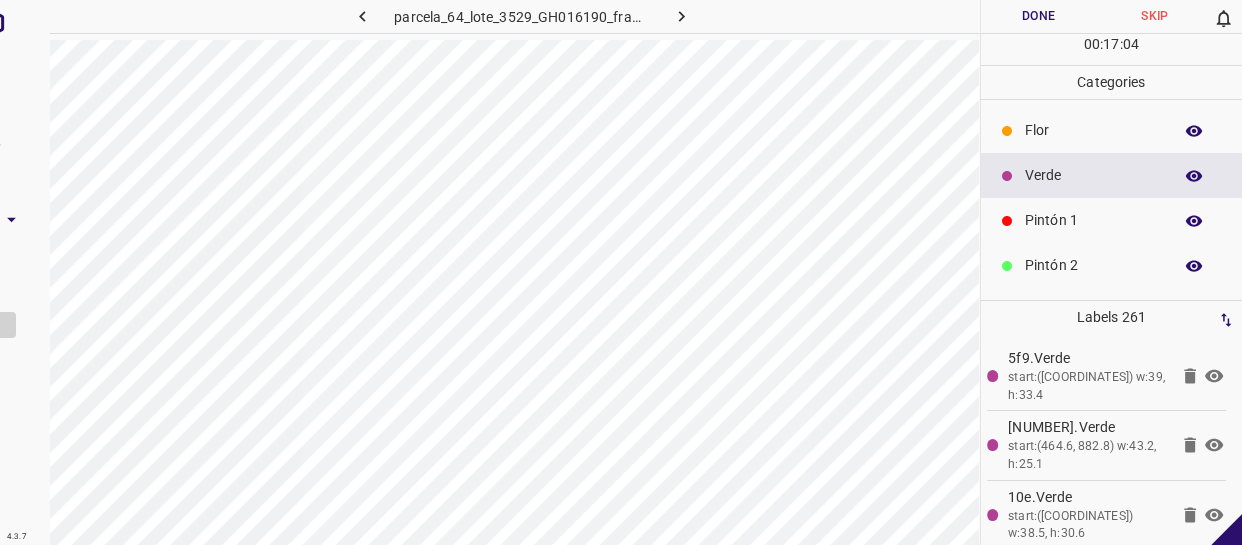 click on "Pintón 1" at bounding box center [1093, 220] 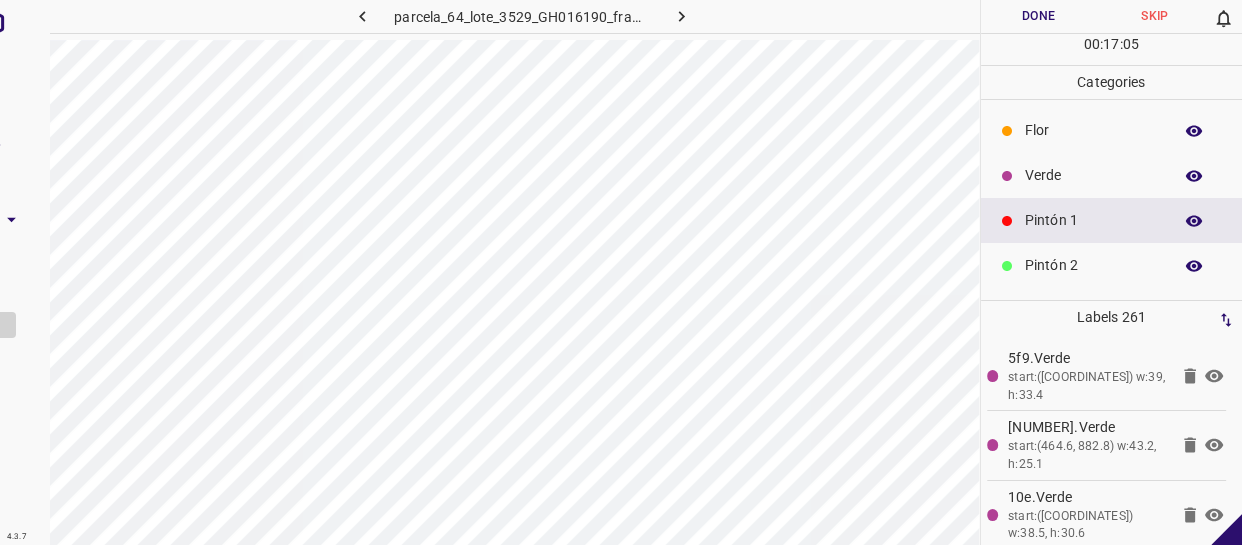 click on "Pintón 2" at bounding box center [1093, 265] 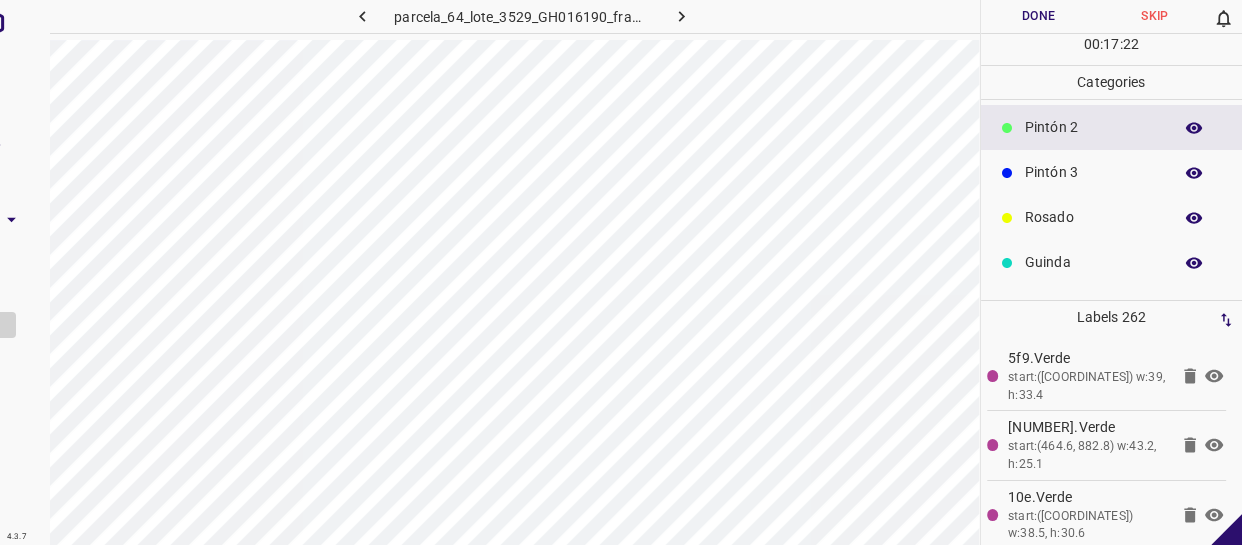scroll, scrollTop: 175, scrollLeft: 0, axis: vertical 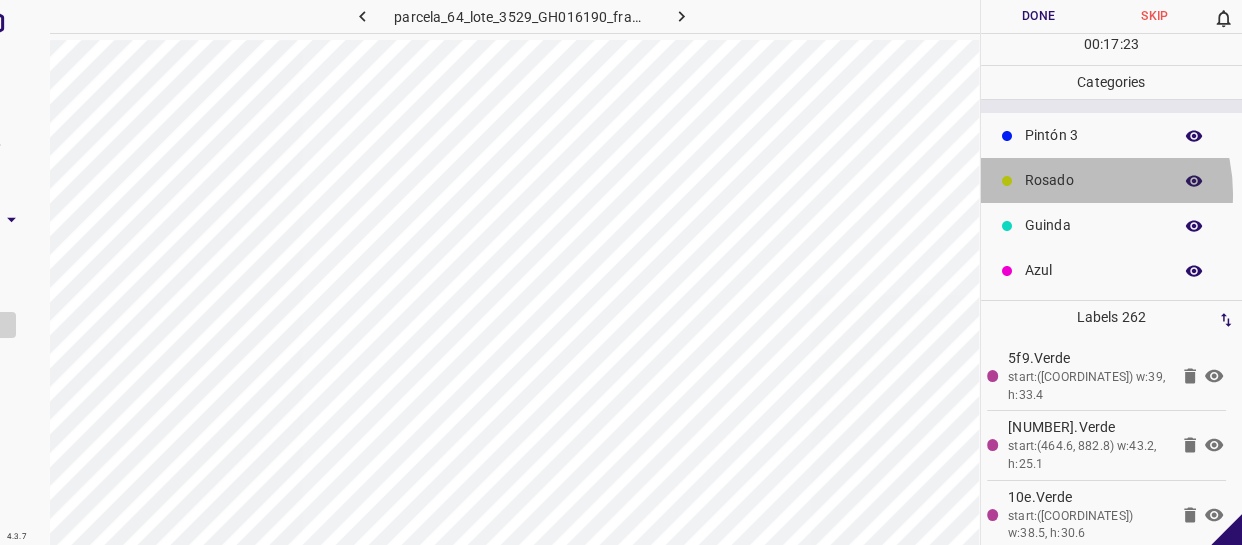 click on "Rosado" at bounding box center [1112, 180] 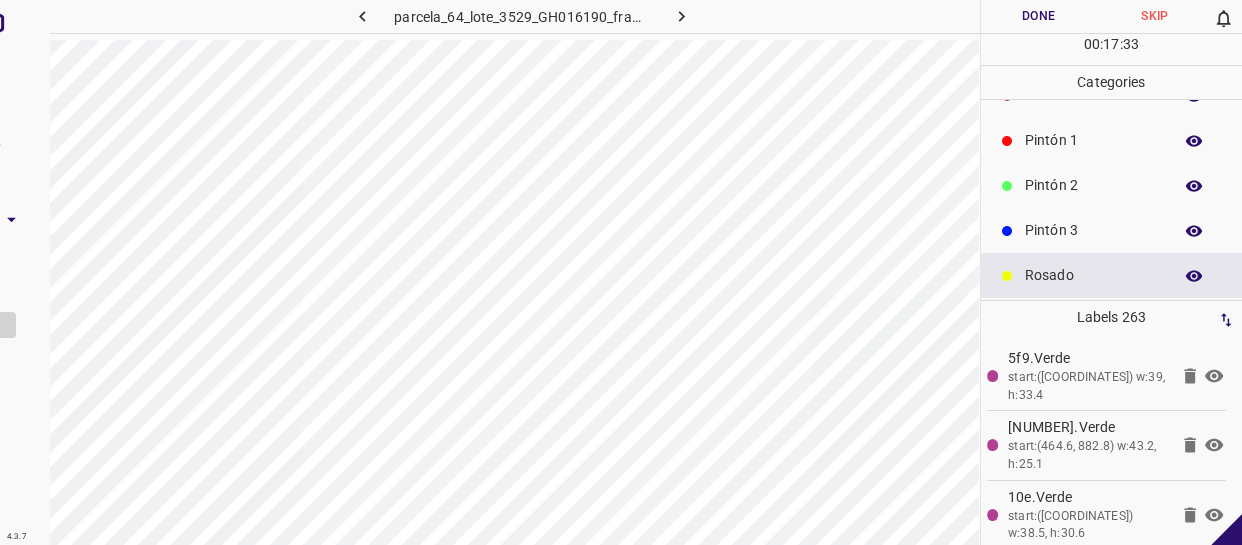scroll, scrollTop: 0, scrollLeft: 0, axis: both 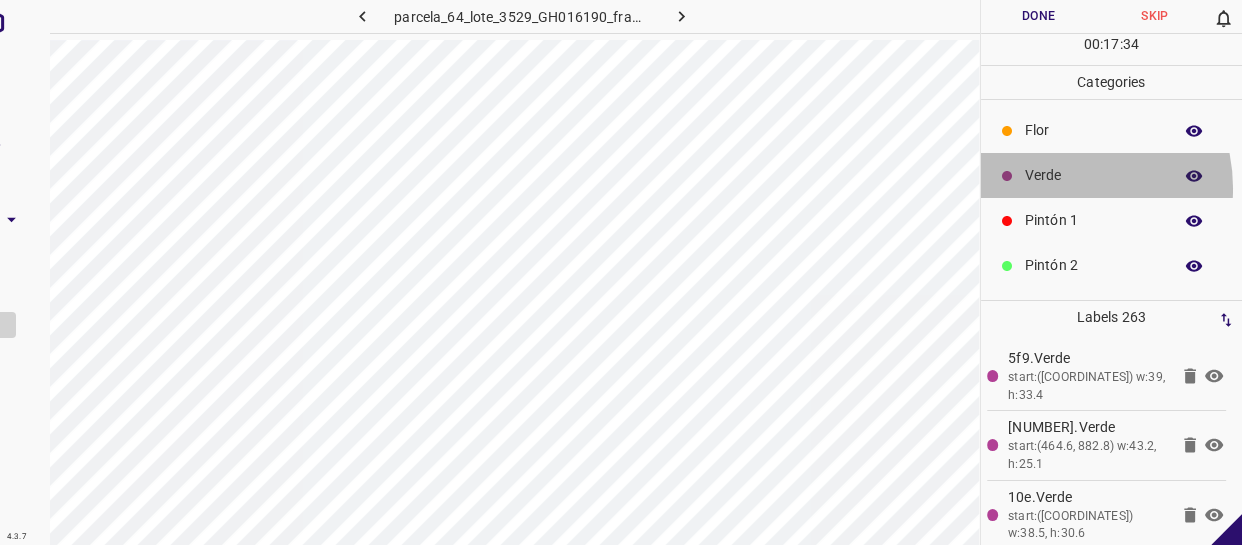 click on "Verde" at bounding box center (1112, 175) 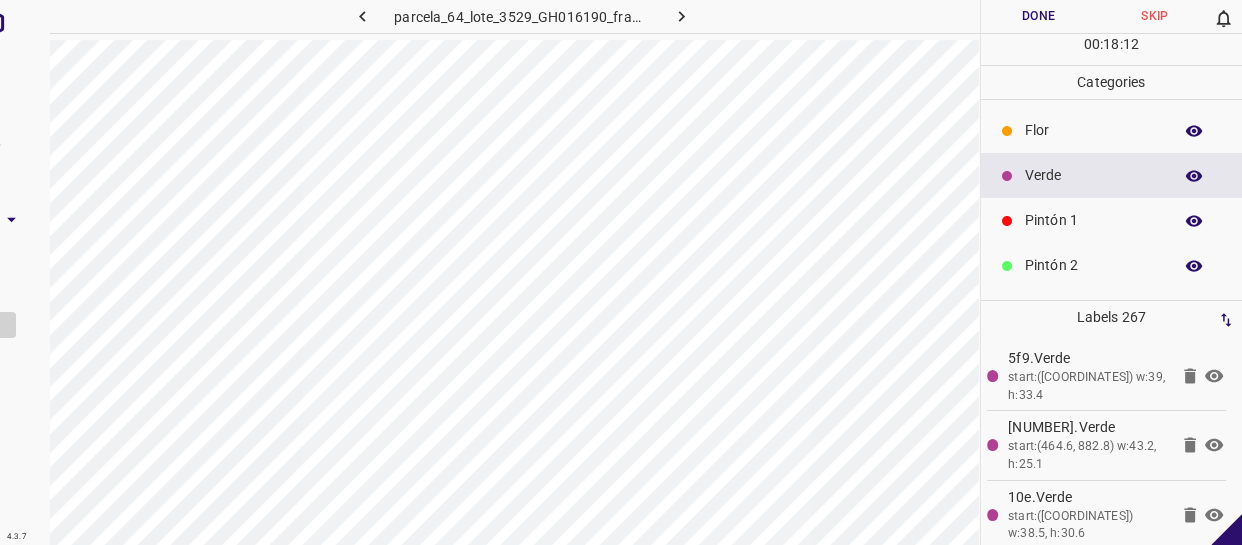 click on "Done" at bounding box center [1039, 16] 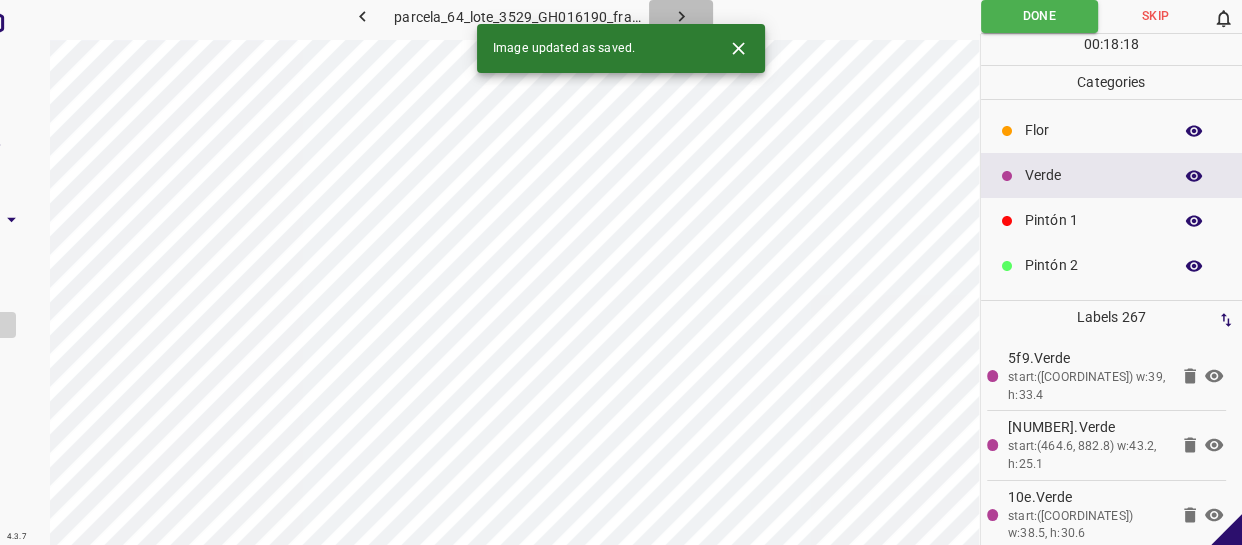 click 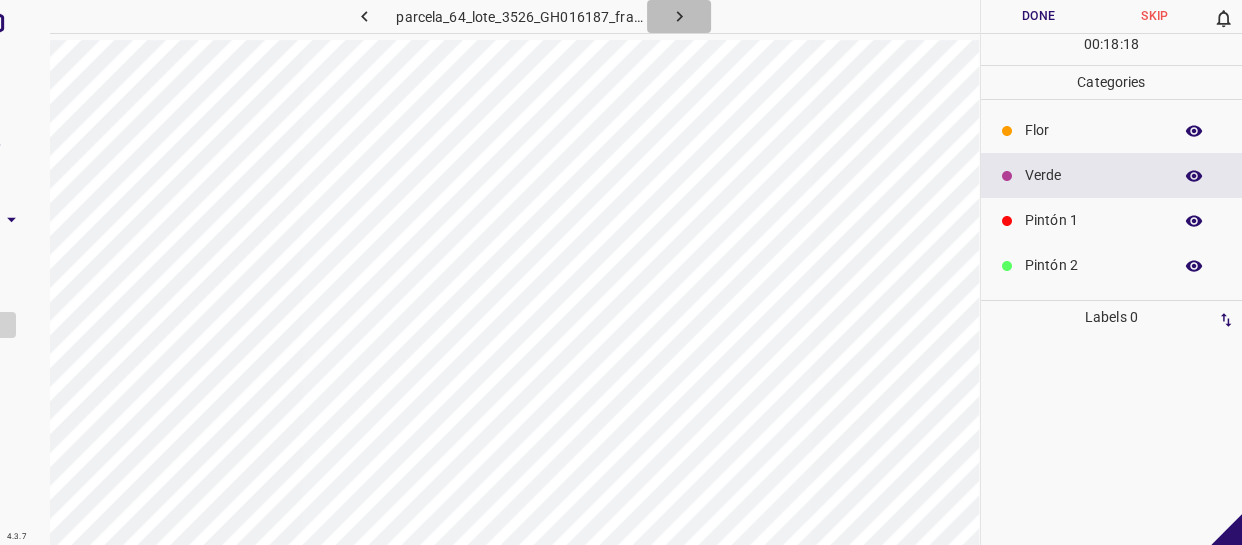 click at bounding box center [679, 16] 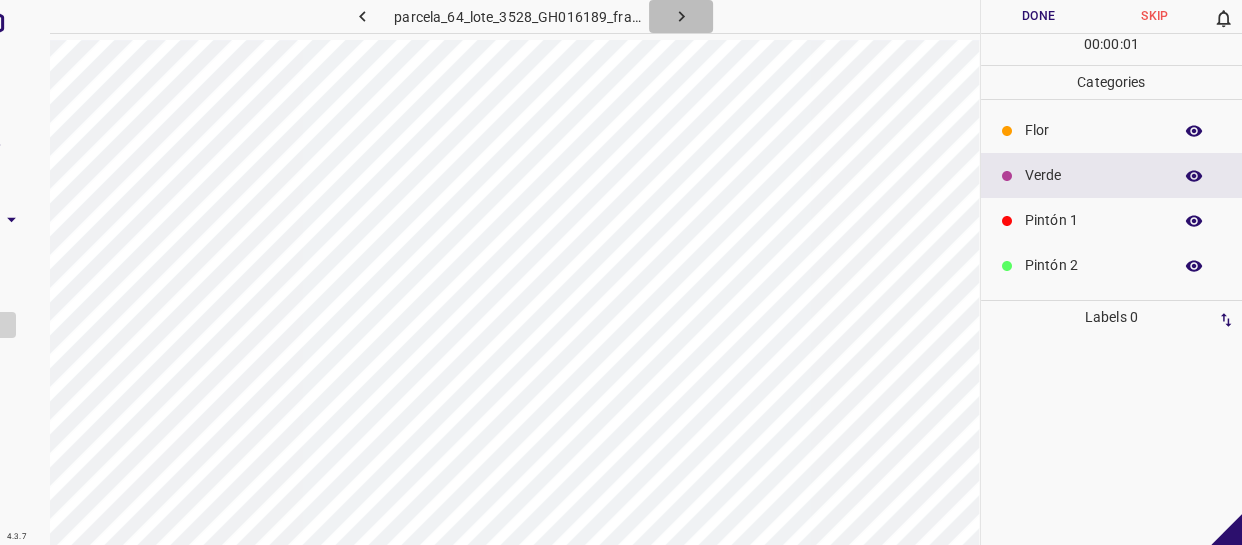 click at bounding box center [681, 16] 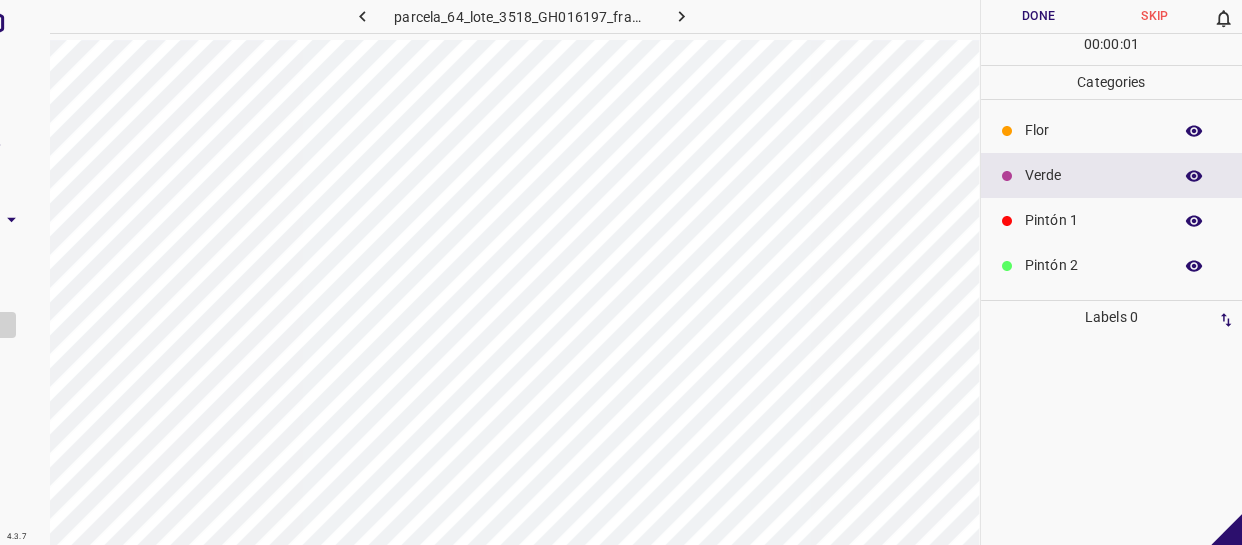click 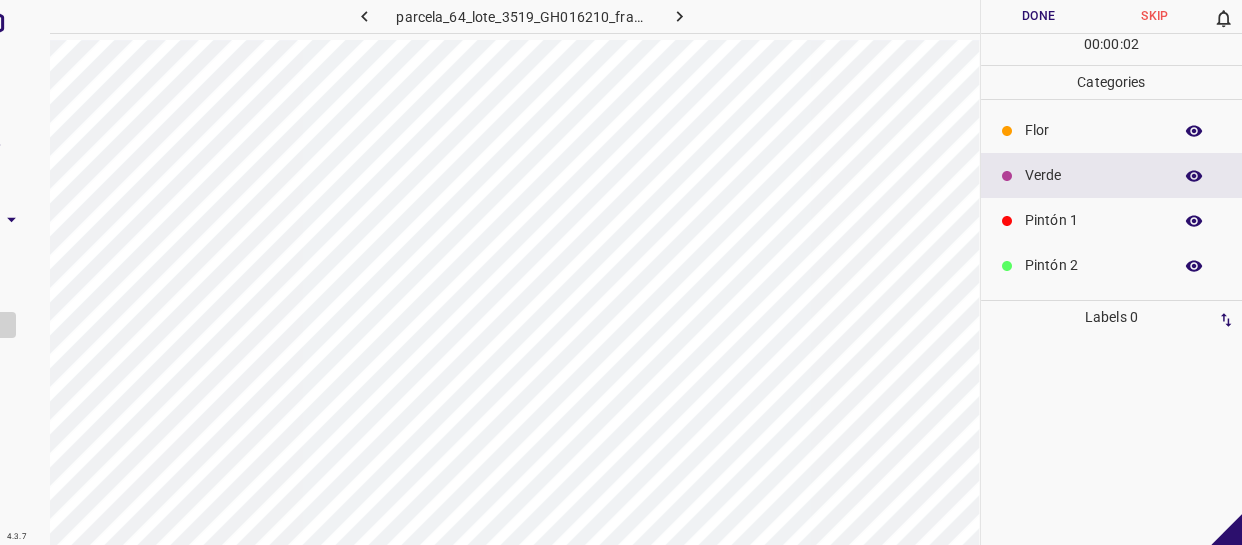 scroll, scrollTop: 0, scrollLeft: 0, axis: both 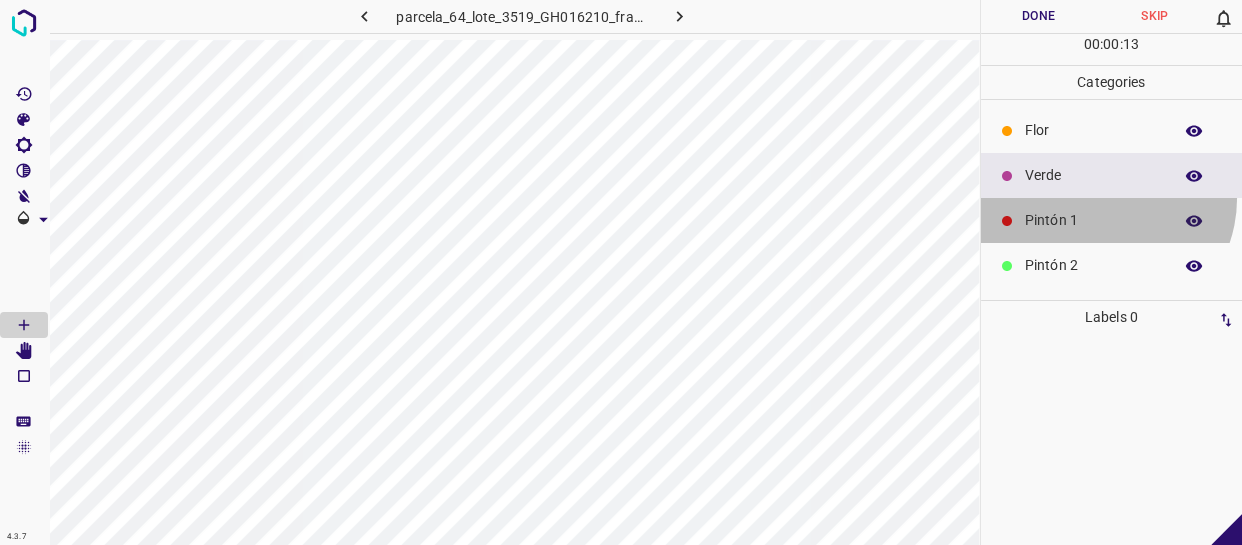 click on "Pintón 1" at bounding box center (1112, 220) 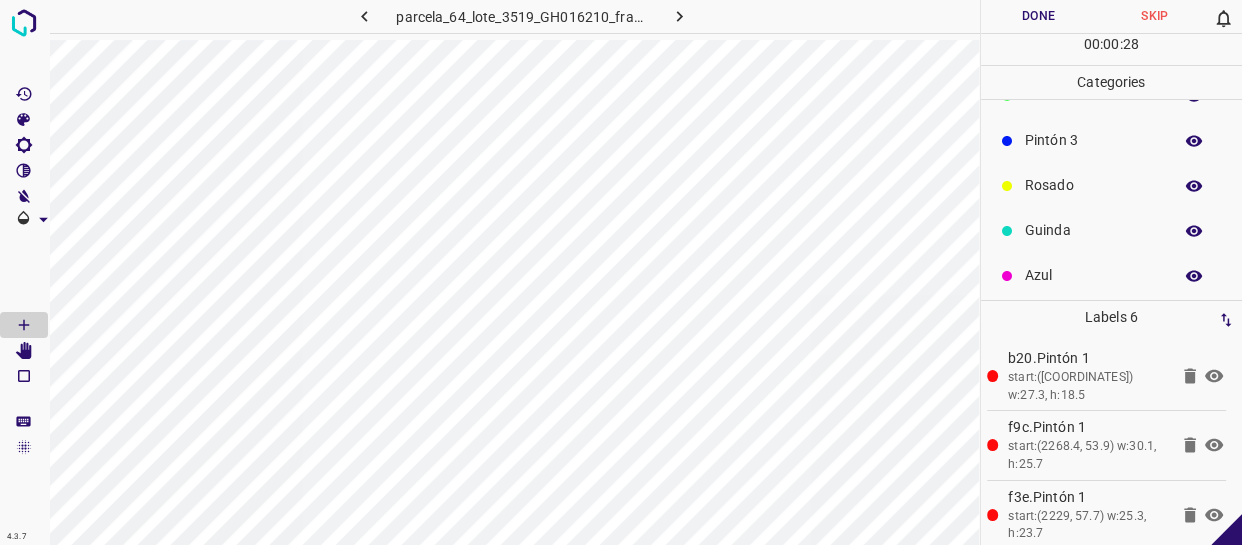 scroll, scrollTop: 175, scrollLeft: 0, axis: vertical 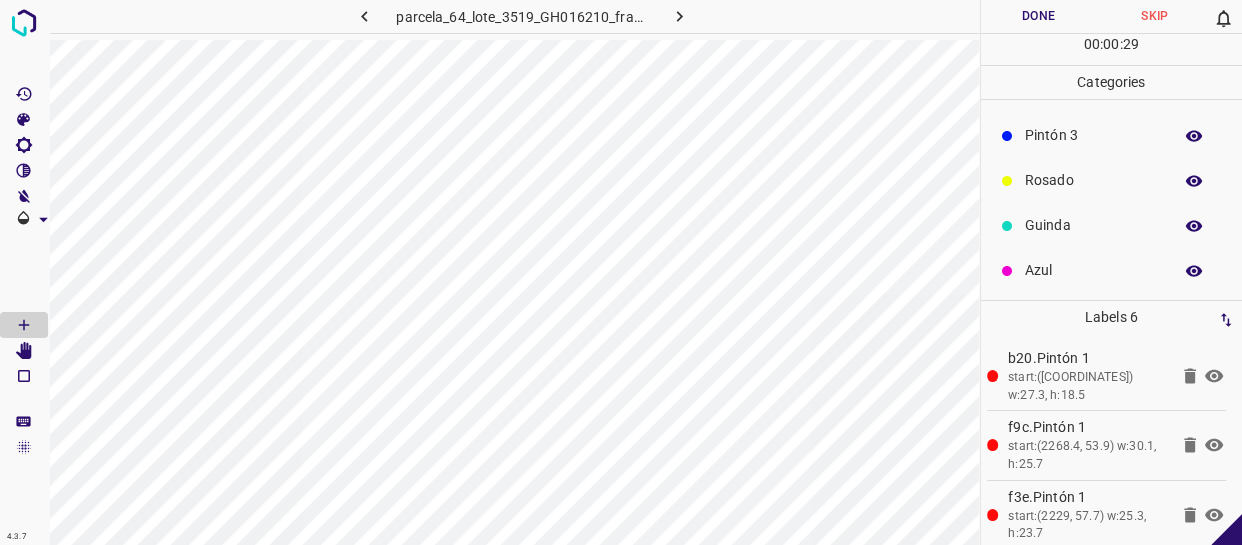 click on "Rosado" at bounding box center [1093, 180] 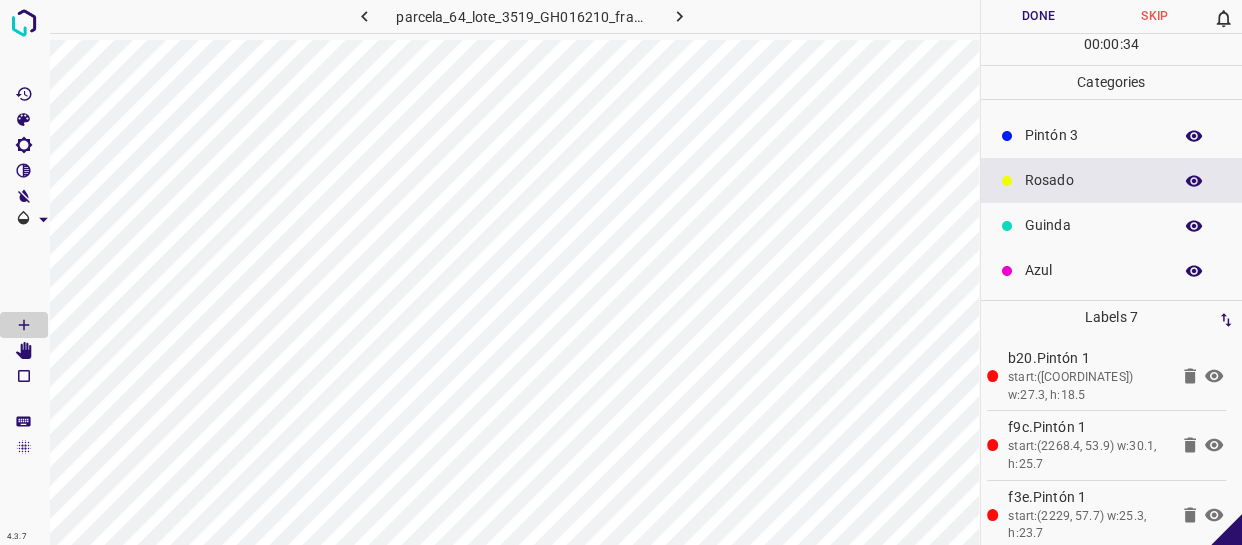 scroll, scrollTop: 0, scrollLeft: 0, axis: both 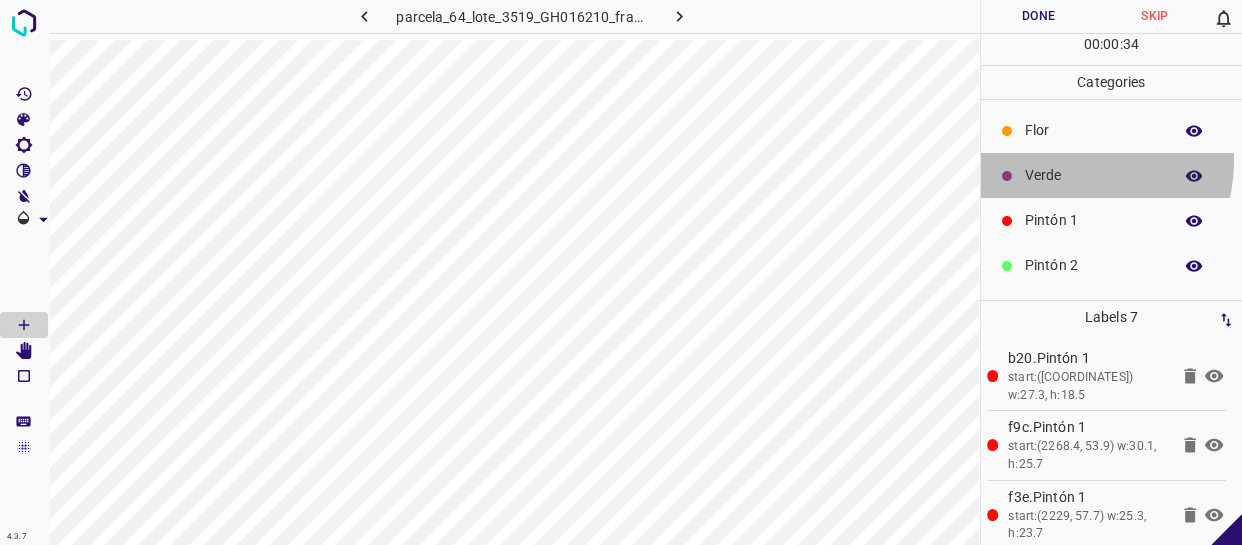 click on "Verde" at bounding box center [1112, 175] 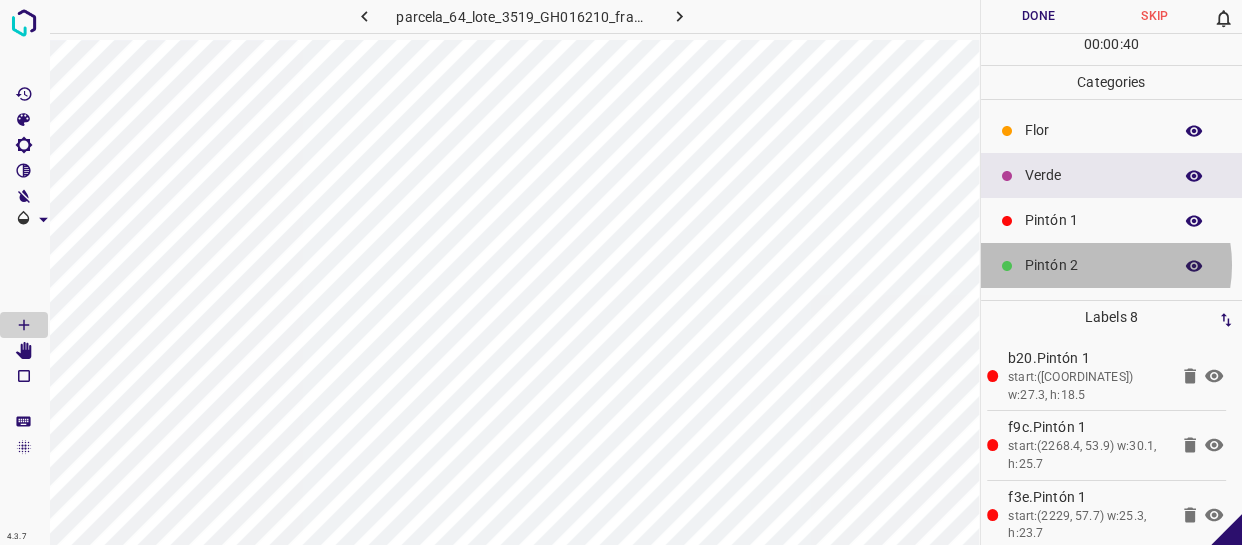 click on "Pintón 2" at bounding box center [1093, 265] 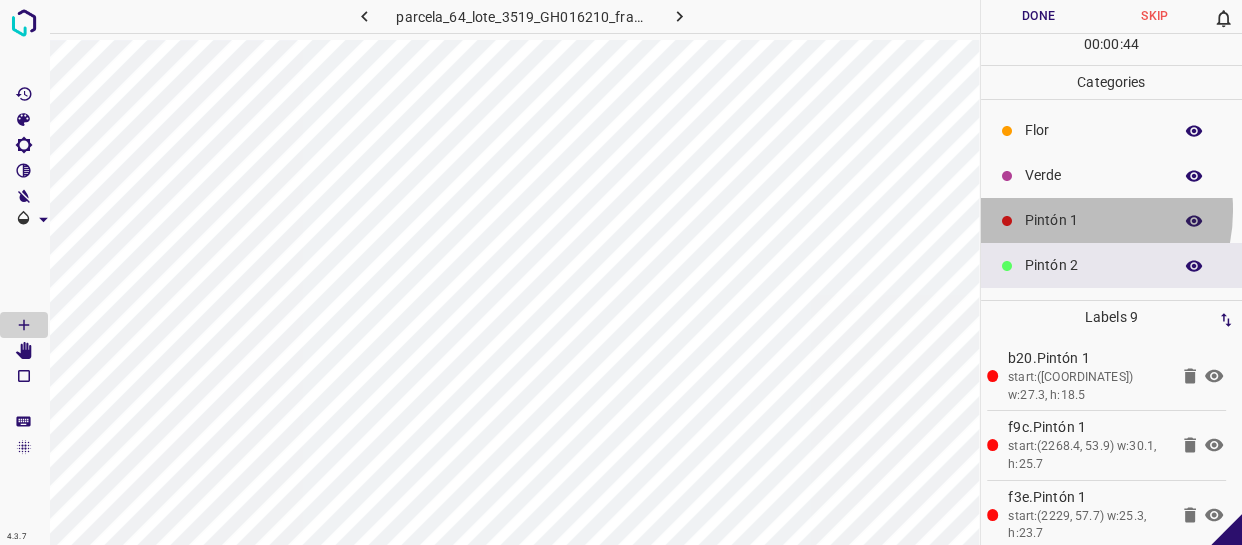 drag, startPoint x: 1060, startPoint y: 210, endPoint x: 1037, endPoint y: 207, distance: 23.194826 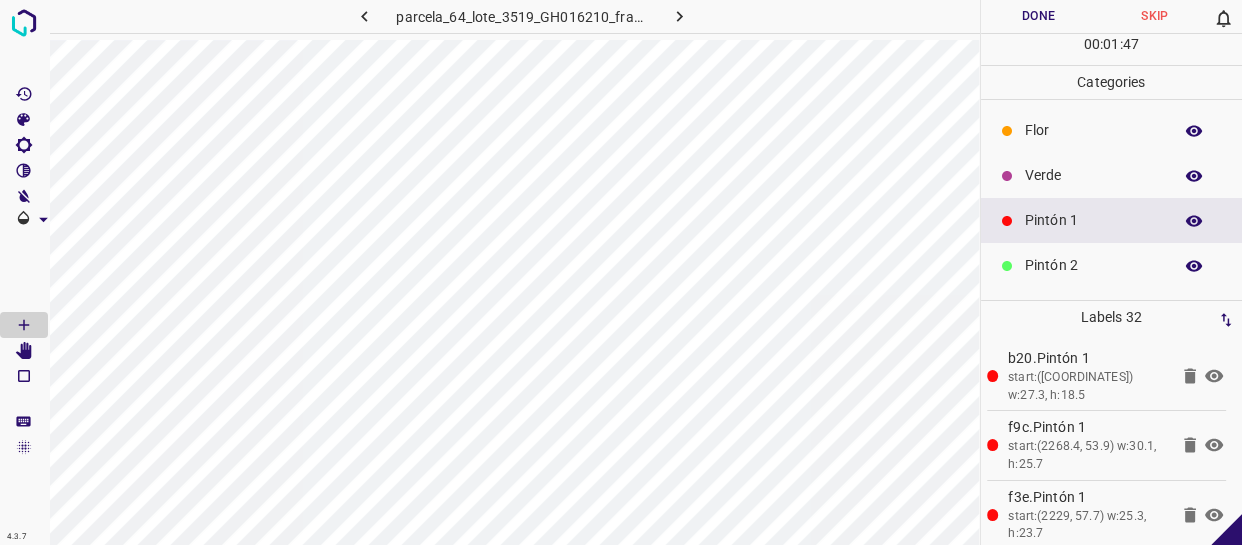 click on "Pintón 2" at bounding box center (1093, 265) 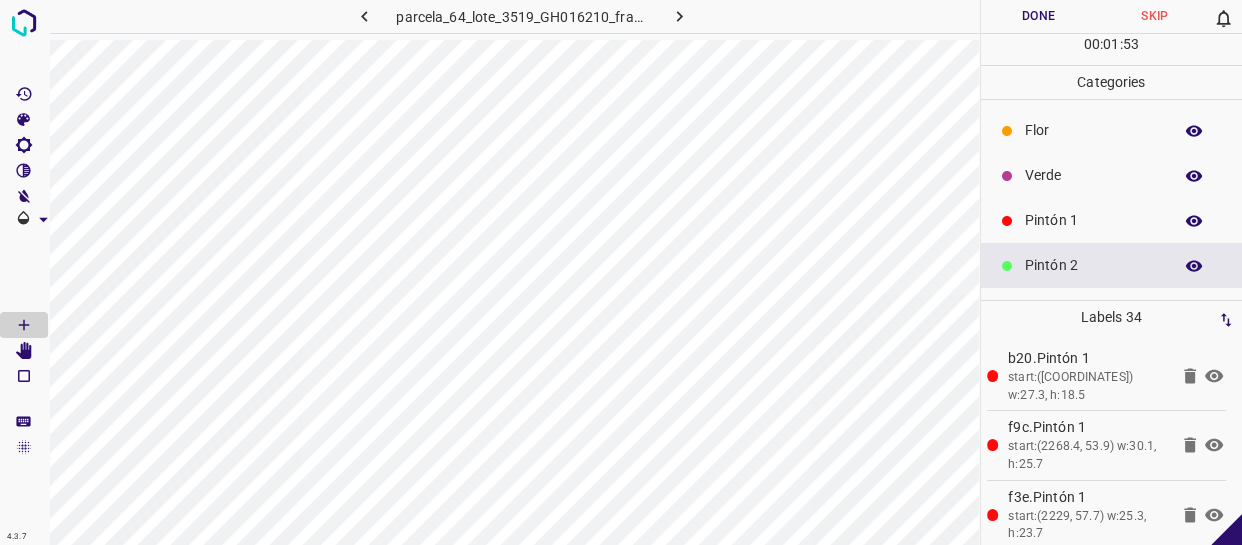 click on "Pintón 1" at bounding box center [1093, 220] 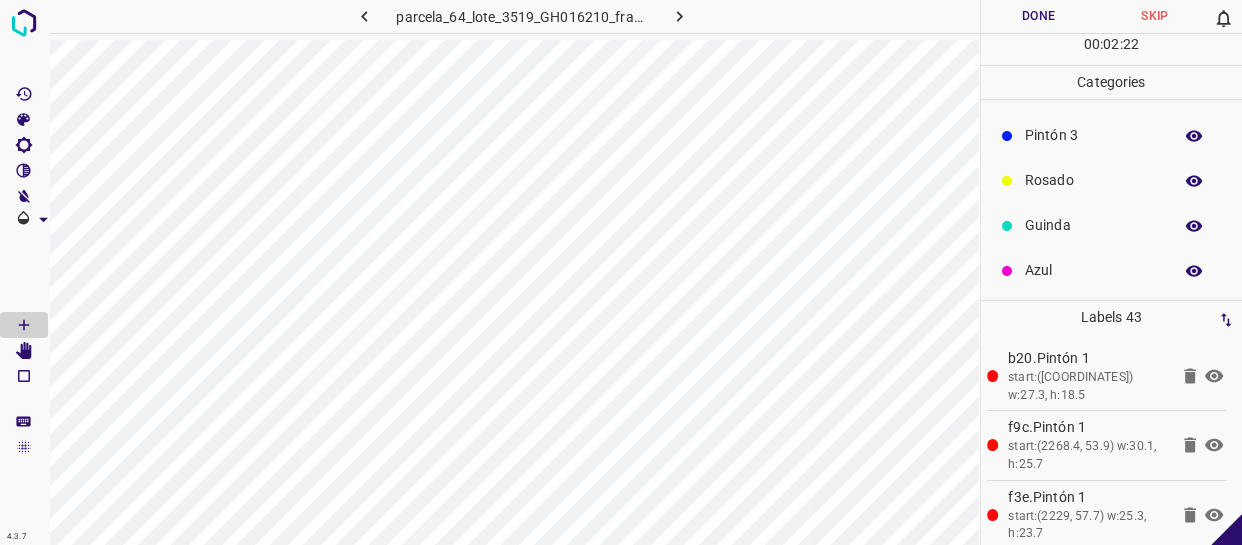 scroll, scrollTop: 84, scrollLeft: 0, axis: vertical 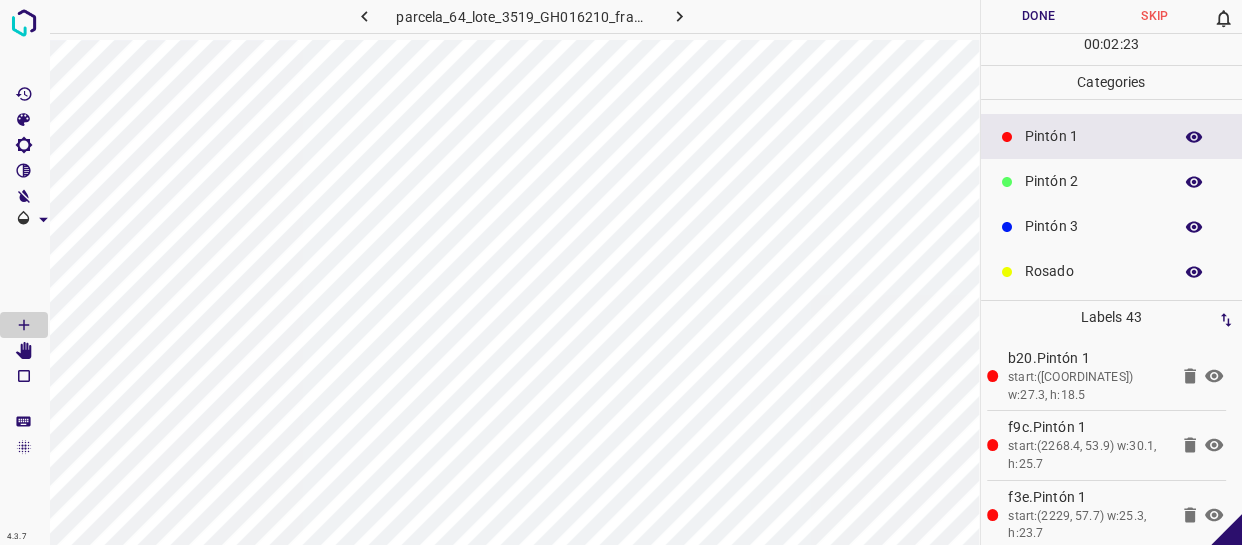 click on "Pintón 2" at bounding box center [1093, 181] 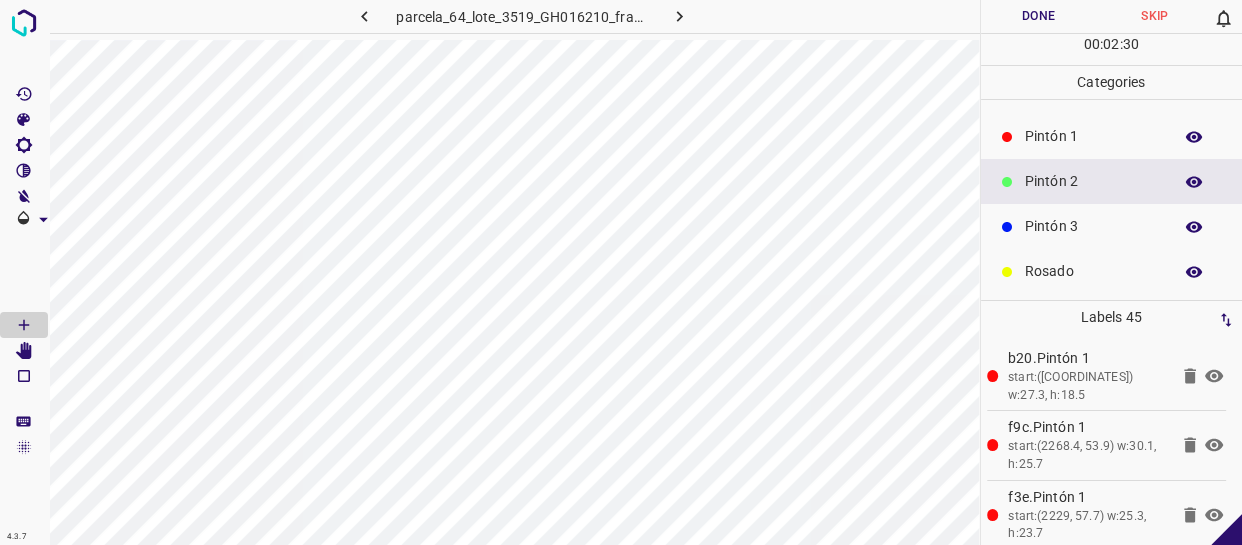 drag, startPoint x: 1087, startPoint y: 143, endPoint x: 1076, endPoint y: 141, distance: 11.18034 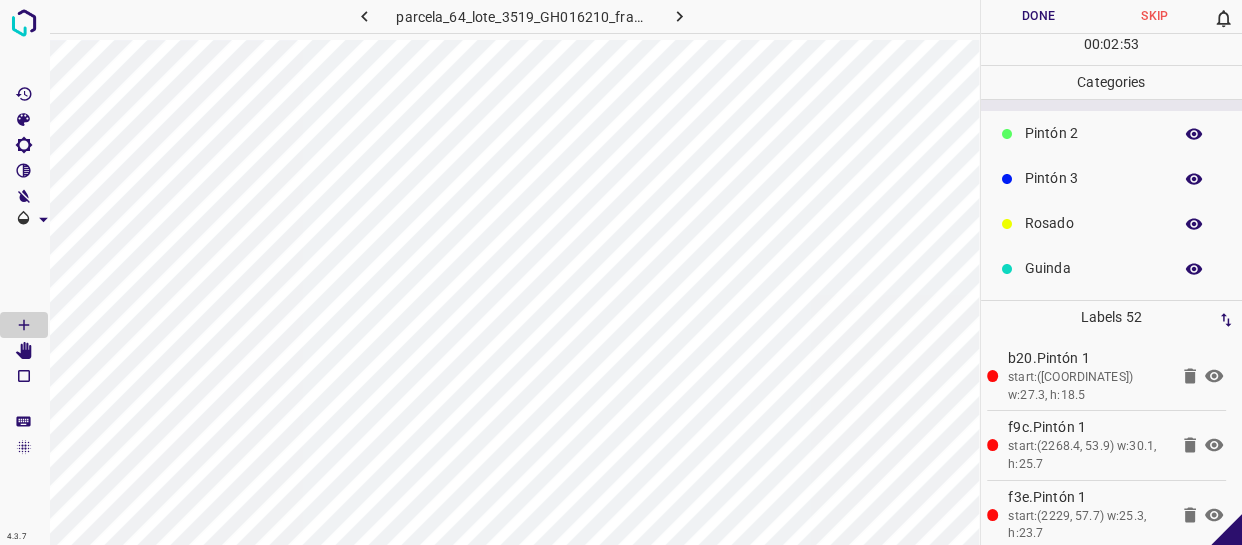 scroll, scrollTop: 175, scrollLeft: 0, axis: vertical 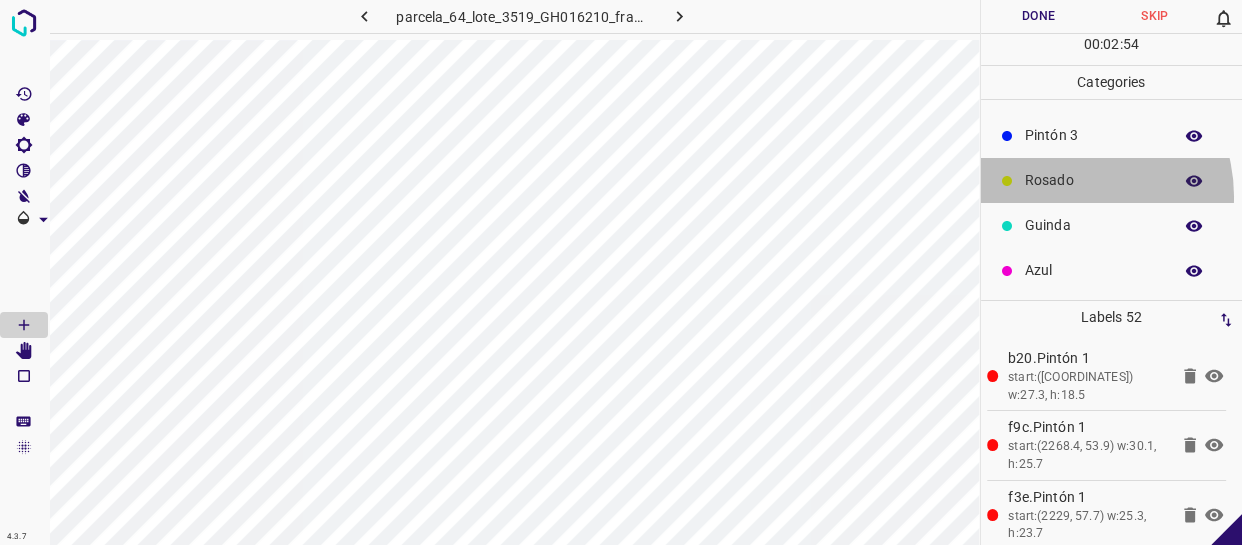 click on "Rosado" at bounding box center [1112, 180] 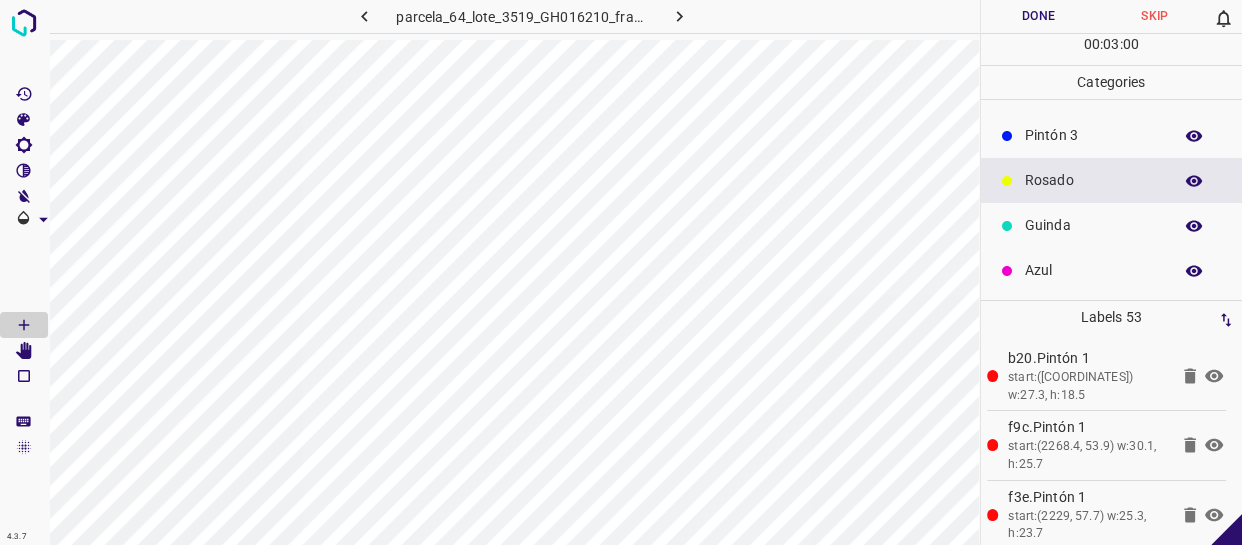 click on "Azul" at bounding box center [1112, 270] 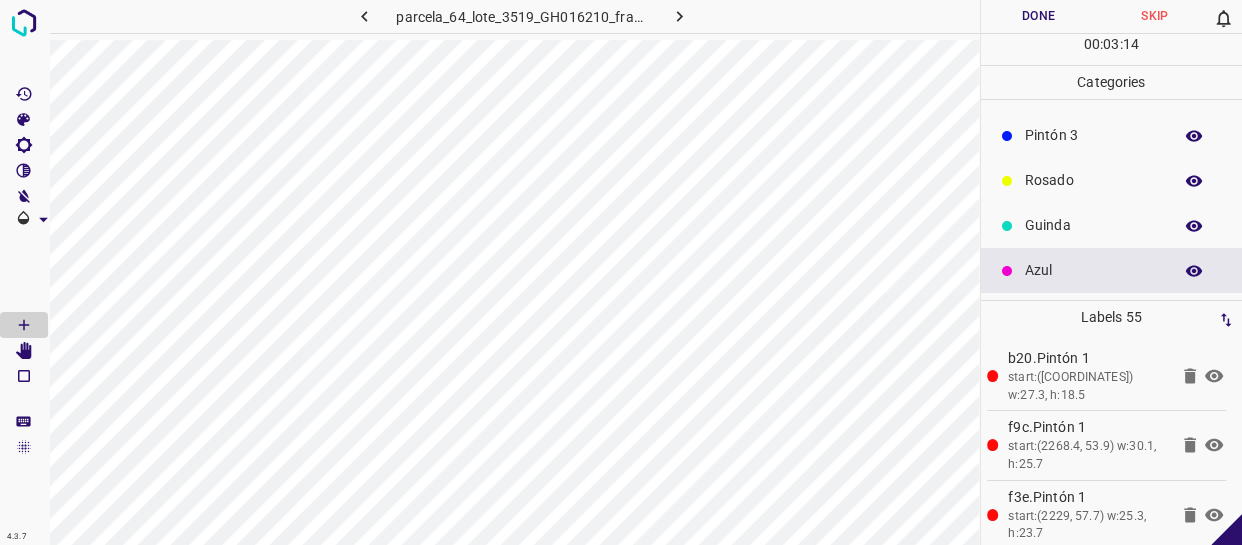 scroll, scrollTop: 0, scrollLeft: 0, axis: both 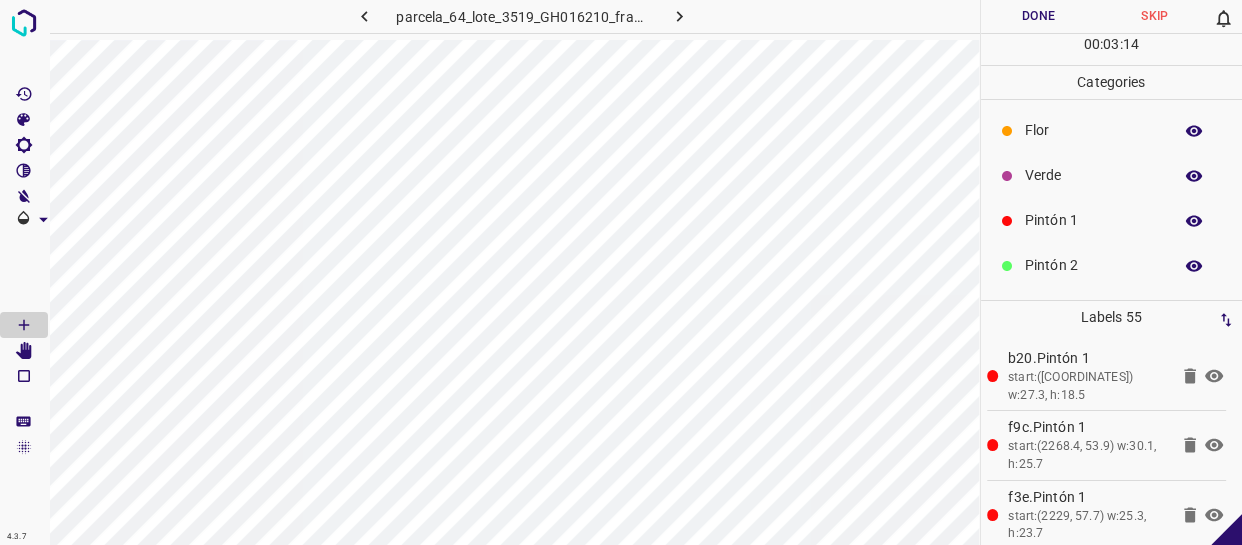 click on "Verde" at bounding box center (1112, 175) 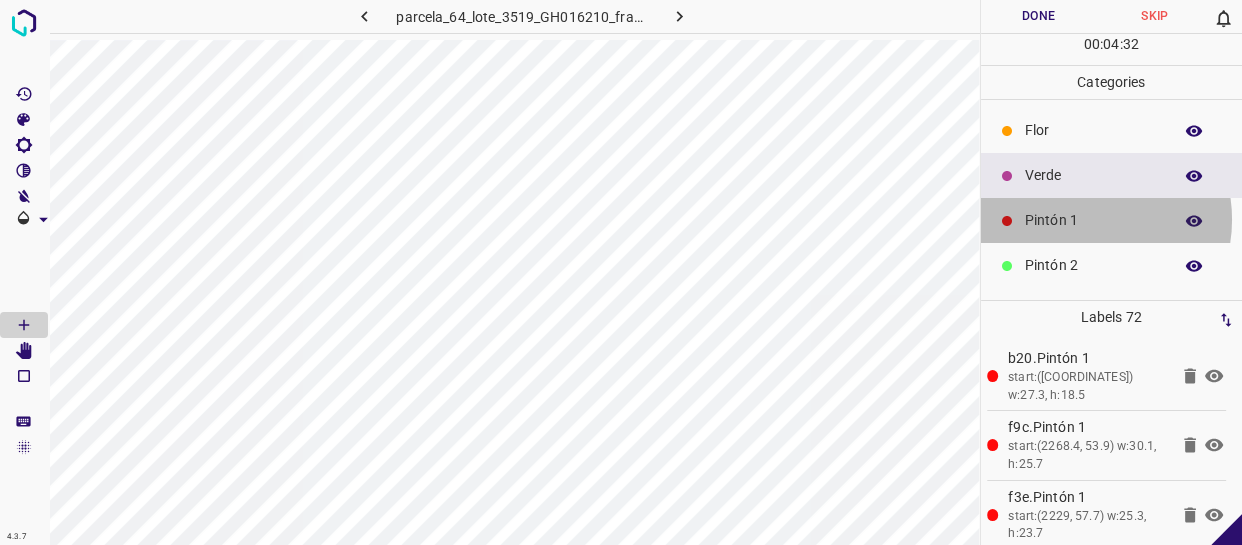 click on "Pintón 1" at bounding box center (1093, 220) 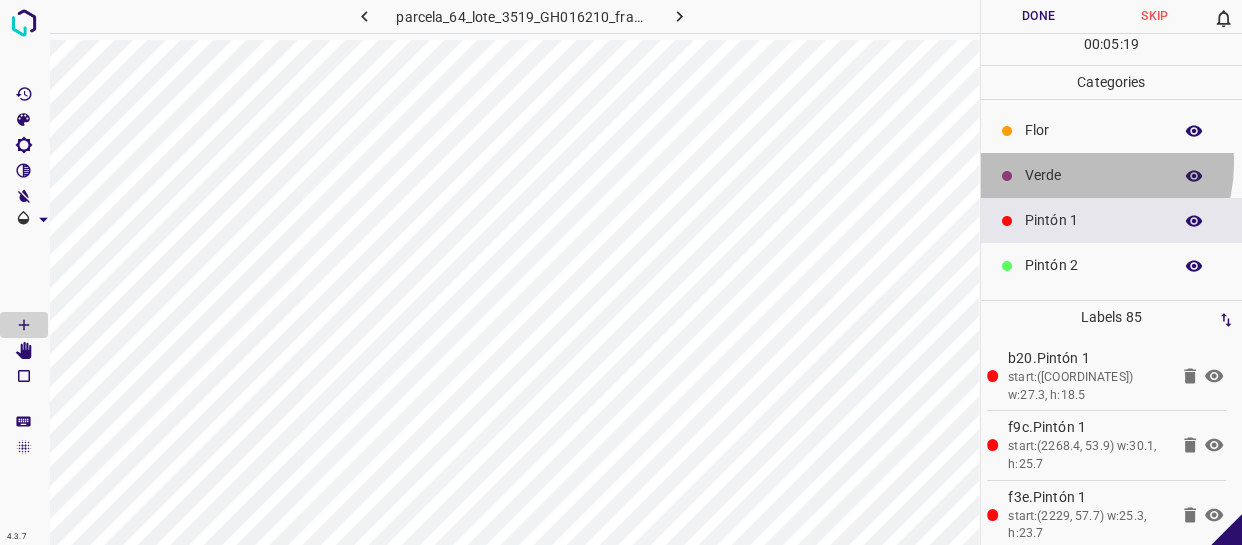 click on "Verde" at bounding box center [1112, 175] 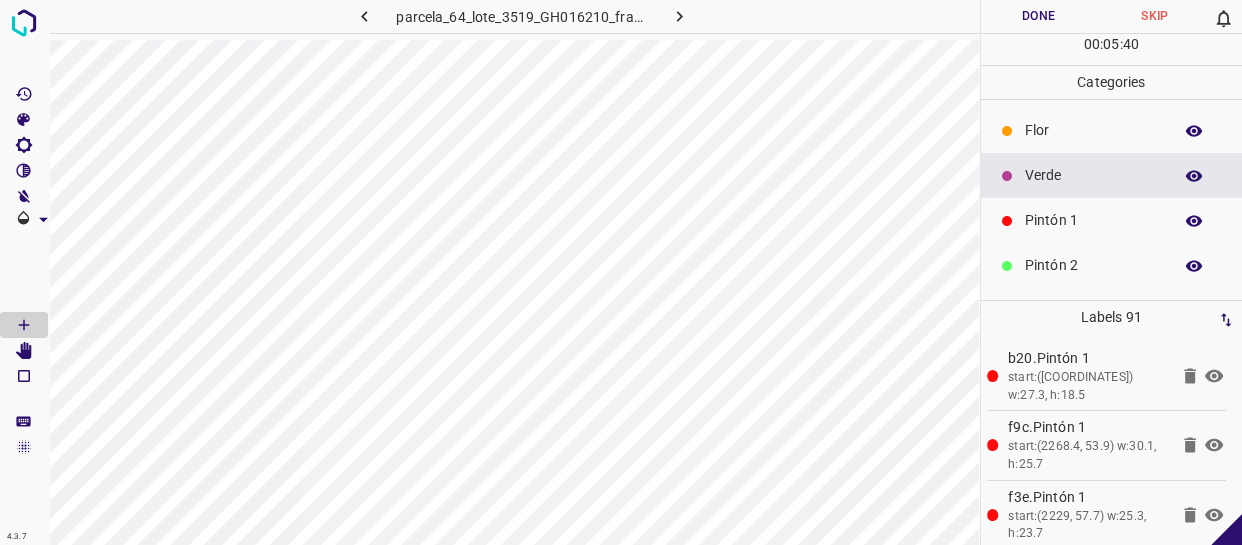 click on "Pintón 1" at bounding box center [1112, 220] 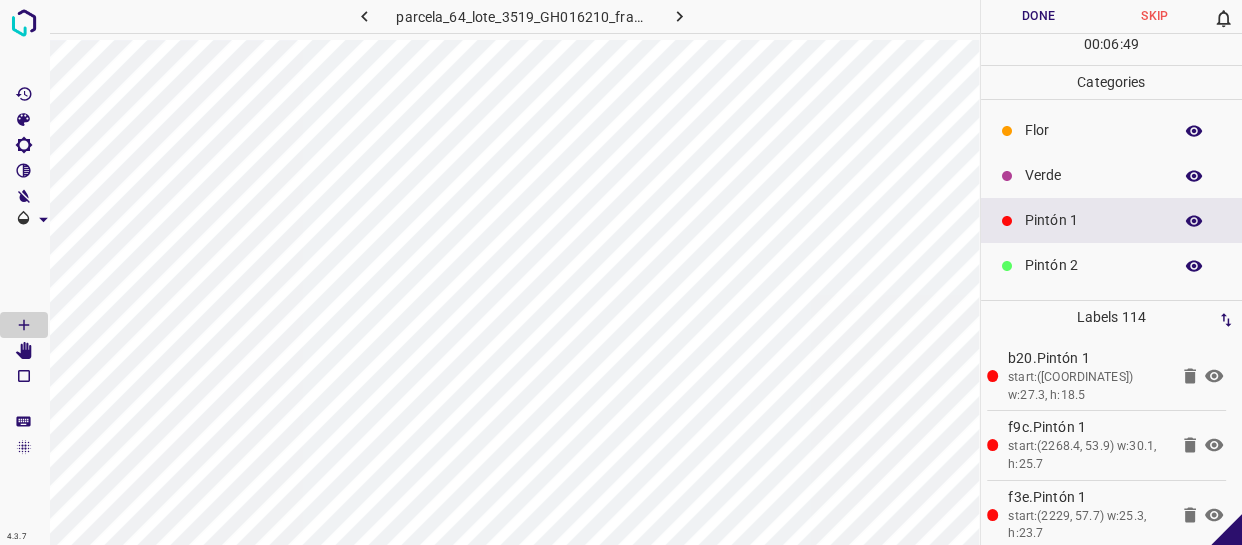 click on "Pintón 2" at bounding box center [1093, 265] 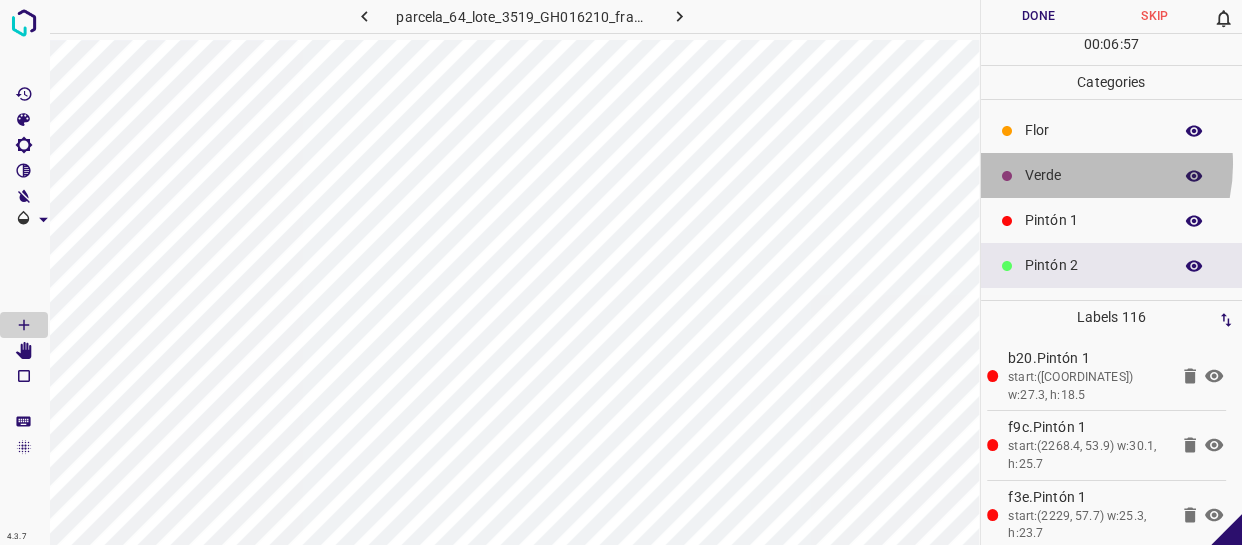 click on "Verde" at bounding box center [1093, 175] 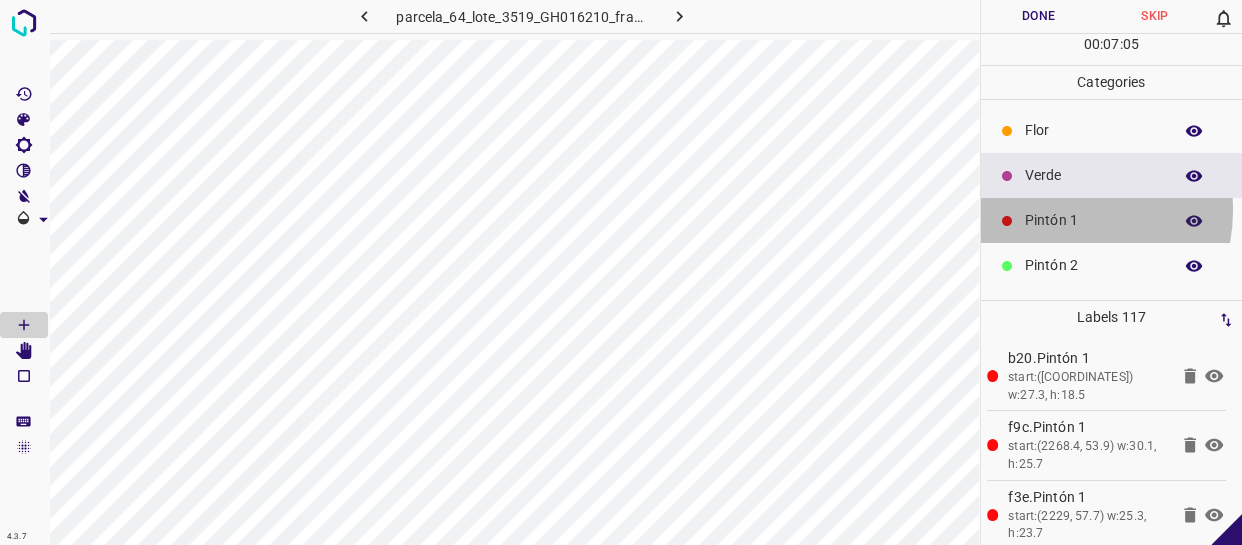 click on "Pintón 1" at bounding box center [1093, 220] 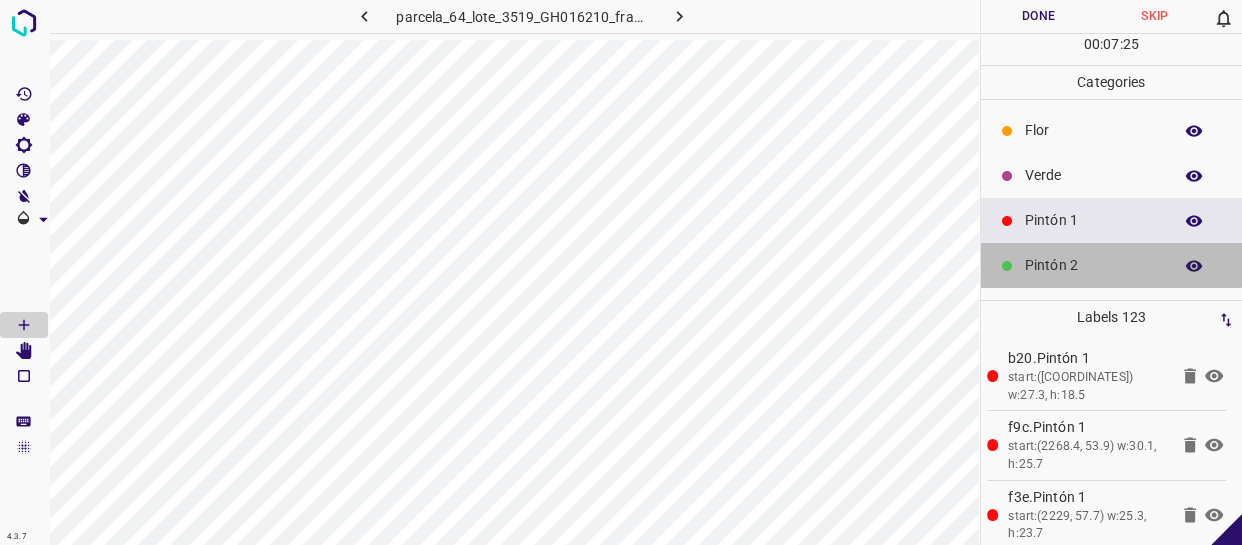 click on "Pintón 2" at bounding box center (1093, 265) 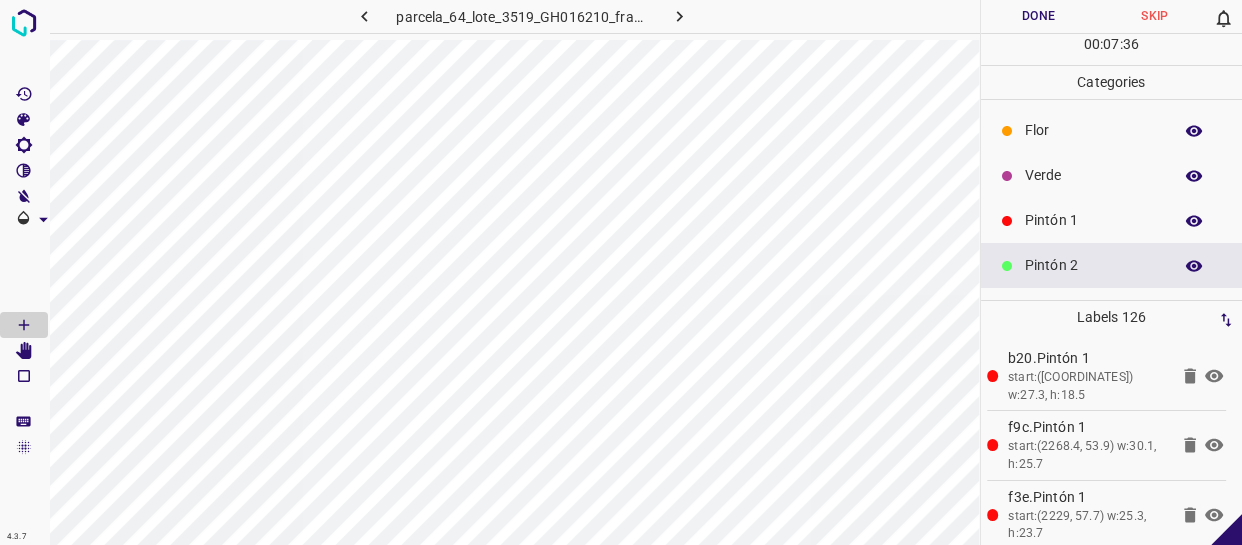 click on "Pintón 1" at bounding box center [1112, 220] 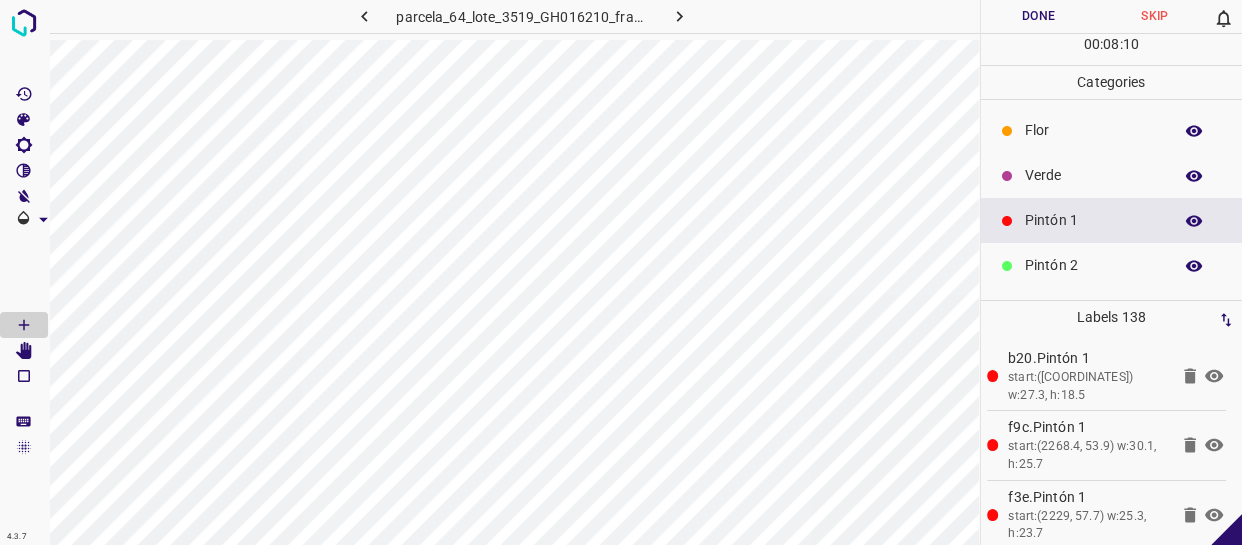 click on "Verde" at bounding box center [1112, 175] 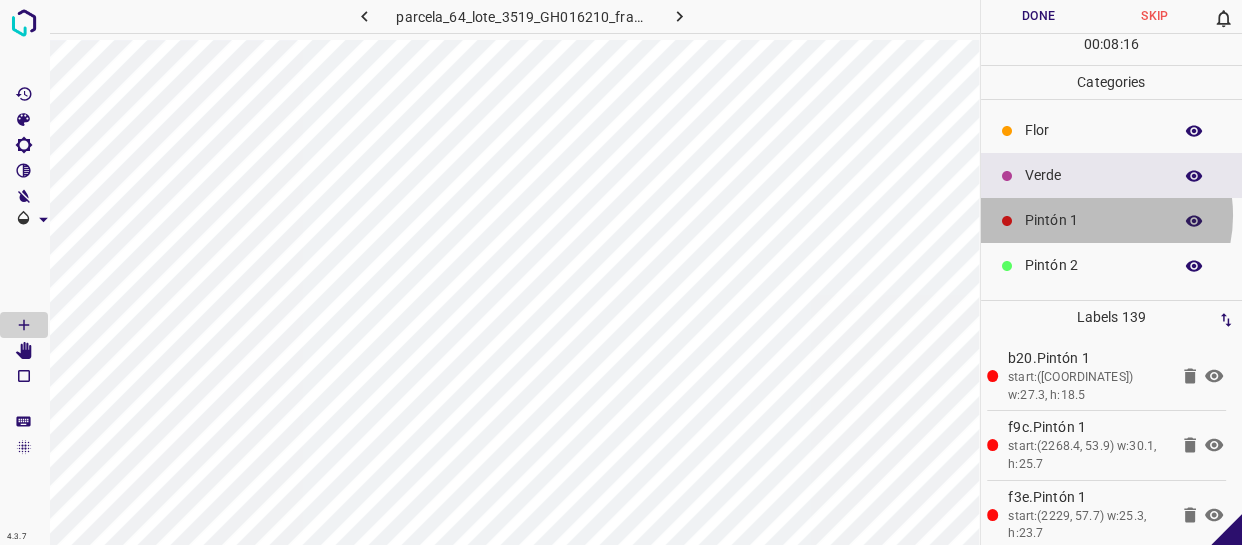 click on "Pintón 1" at bounding box center [1093, 220] 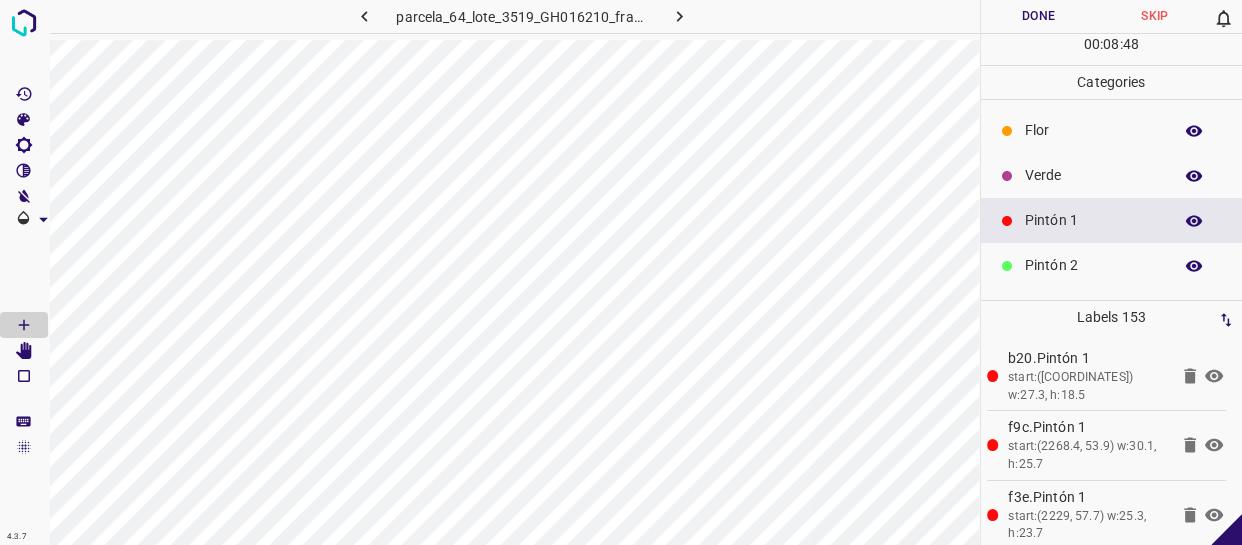 click on "Verde" at bounding box center (1112, 175) 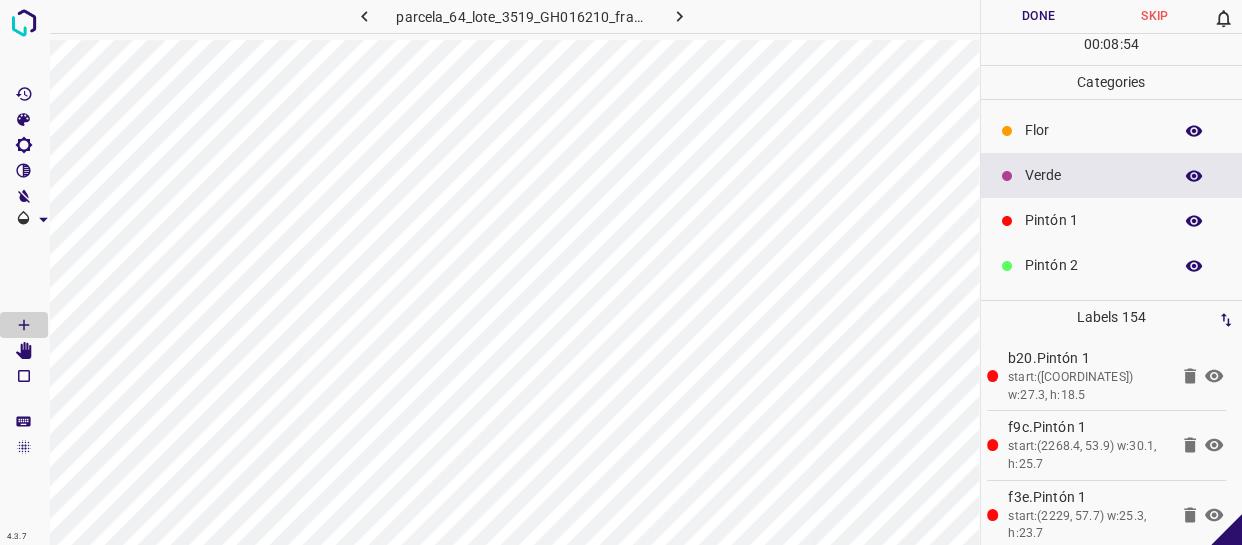 drag, startPoint x: 1060, startPoint y: 224, endPoint x: 1050, endPoint y: 227, distance: 10.440307 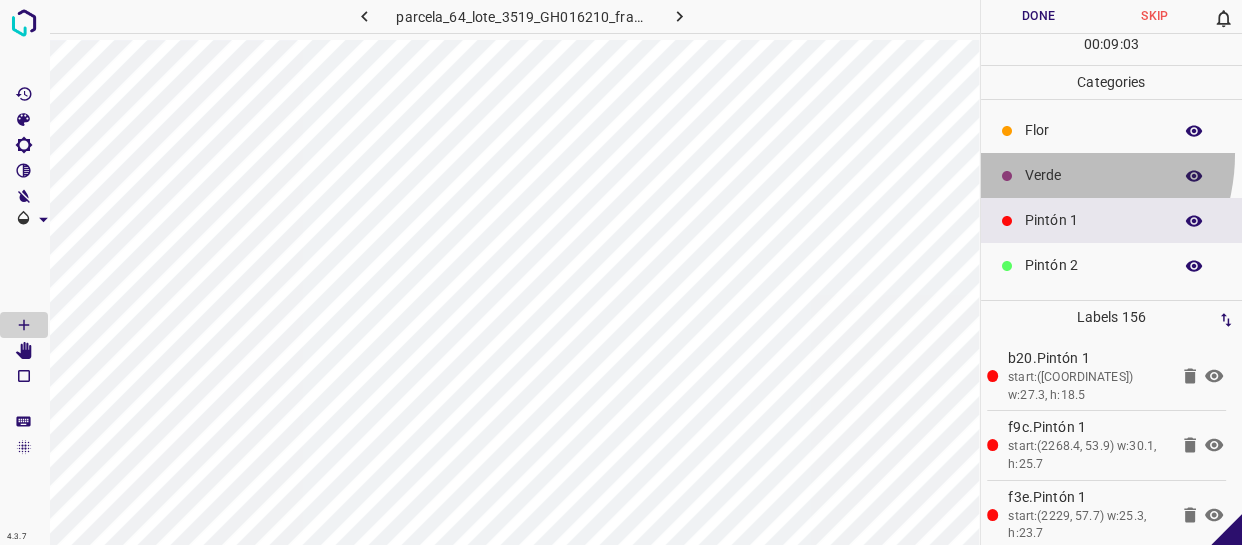 click on "Verde" at bounding box center [1112, 175] 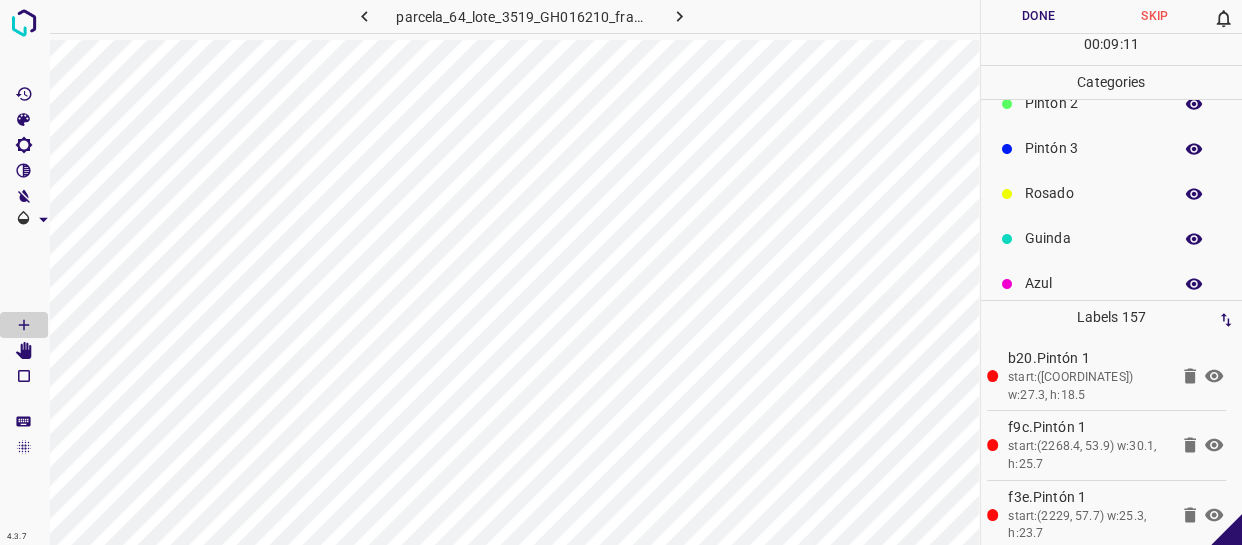 scroll, scrollTop: 175, scrollLeft: 0, axis: vertical 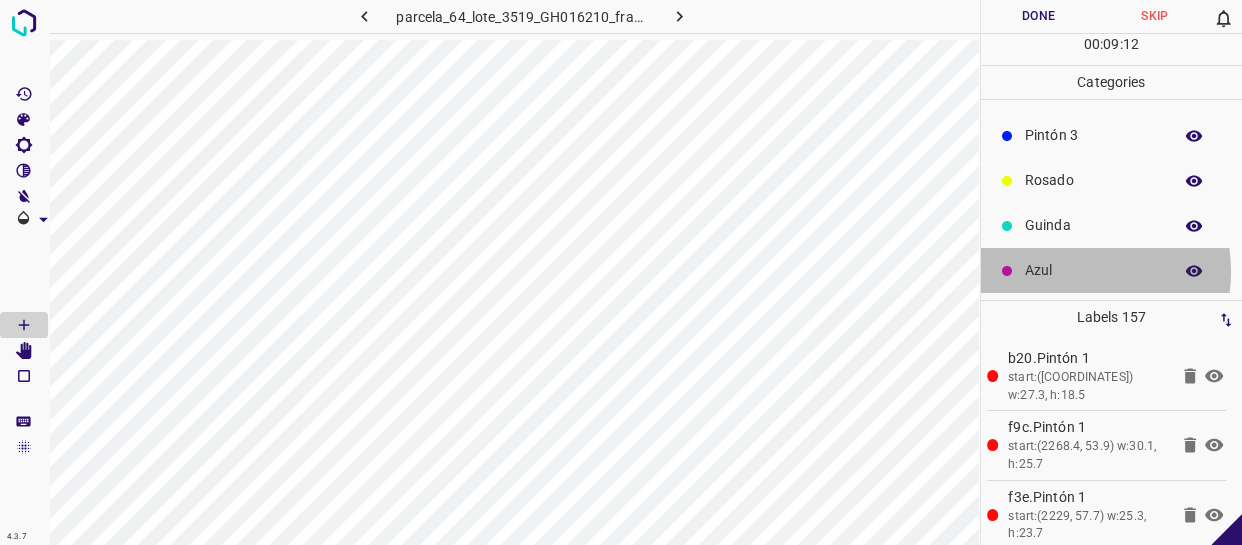 click on "Azul" at bounding box center [1093, 270] 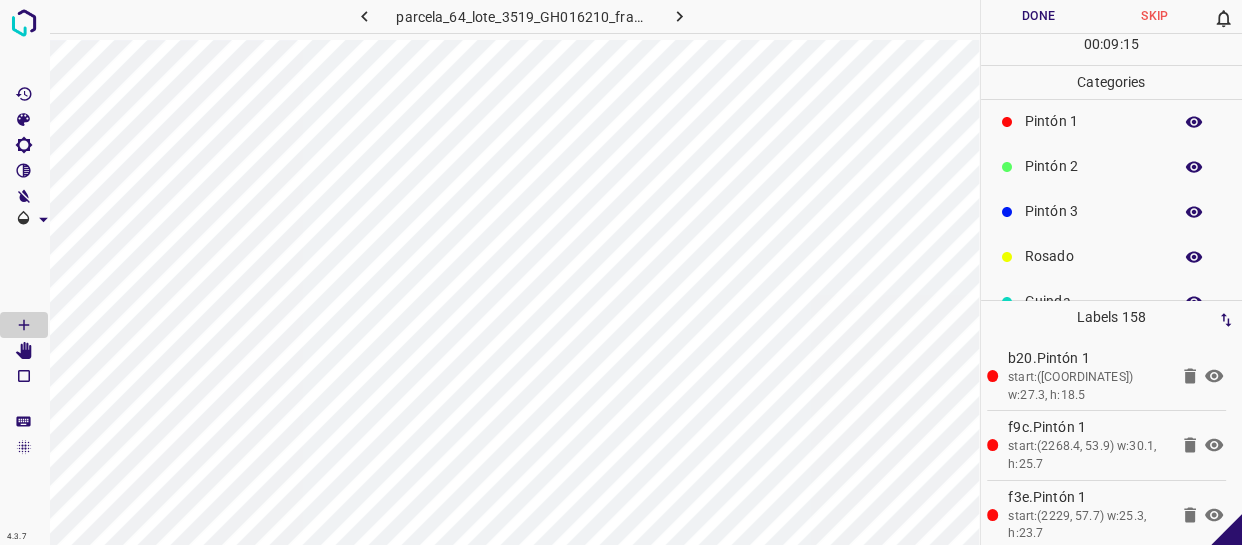 scroll, scrollTop: 0, scrollLeft: 0, axis: both 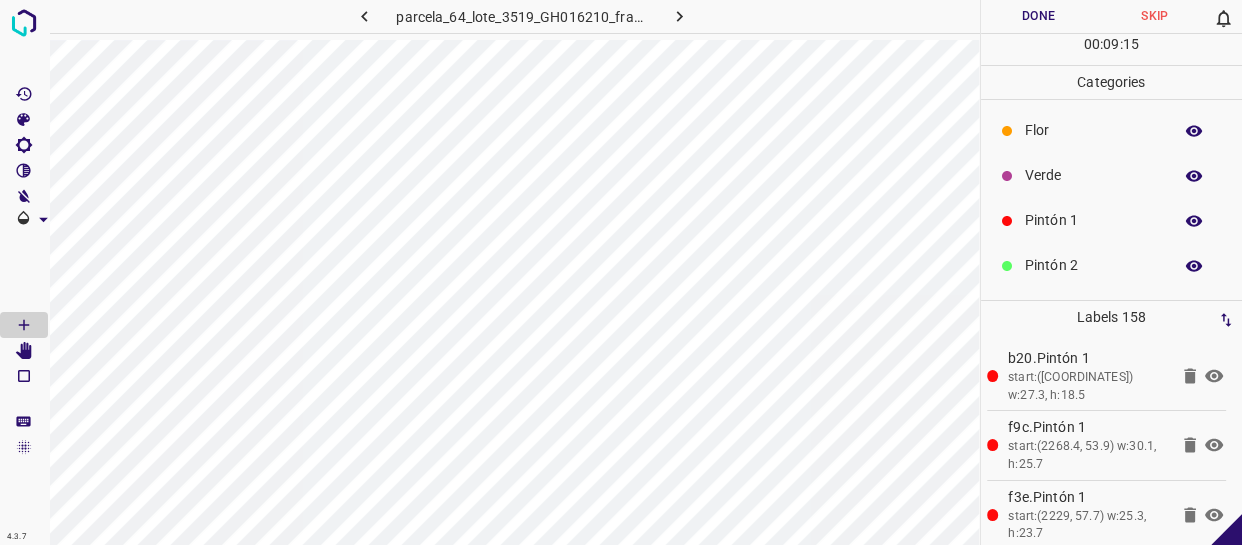 click on "Verde" at bounding box center (1093, 175) 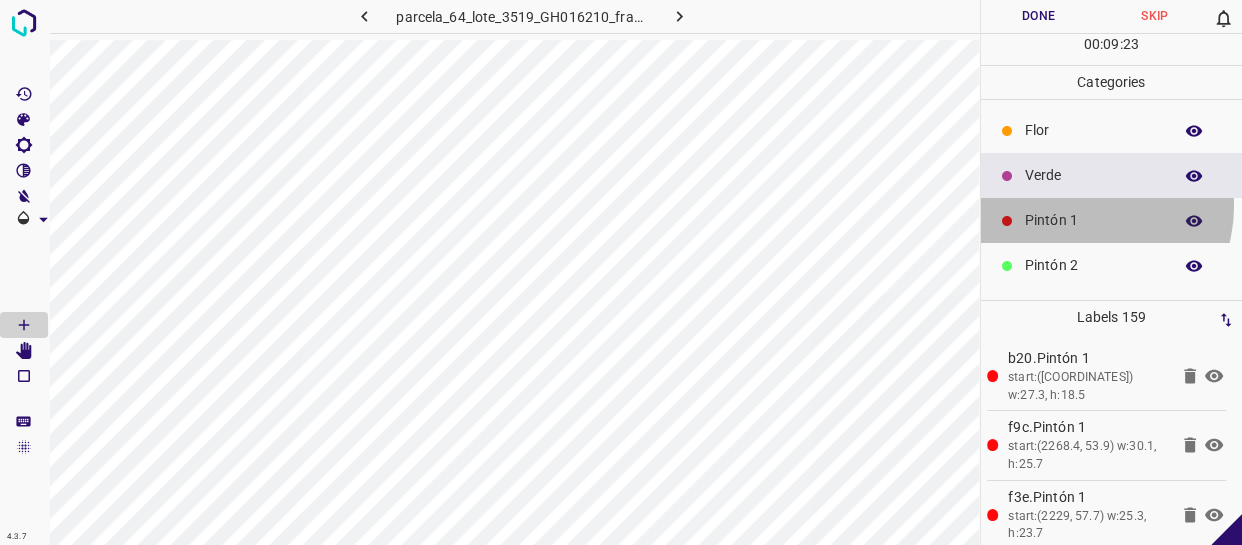 click on "Pintón 1" at bounding box center [1112, 220] 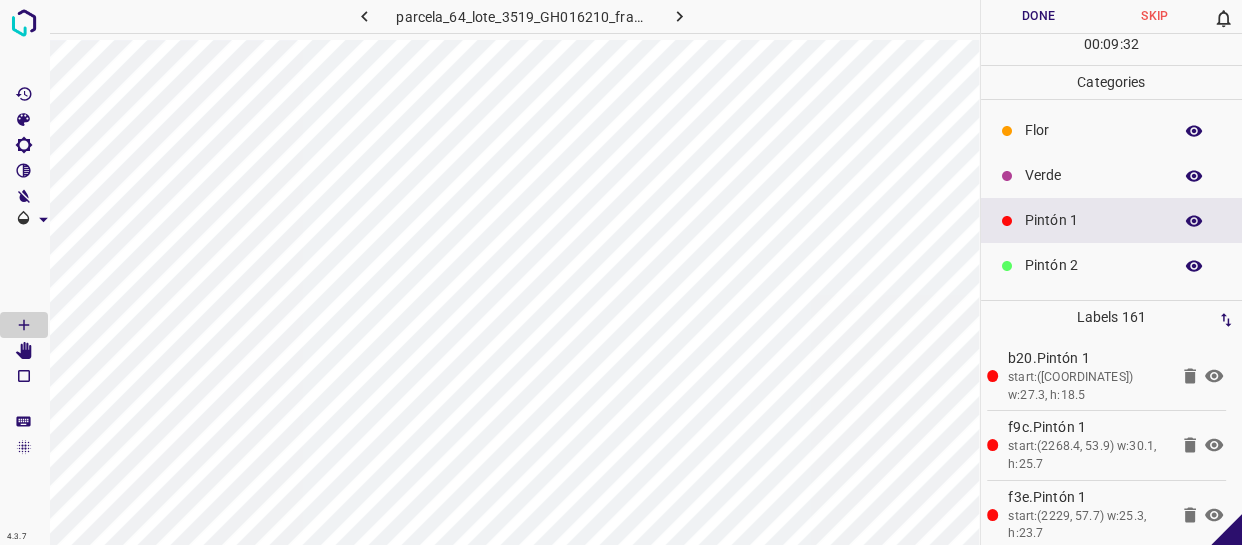 click on "Verde" at bounding box center [1093, 175] 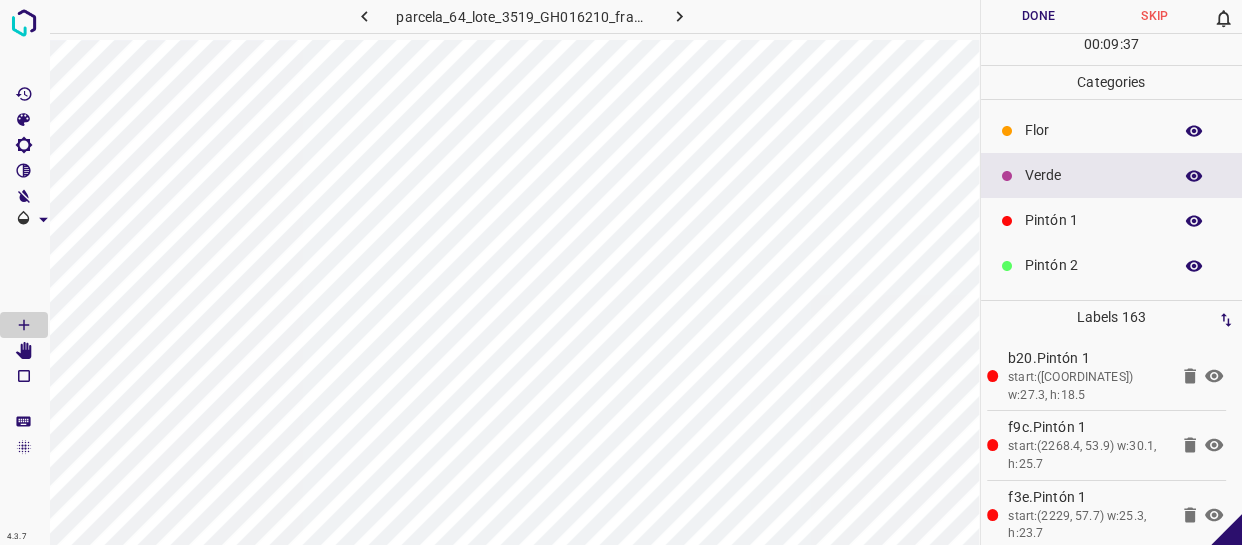 click at bounding box center [1007, 221] 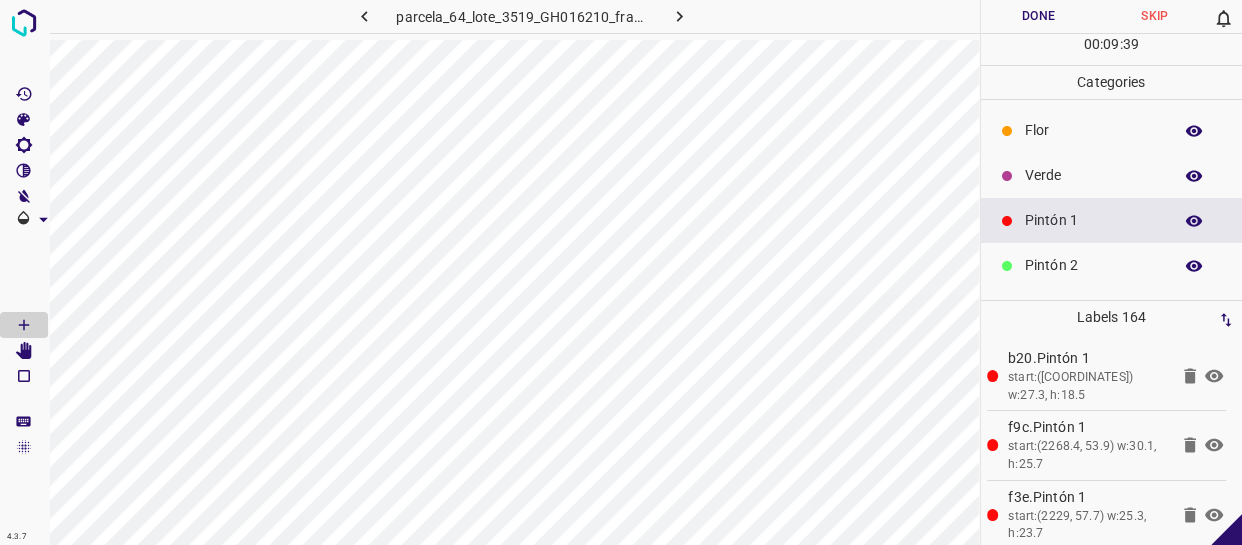 click on "Flor" at bounding box center [1093, 130] 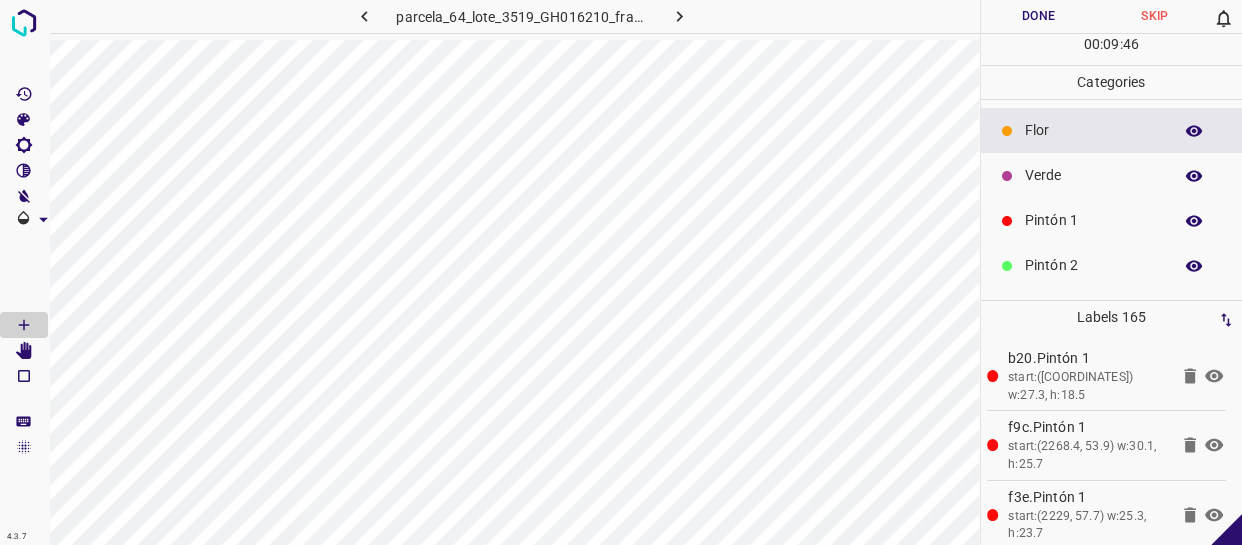 click on "Pintón 1" at bounding box center (1112, 220) 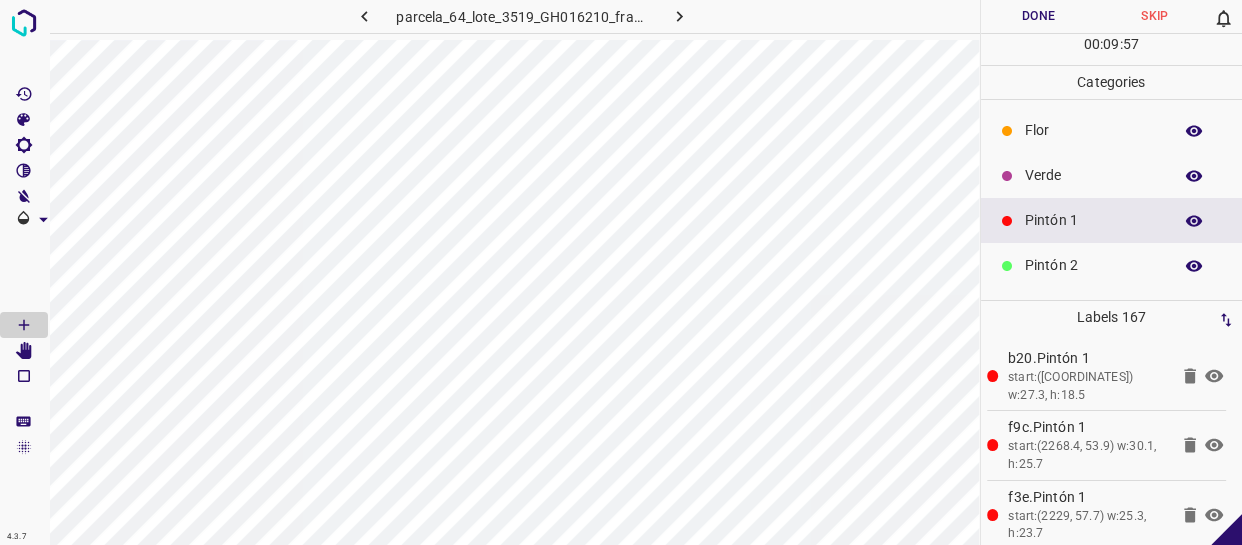 click on "Pintón 2" at bounding box center (1093, 265) 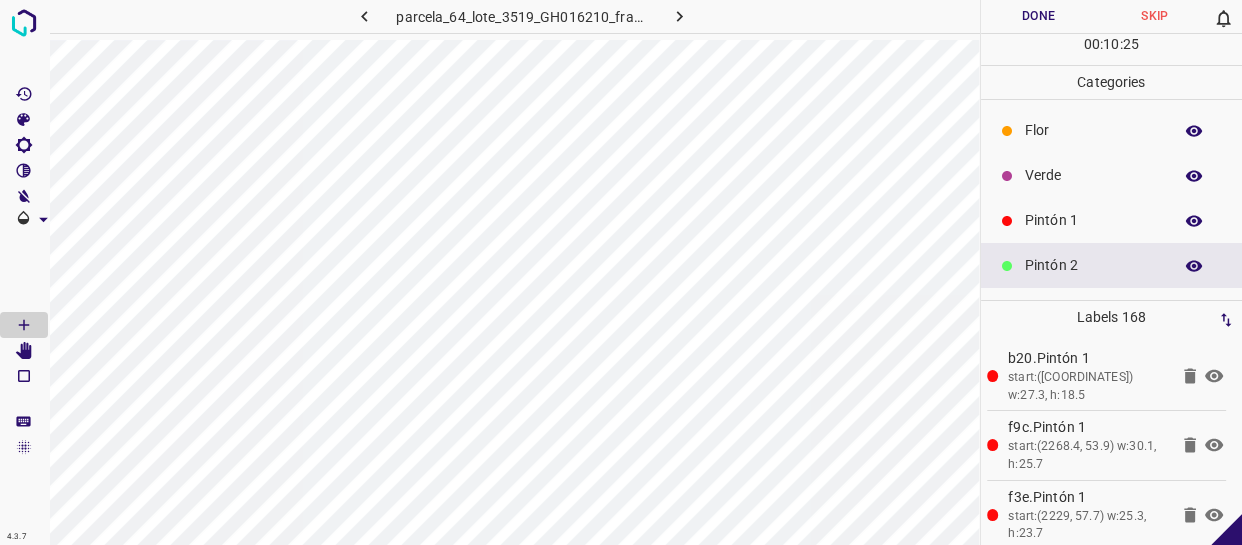 scroll, scrollTop: 90, scrollLeft: 0, axis: vertical 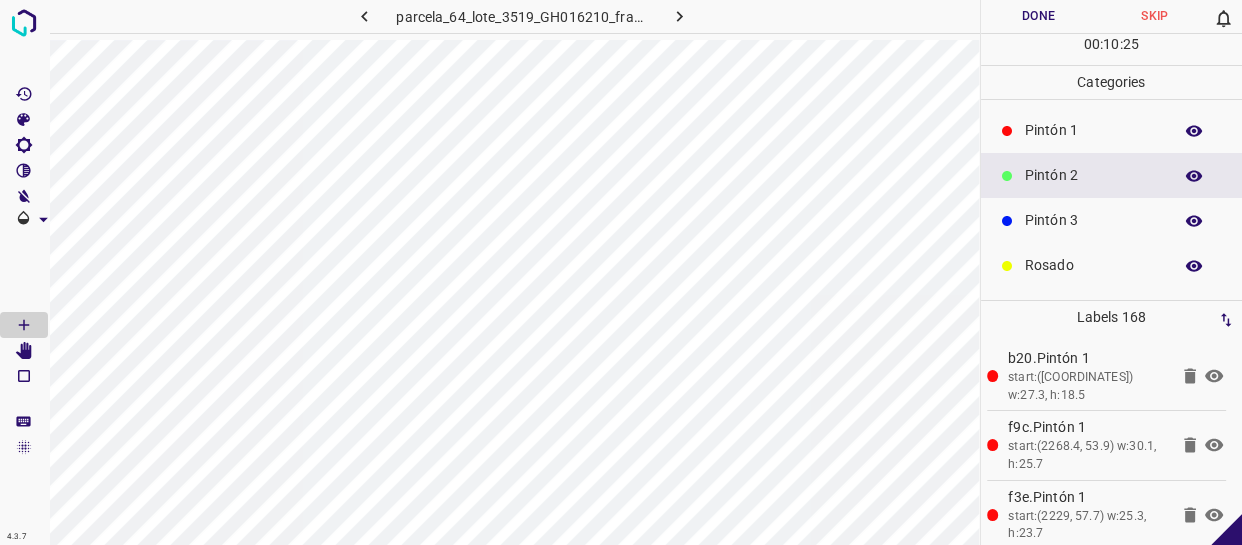 click on "Pintón 2" at bounding box center [1093, 175] 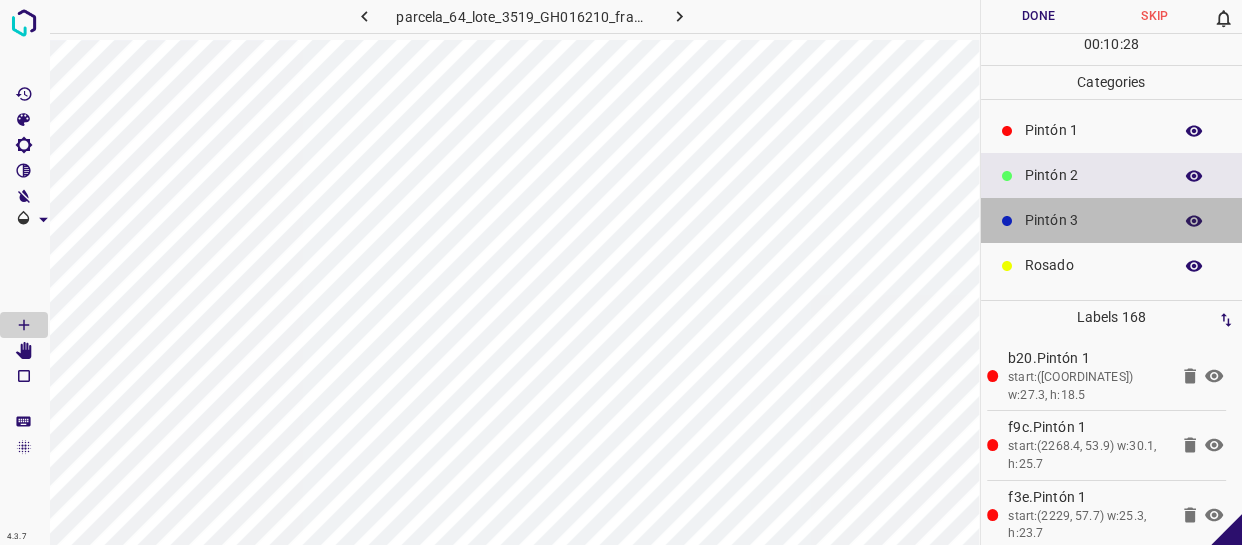 click on "Pintón 3" at bounding box center (1093, 220) 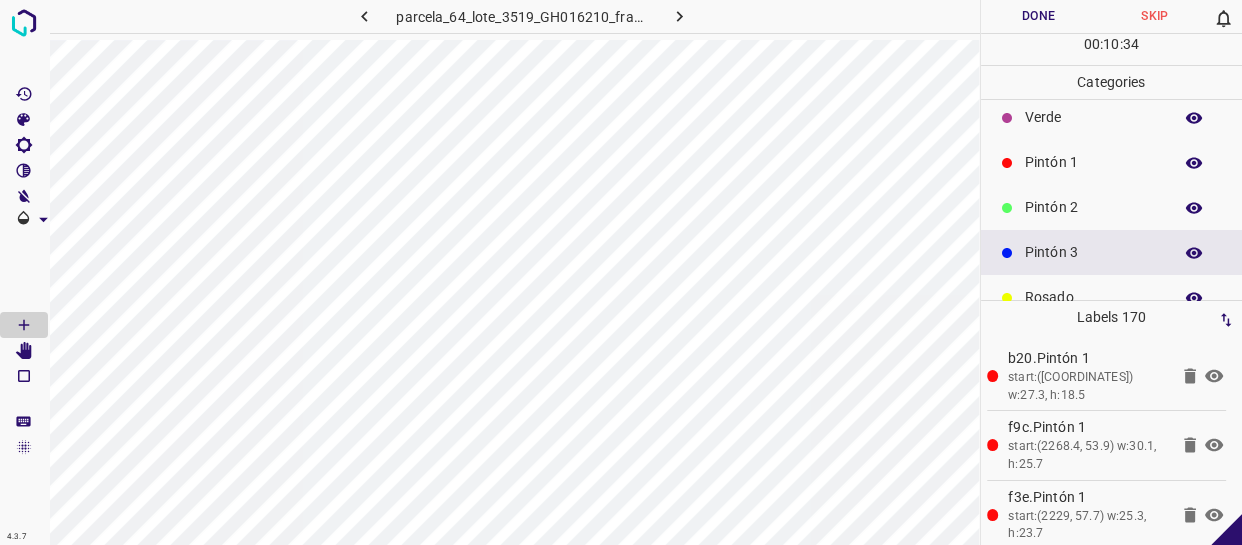 scroll, scrollTop: 0, scrollLeft: 0, axis: both 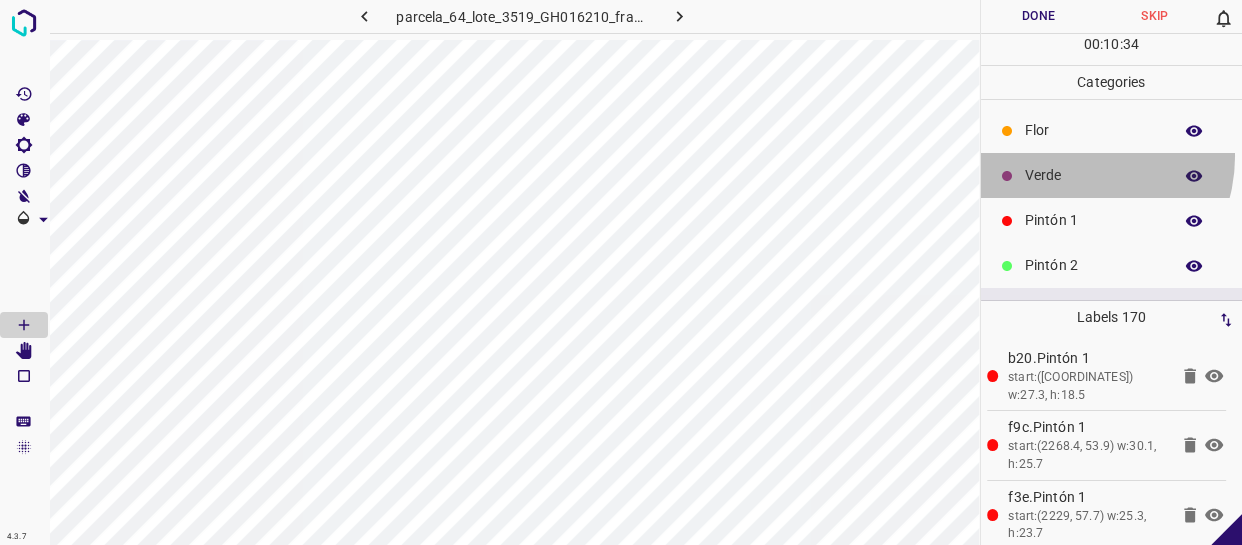 click on "Verde" at bounding box center (1112, 175) 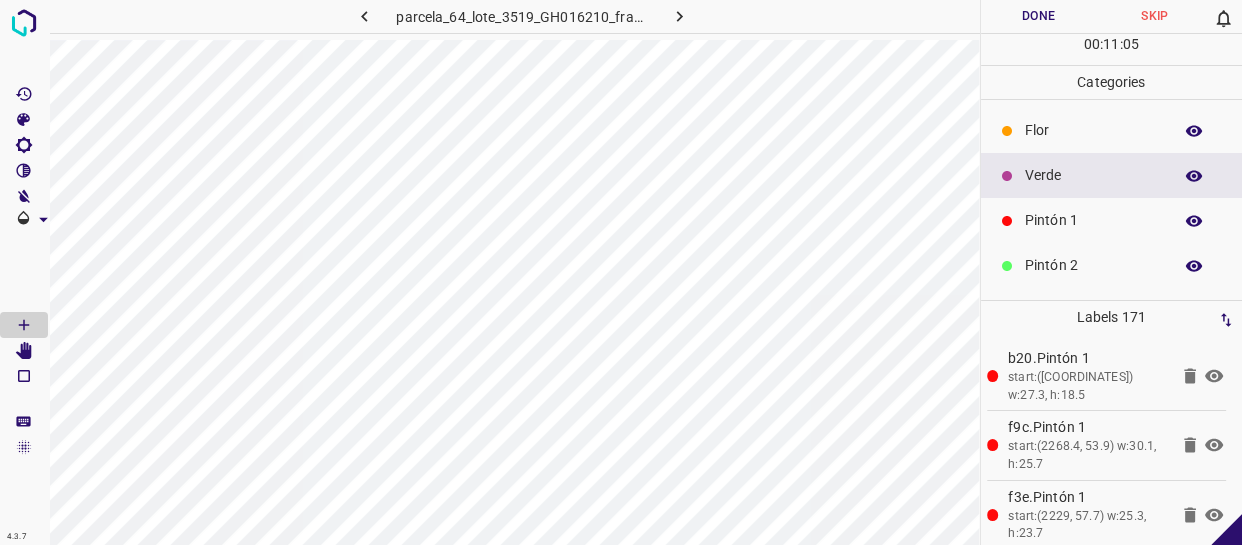 click on "Flor" at bounding box center (1093, 130) 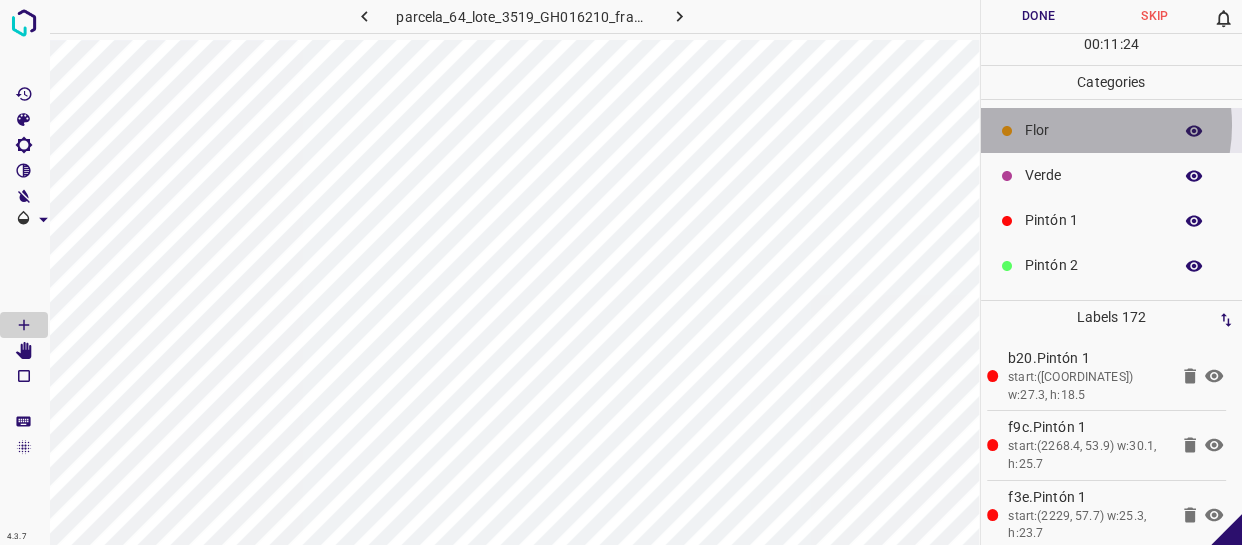 click on "Flor" at bounding box center (1093, 130) 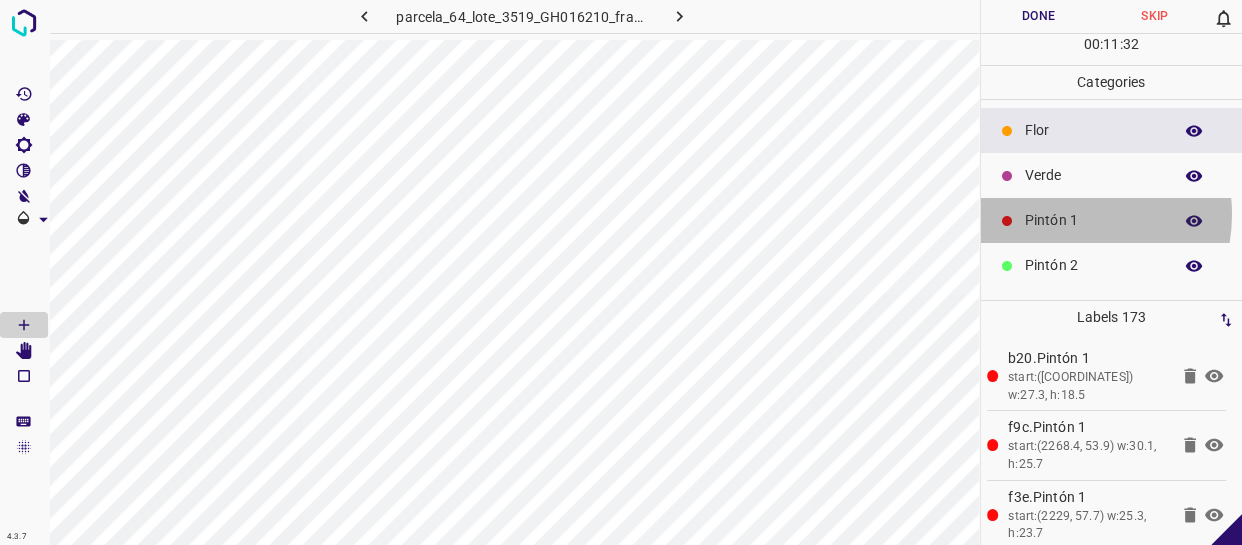 click on "Pintón 1" at bounding box center (1093, 220) 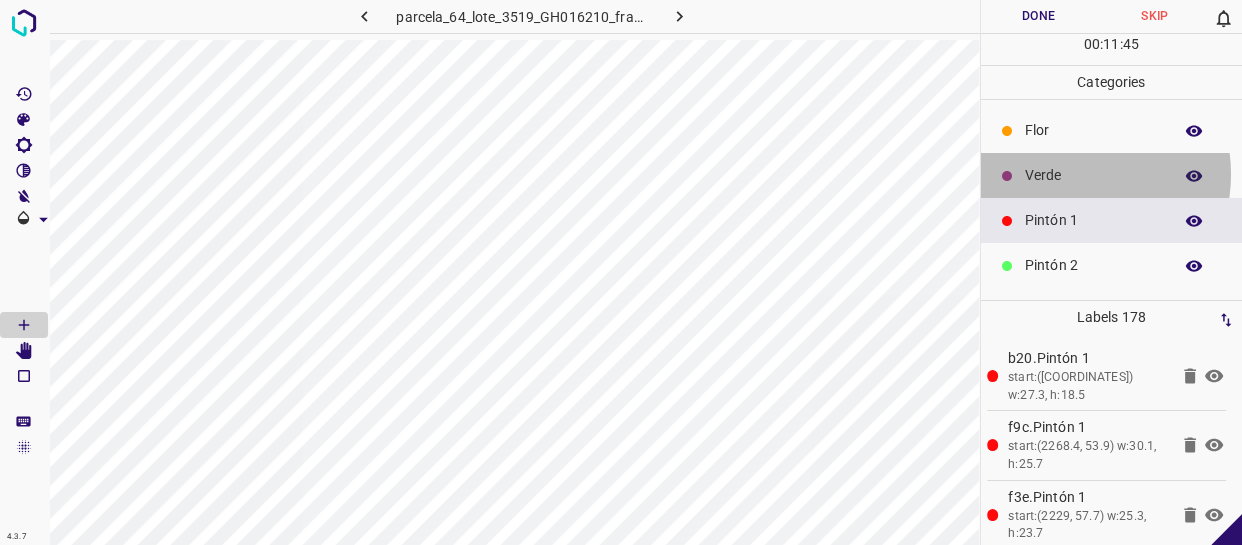 click on "Verde" at bounding box center [1093, 175] 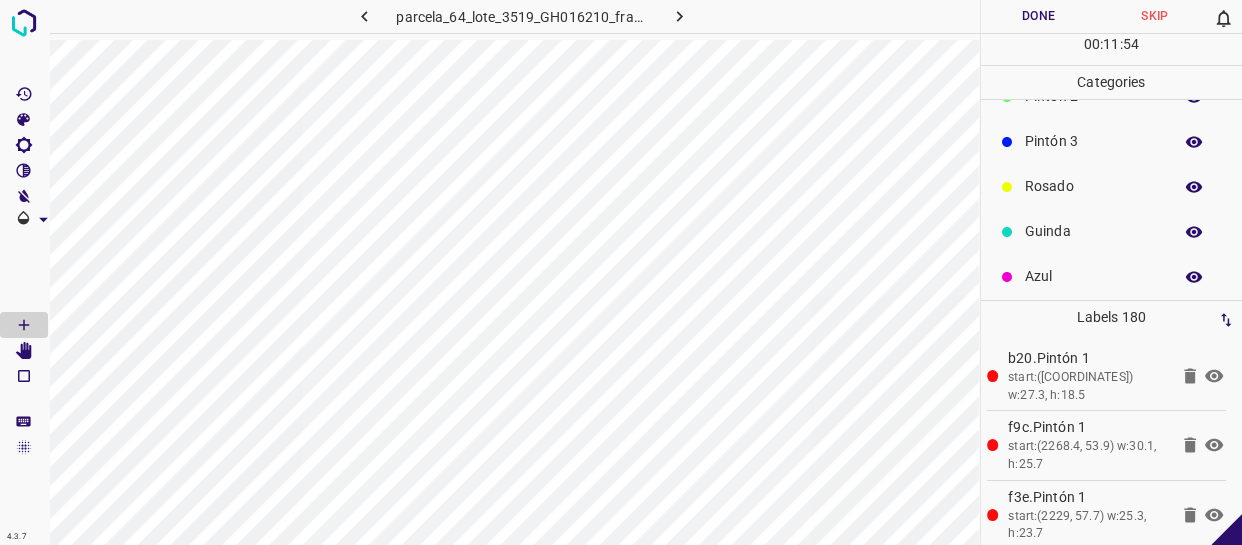 scroll, scrollTop: 175, scrollLeft: 0, axis: vertical 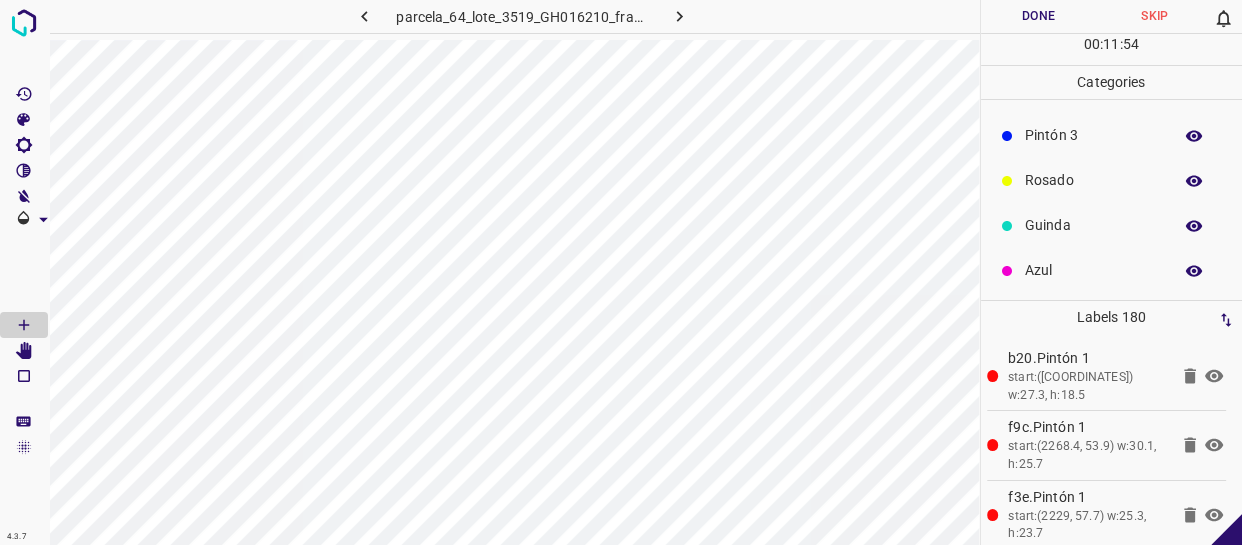click on "Azul" at bounding box center [1093, 270] 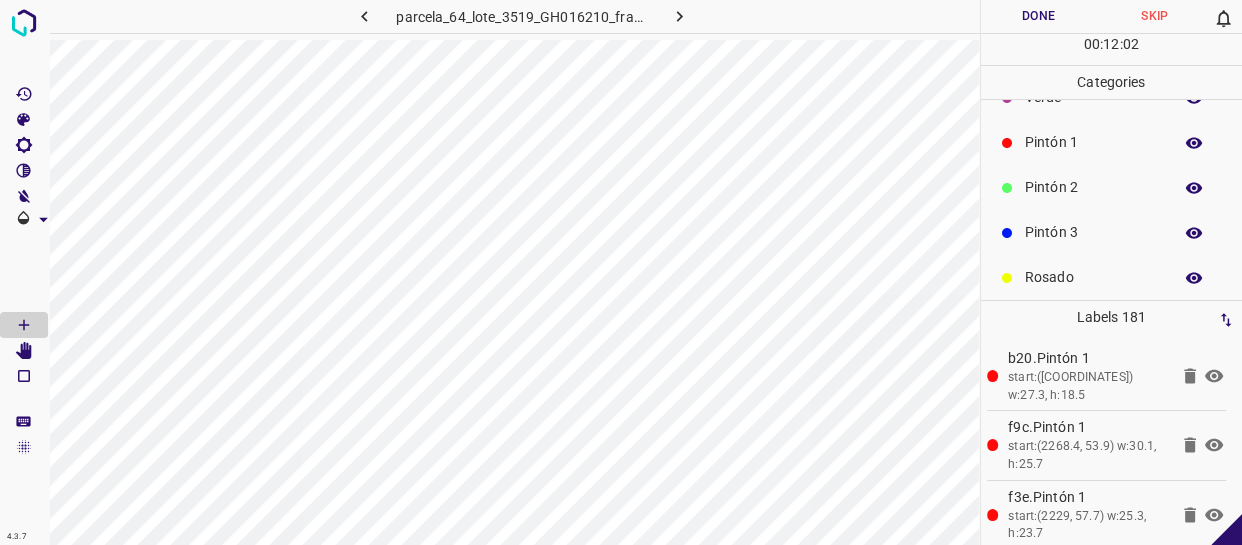 scroll, scrollTop: 0, scrollLeft: 0, axis: both 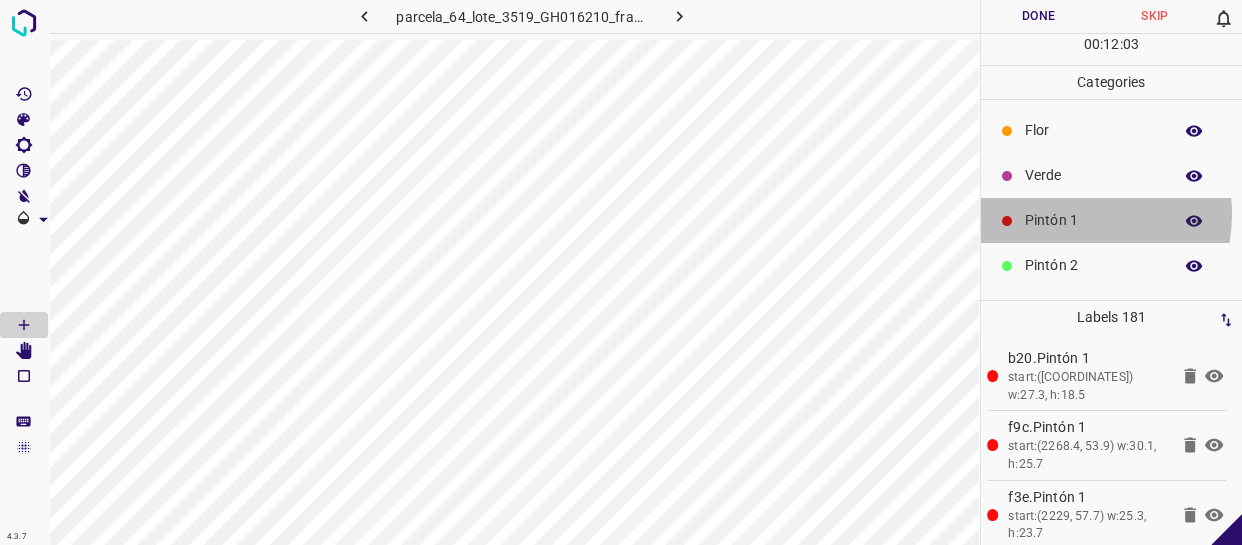 click on "Pintón 1" at bounding box center [1093, 220] 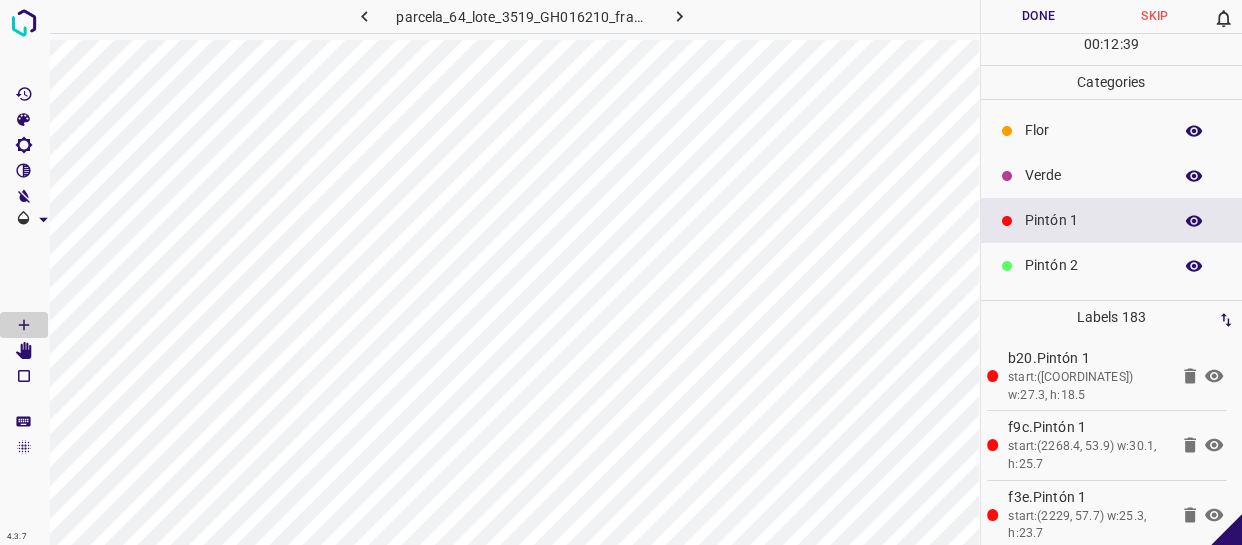 drag, startPoint x: 1070, startPoint y: 172, endPoint x: 1058, endPoint y: 177, distance: 13 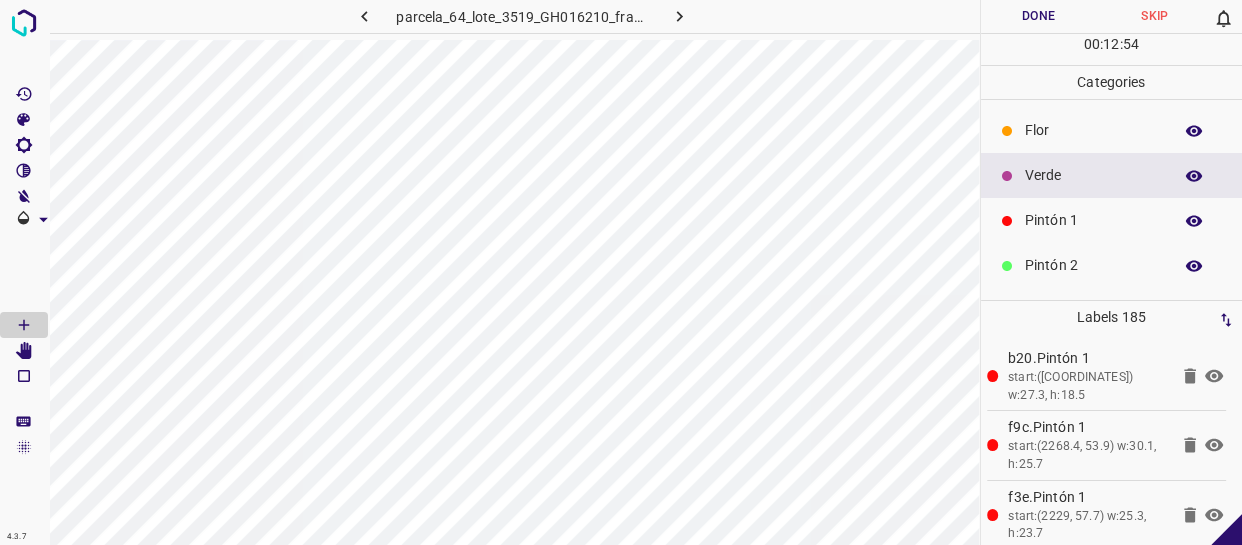 click on "Pintón 1" at bounding box center [1093, 220] 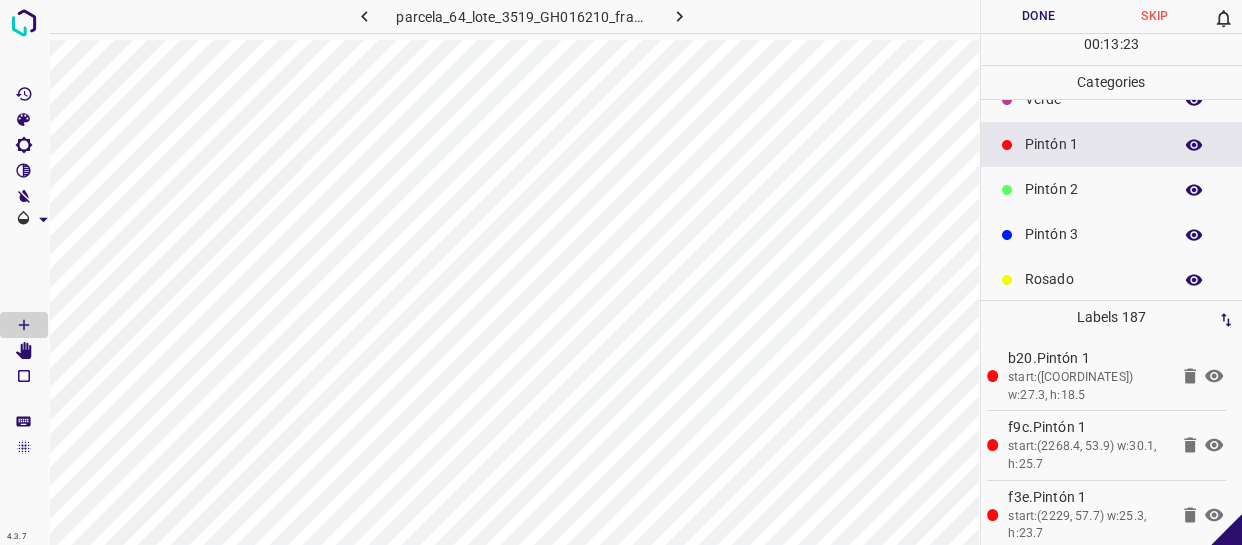 scroll, scrollTop: 175, scrollLeft: 0, axis: vertical 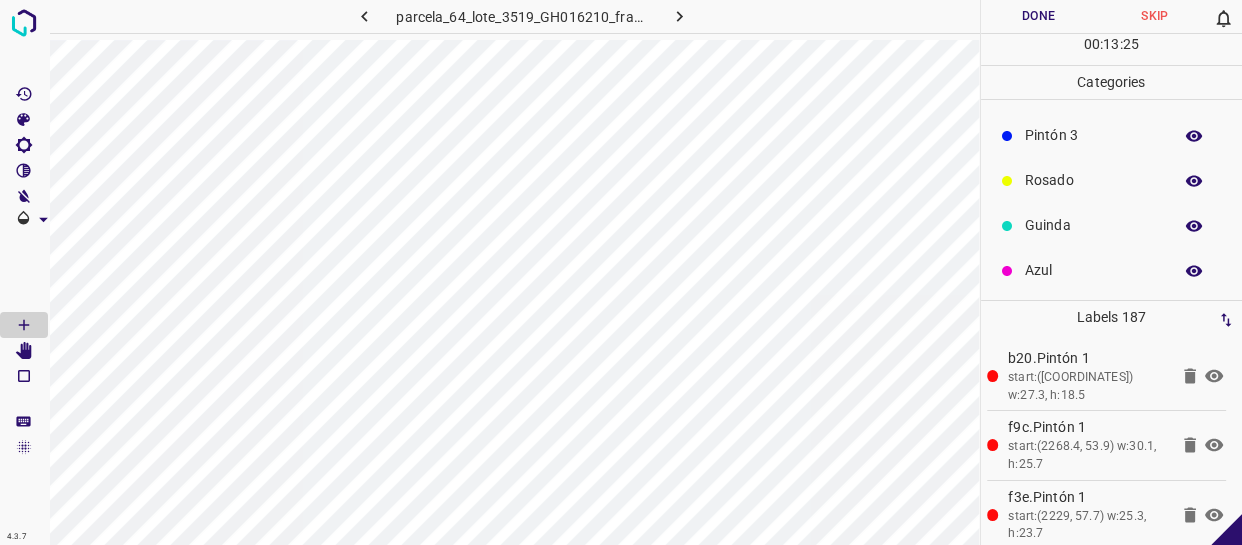 click on "Rosado" at bounding box center (1093, 180) 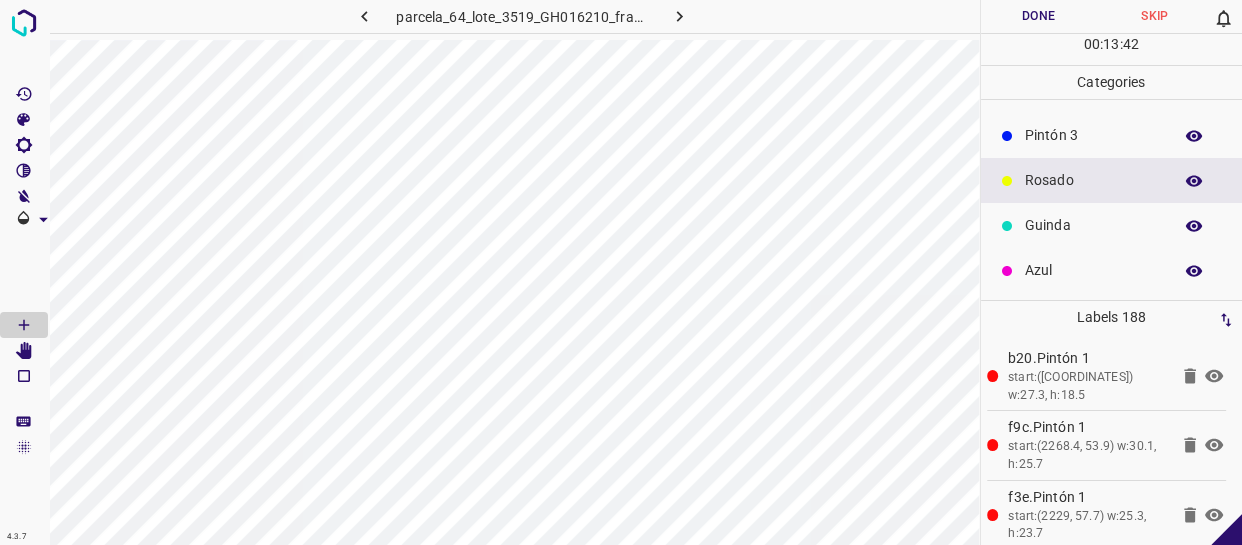 scroll, scrollTop: 0, scrollLeft: 0, axis: both 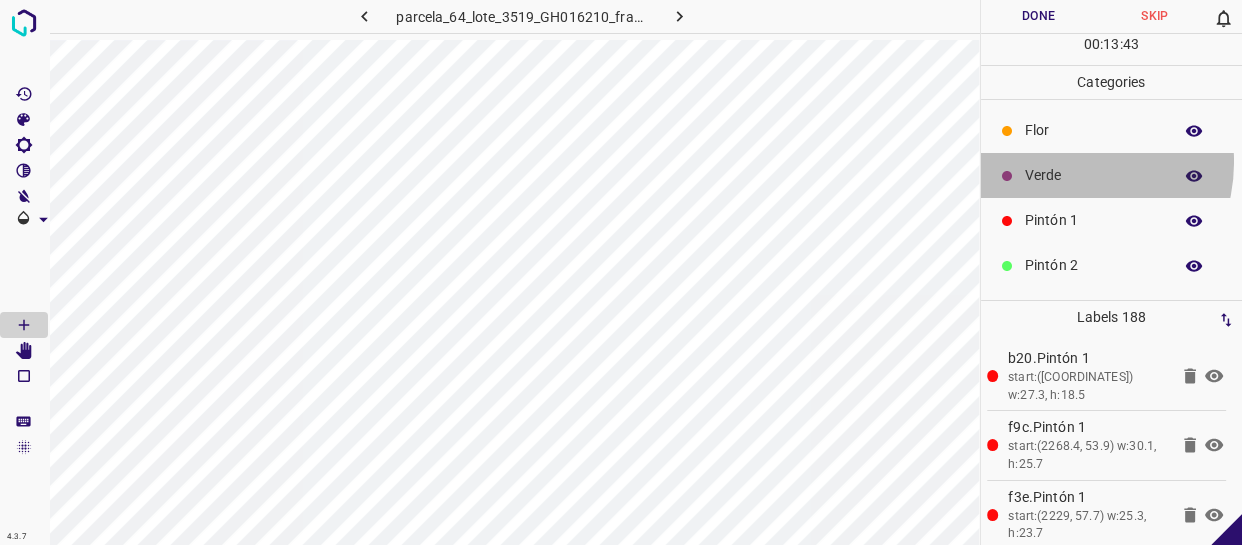 click on "Verde" at bounding box center [1112, 175] 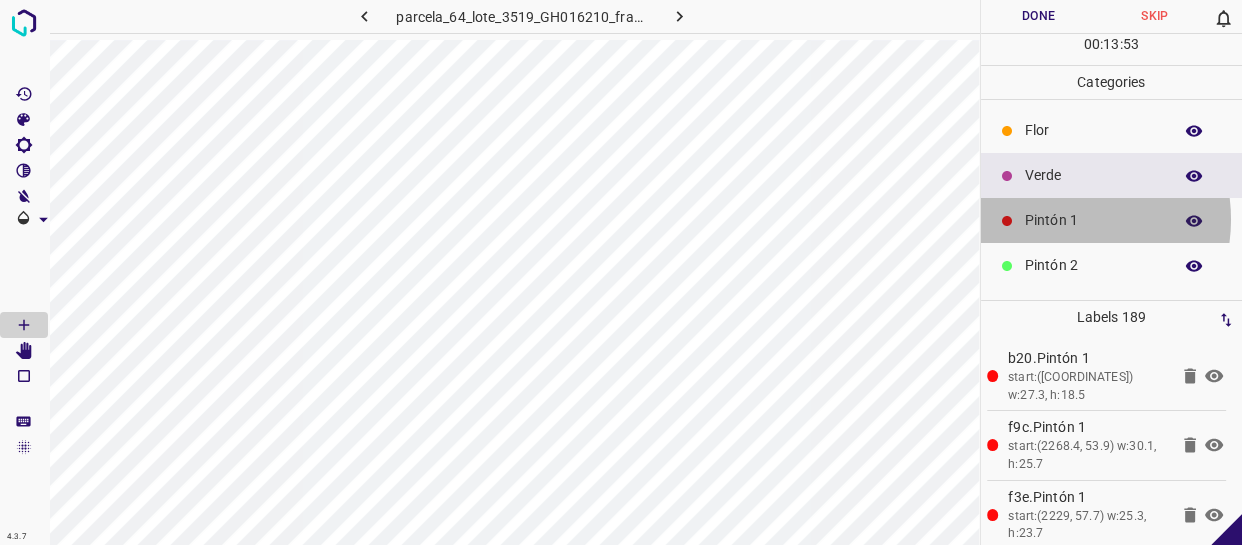 click on "Pintón 1" at bounding box center [1093, 220] 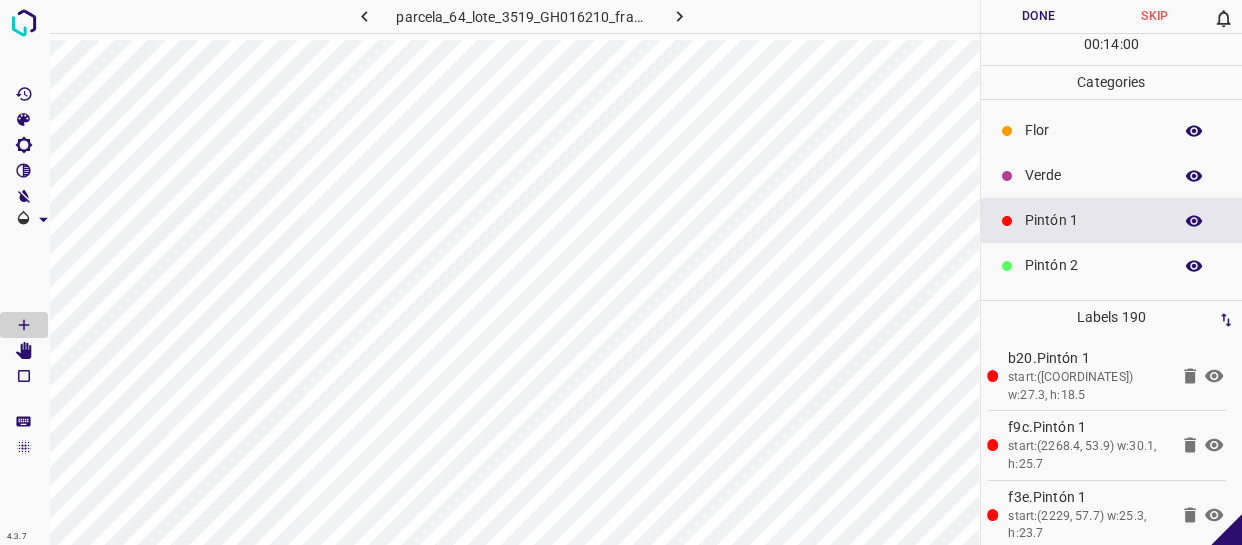 click on "Verde" at bounding box center (1112, 175) 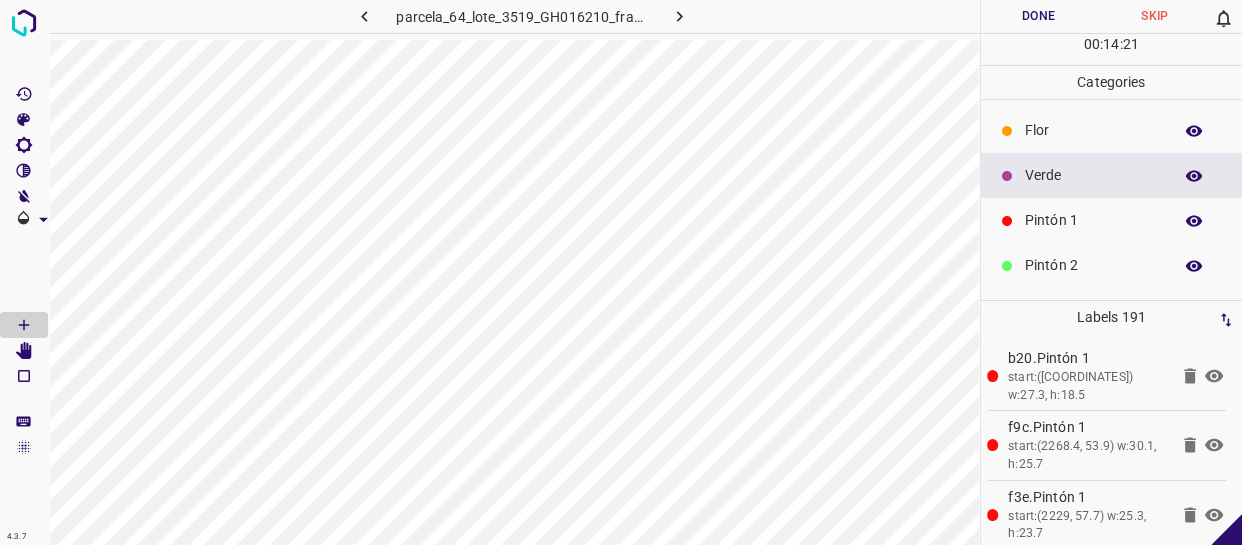 drag, startPoint x: 1050, startPoint y: 213, endPoint x: 1028, endPoint y: 221, distance: 23.409399 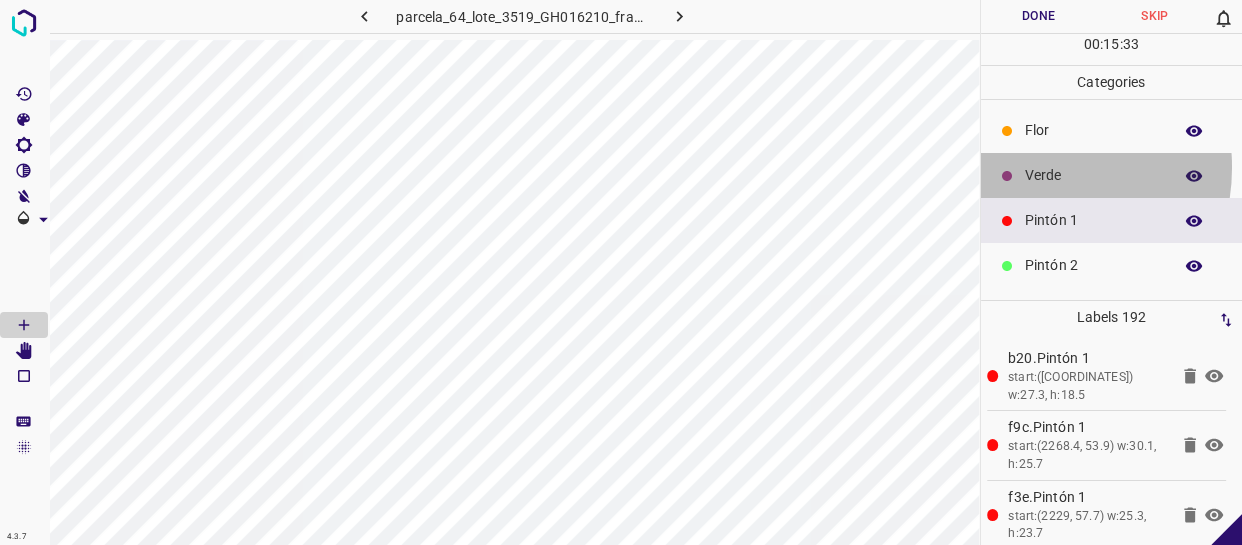 click on "Verde" at bounding box center [1093, 175] 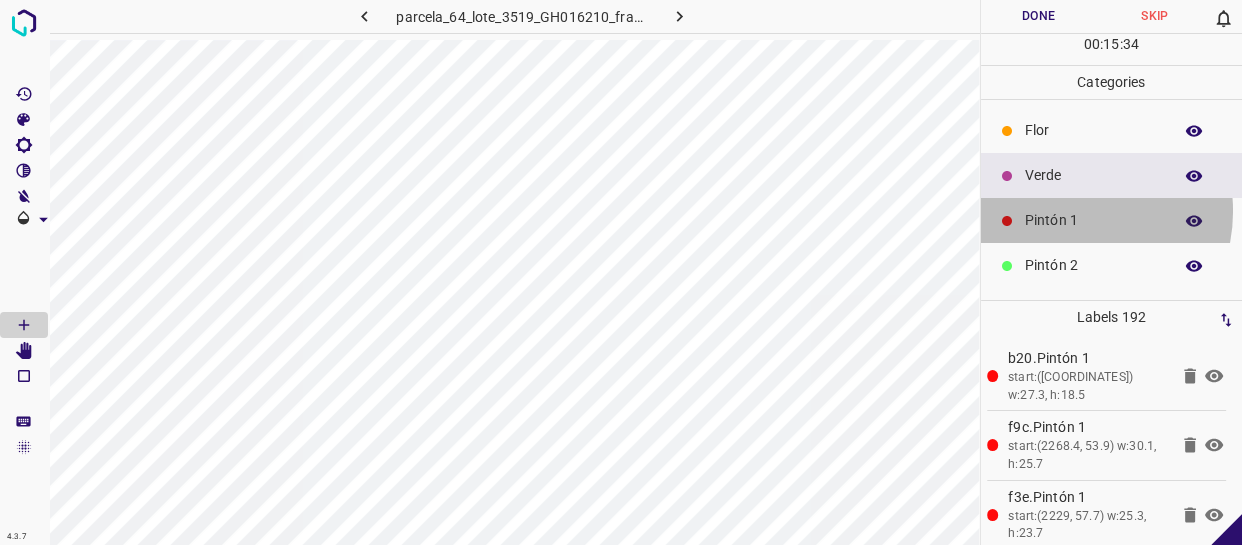 click on "Pintón 1" at bounding box center [1093, 220] 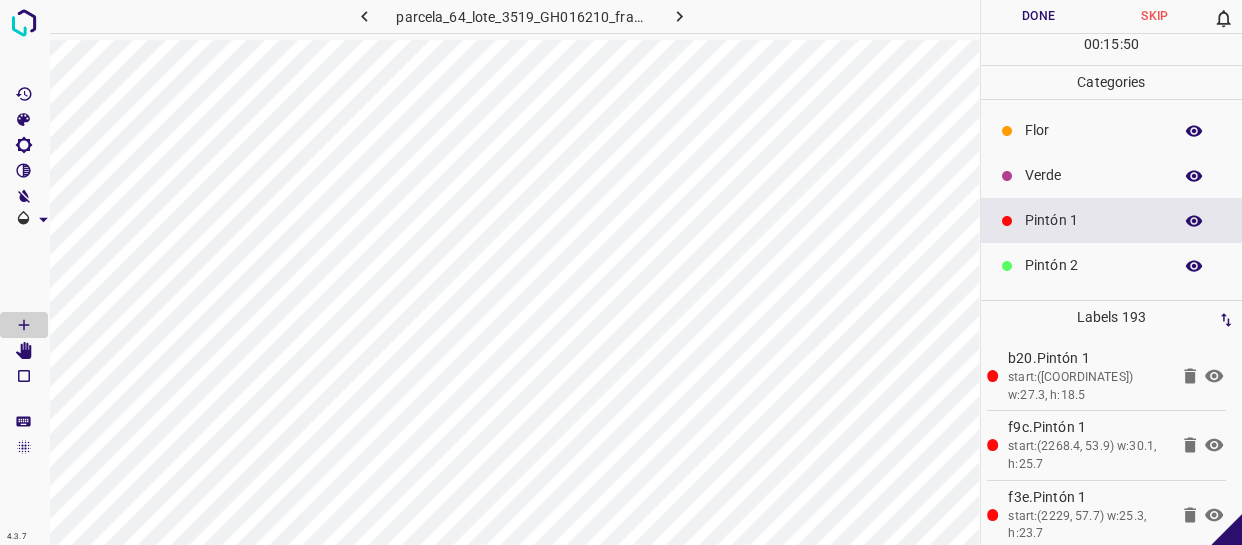 click on "Verde" at bounding box center [1112, 175] 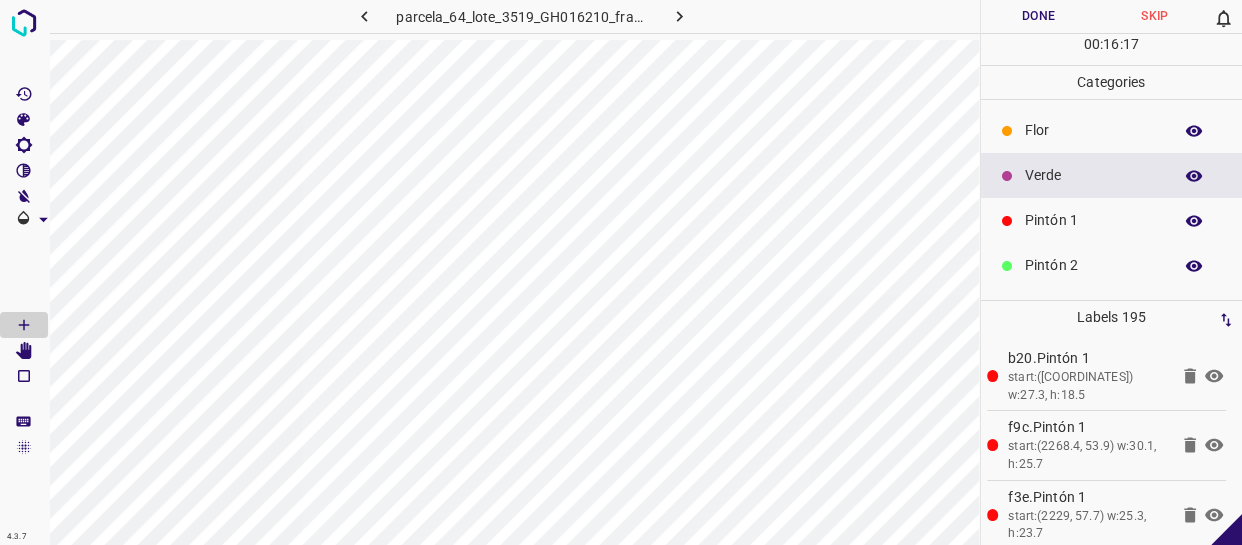 click on "Verde" at bounding box center [1112, 175] 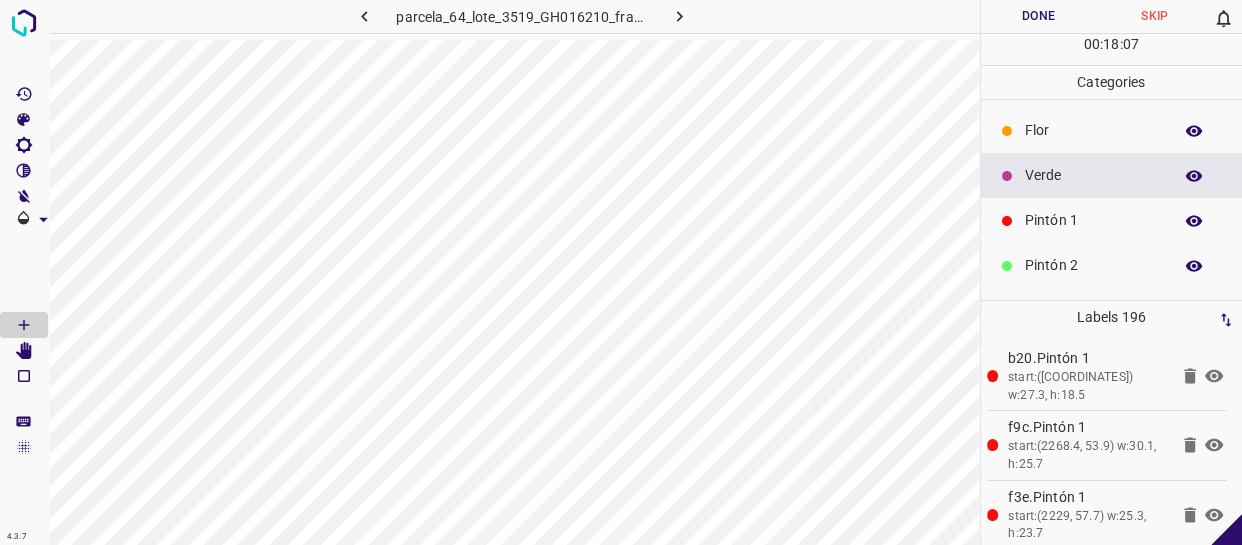 click on "Done" at bounding box center [1039, 16] 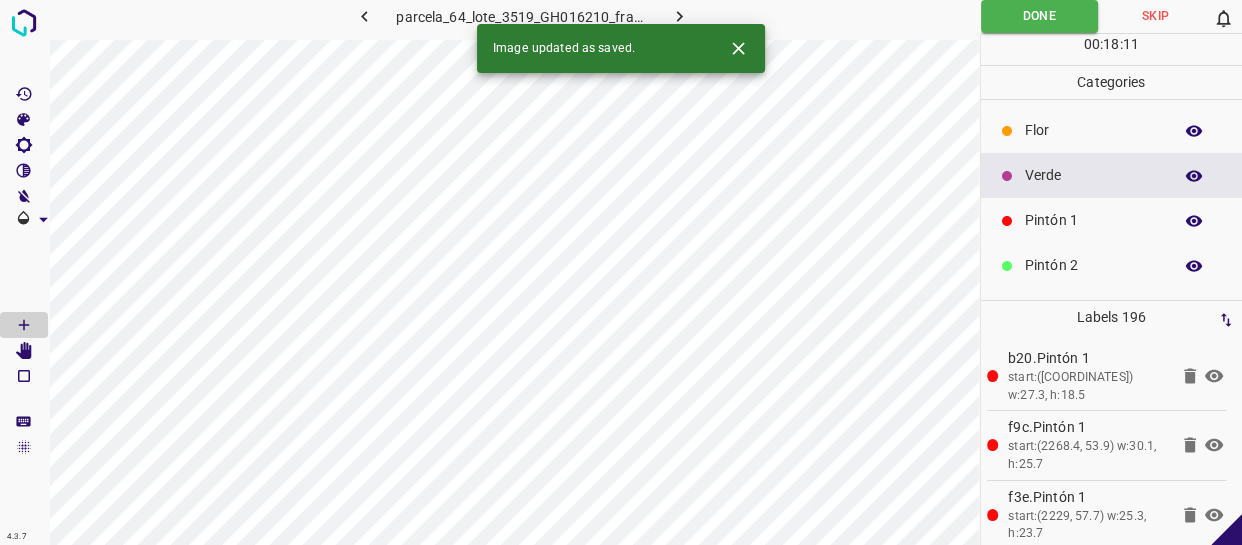 click 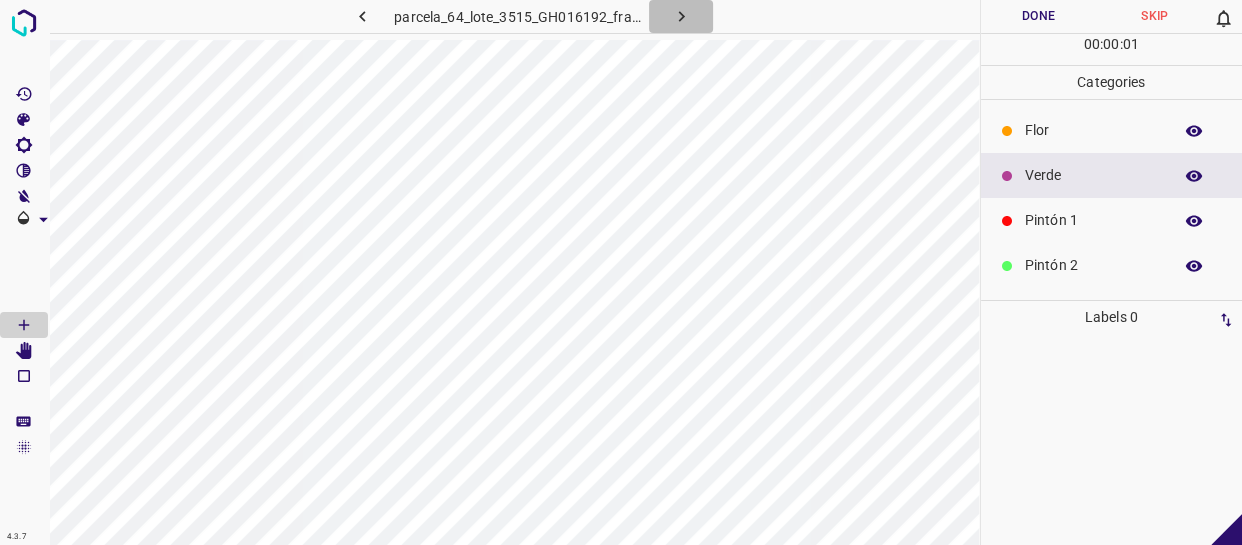 click 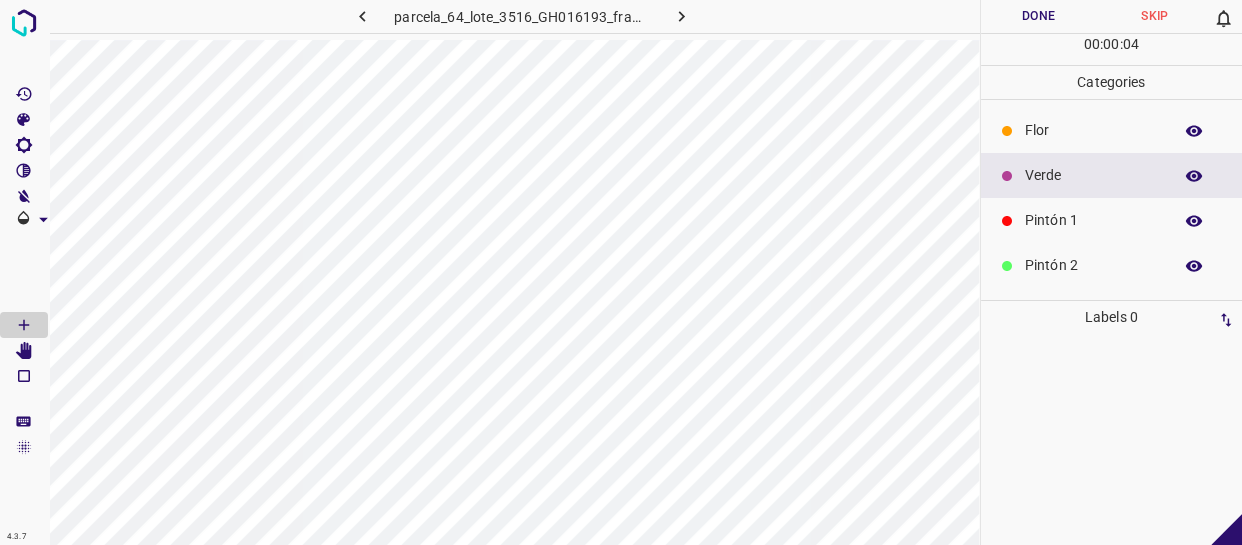 click on "Pintón 1" at bounding box center (1093, 220) 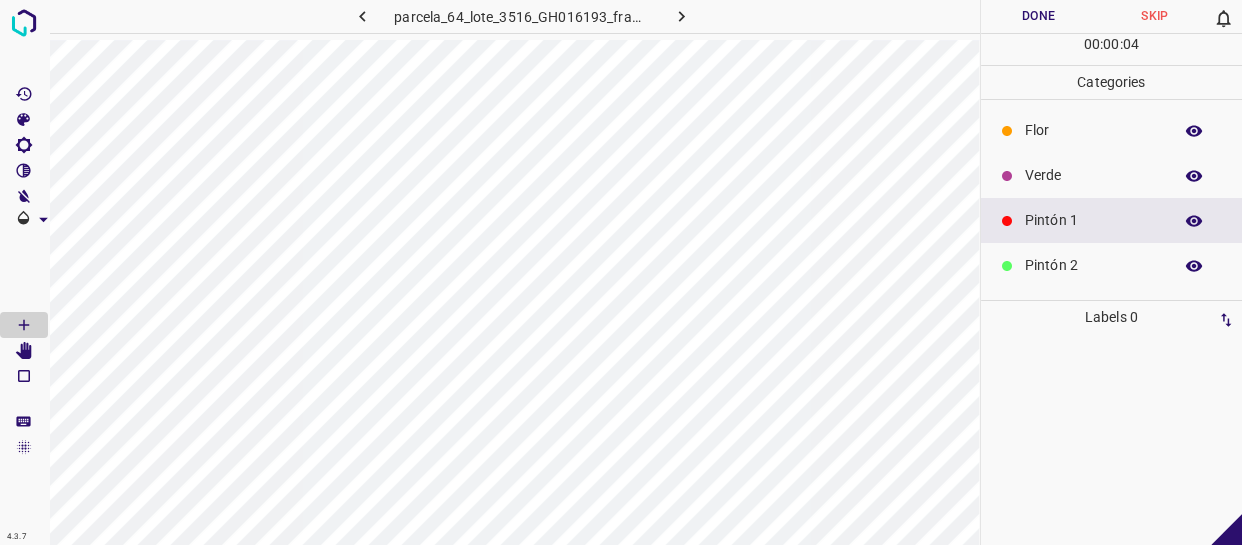 click on "Verde" at bounding box center (1093, 175) 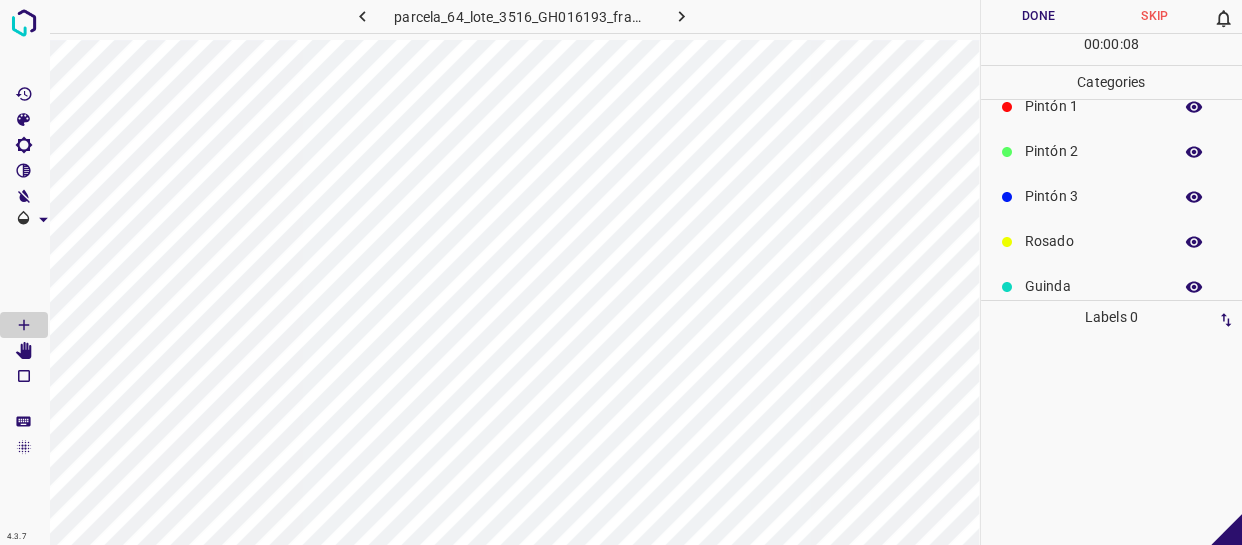 scroll, scrollTop: 175, scrollLeft: 0, axis: vertical 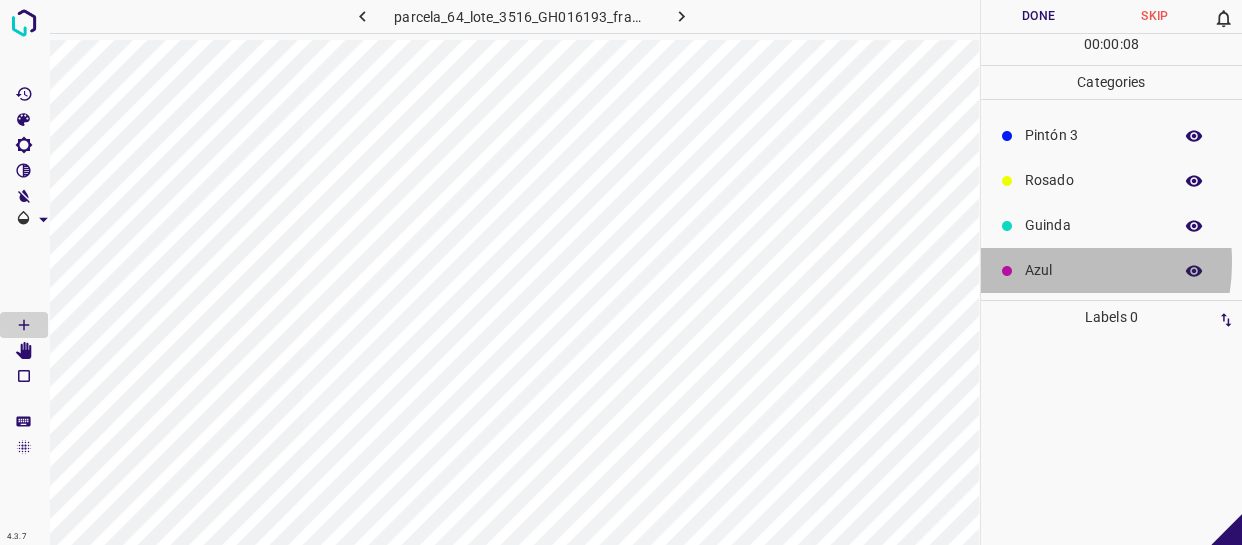 drag, startPoint x: 1035, startPoint y: 262, endPoint x: 979, endPoint y: 259, distance: 56.0803 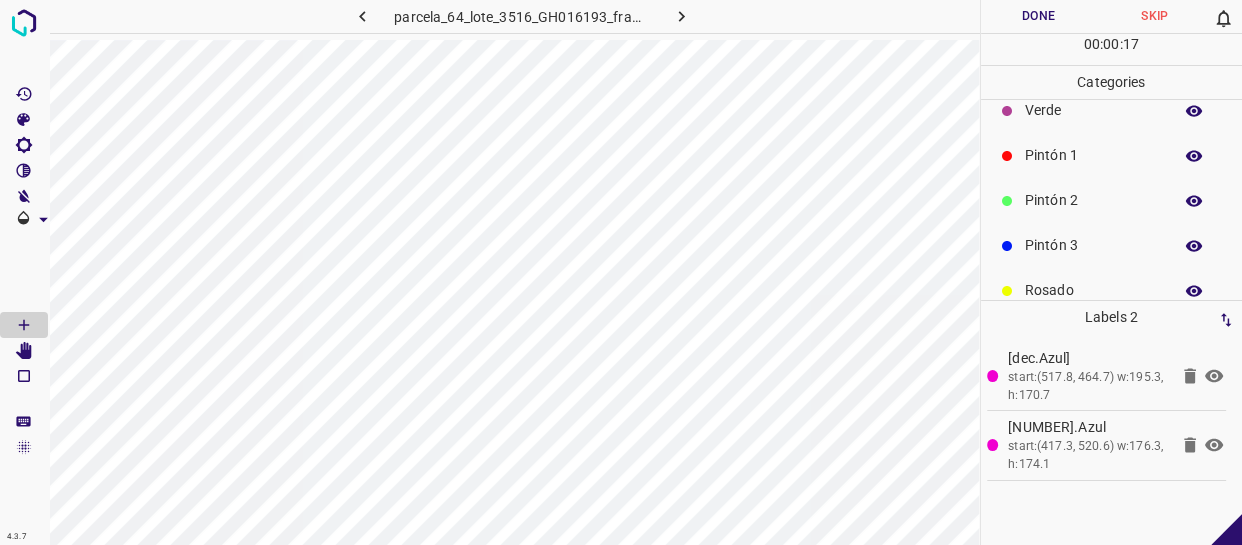 scroll, scrollTop: 0, scrollLeft: 0, axis: both 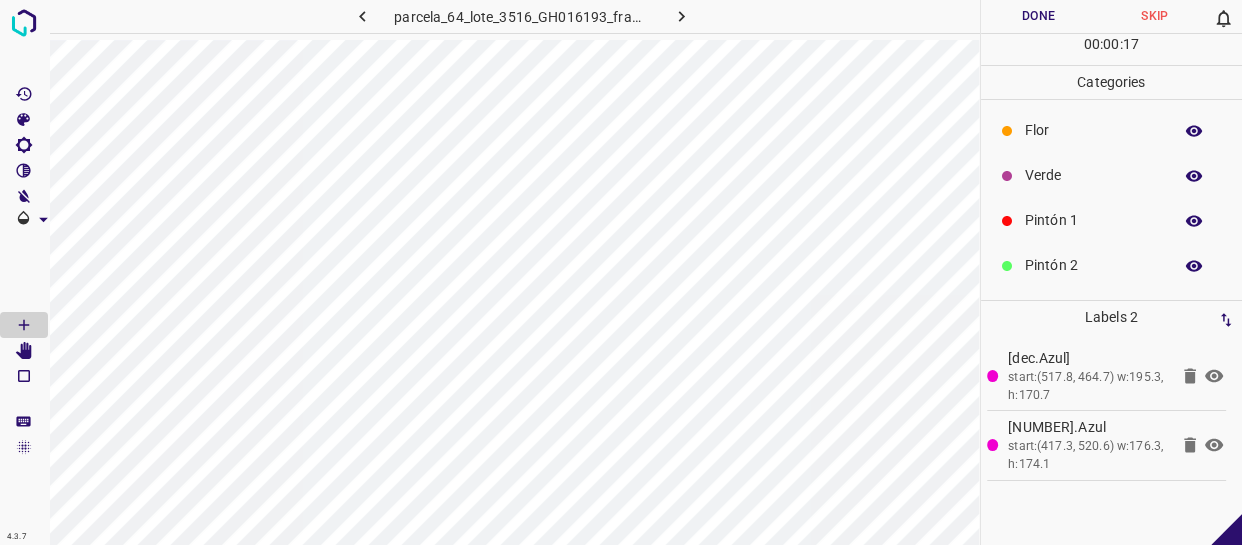 click on "Verde" at bounding box center [1112, 175] 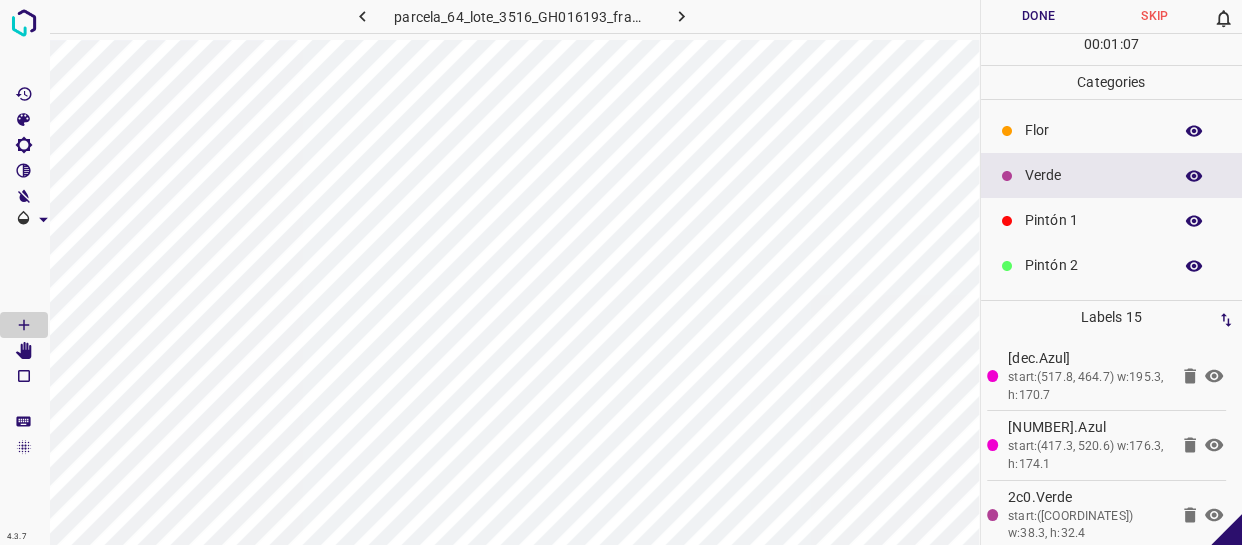 click on "Verde" at bounding box center [1112, 175] 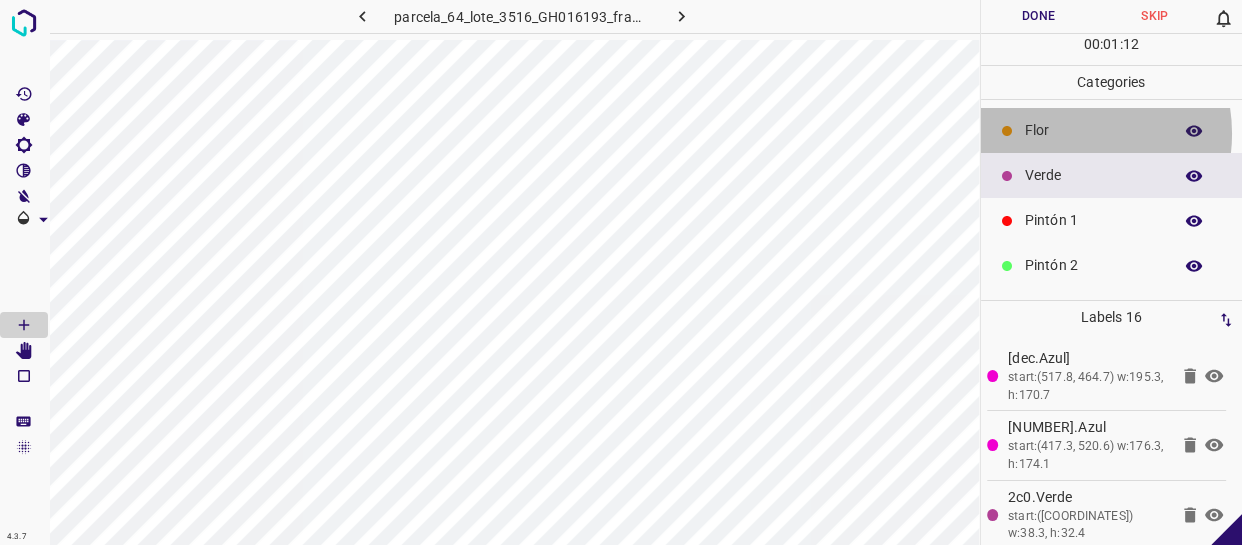 click on "Flor" at bounding box center [1093, 130] 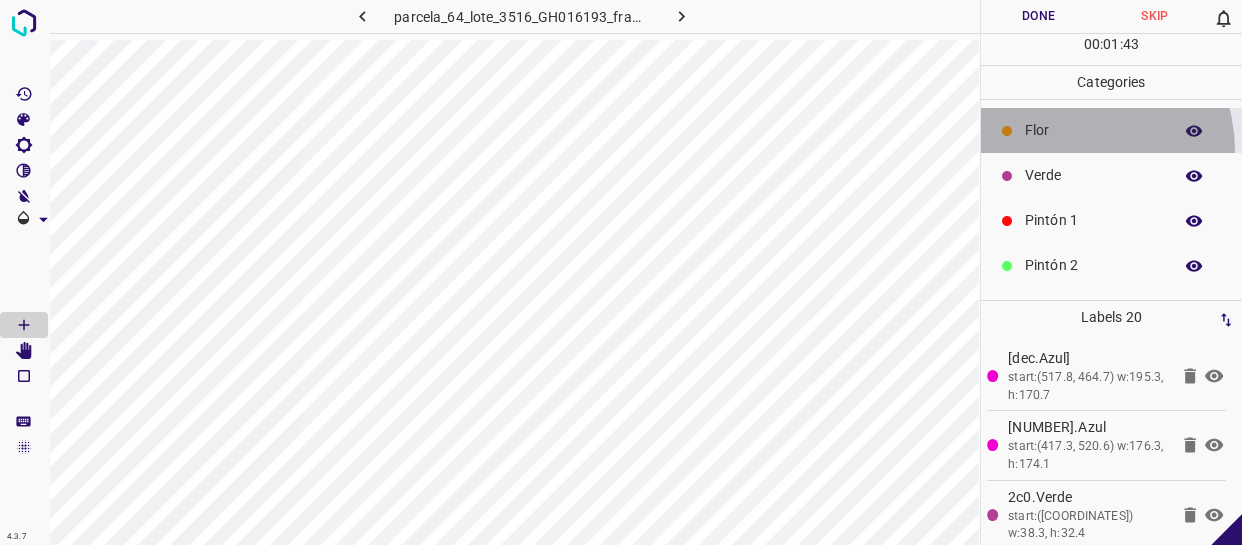 click on "Flor" at bounding box center (1112, 130) 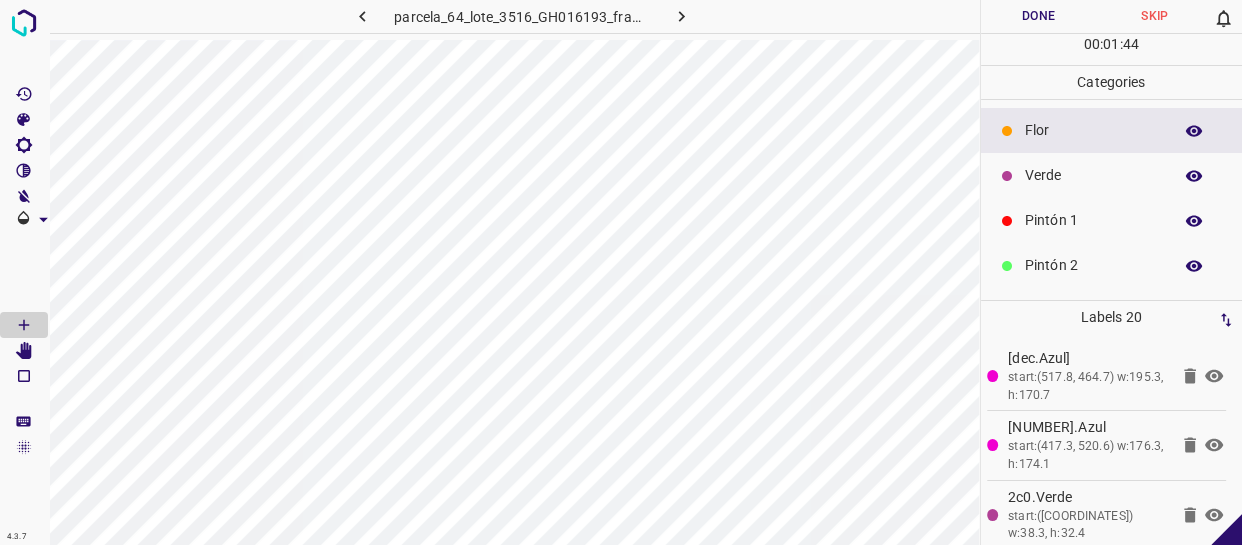 drag, startPoint x: 1049, startPoint y: 165, endPoint x: 996, endPoint y: 175, distance: 53.935146 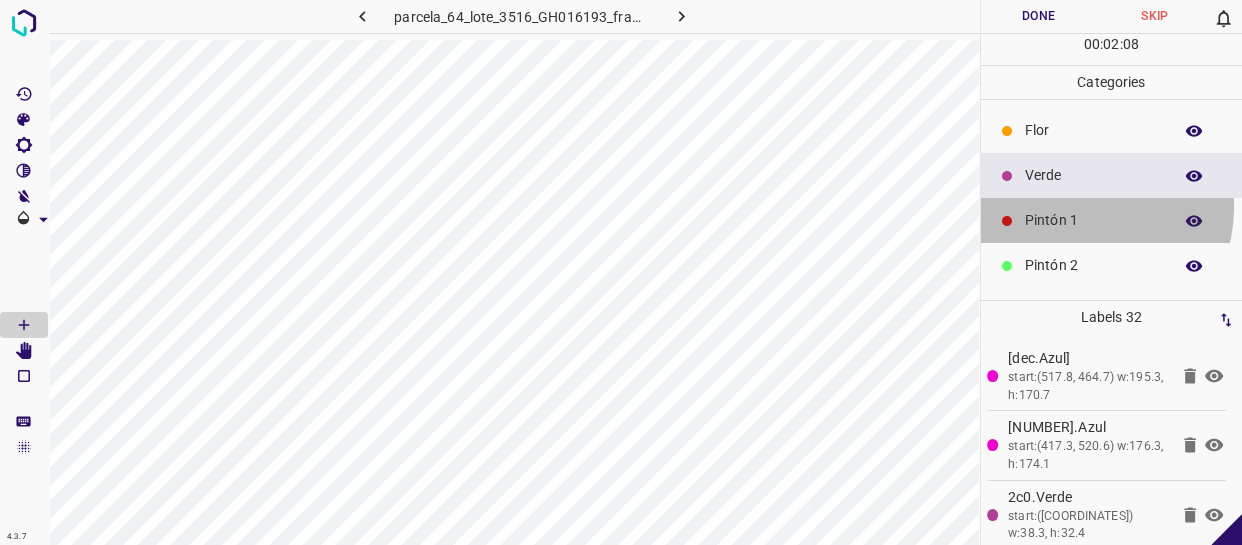 drag, startPoint x: 1079, startPoint y: 207, endPoint x: 1023, endPoint y: 221, distance: 57.72348 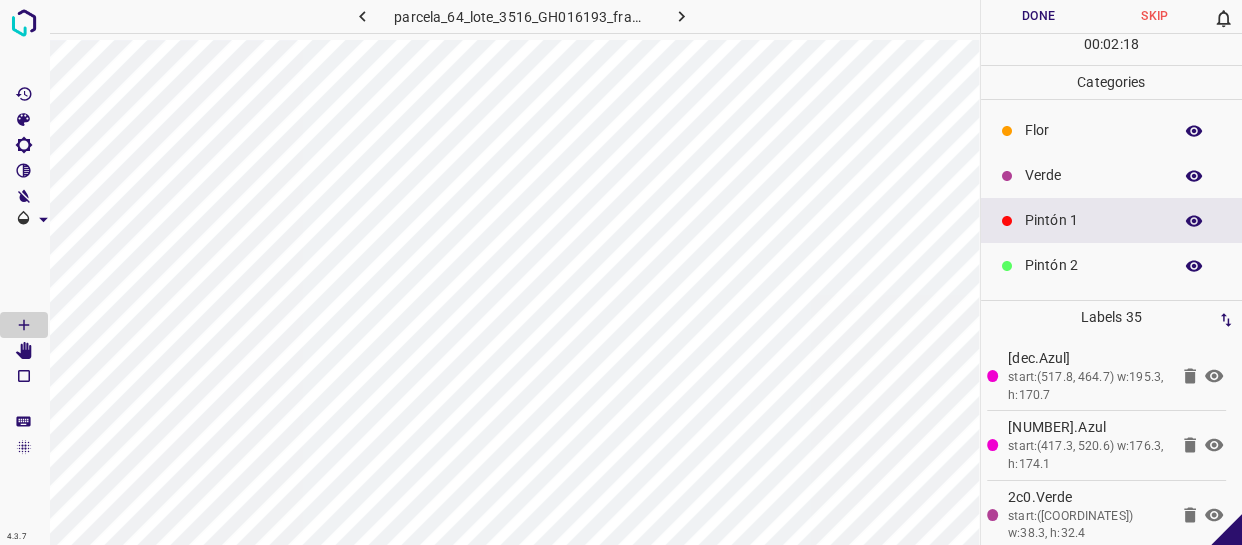drag, startPoint x: 1076, startPoint y: 175, endPoint x: 1038, endPoint y: 187, distance: 39.849716 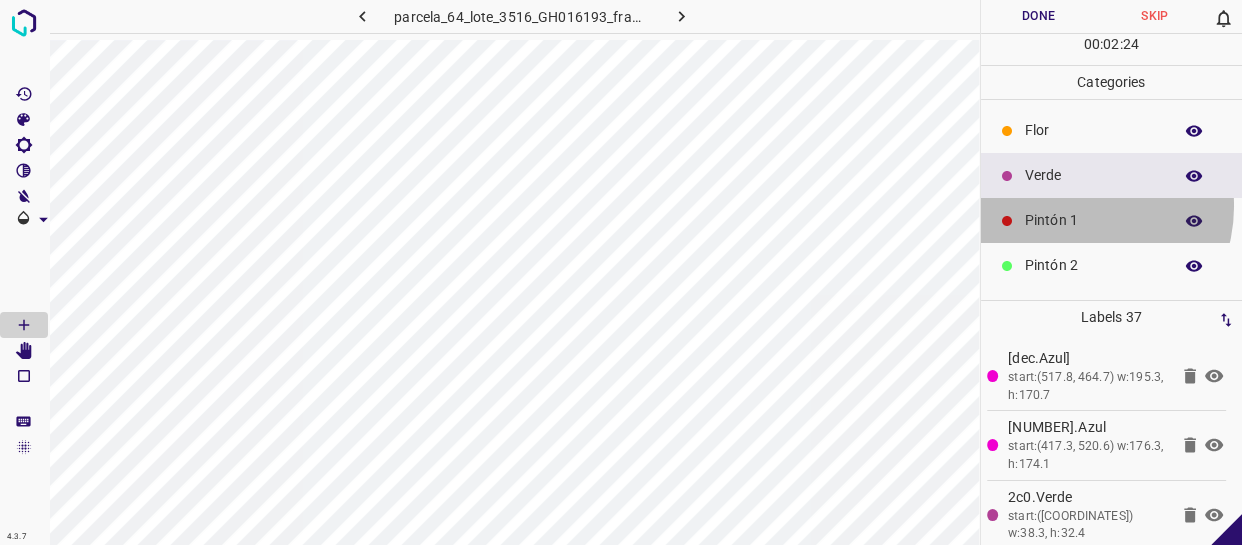 drag, startPoint x: 1075, startPoint y: 206, endPoint x: 995, endPoint y: 209, distance: 80.05623 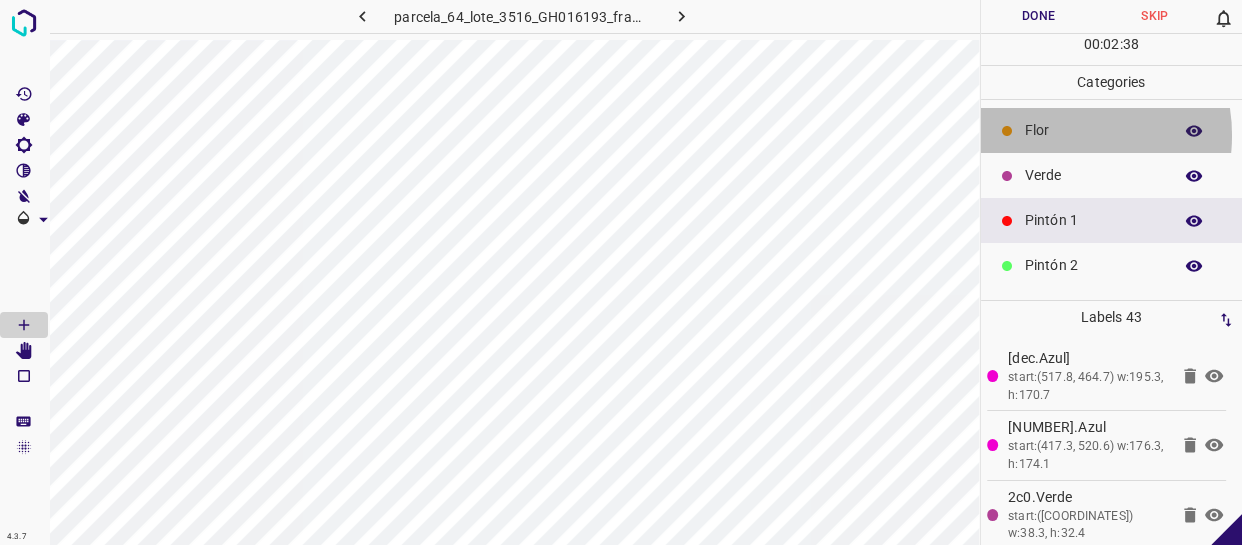 click on "Flor" at bounding box center (1093, 130) 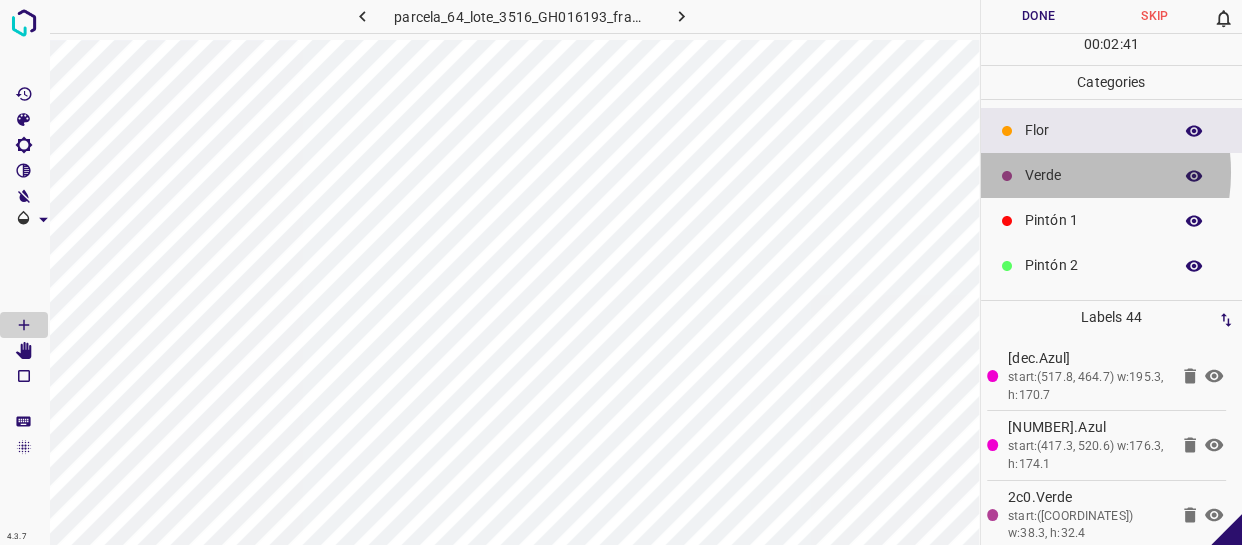 click on "Verde" at bounding box center (1093, 175) 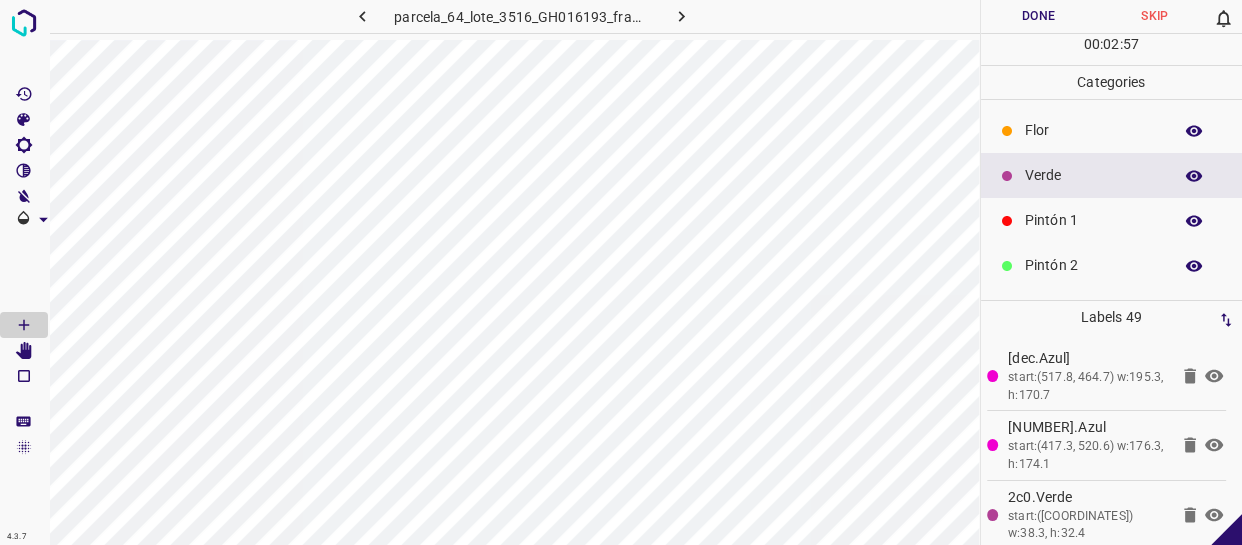 drag, startPoint x: 1062, startPoint y: 221, endPoint x: 1023, endPoint y: 224, distance: 39.115215 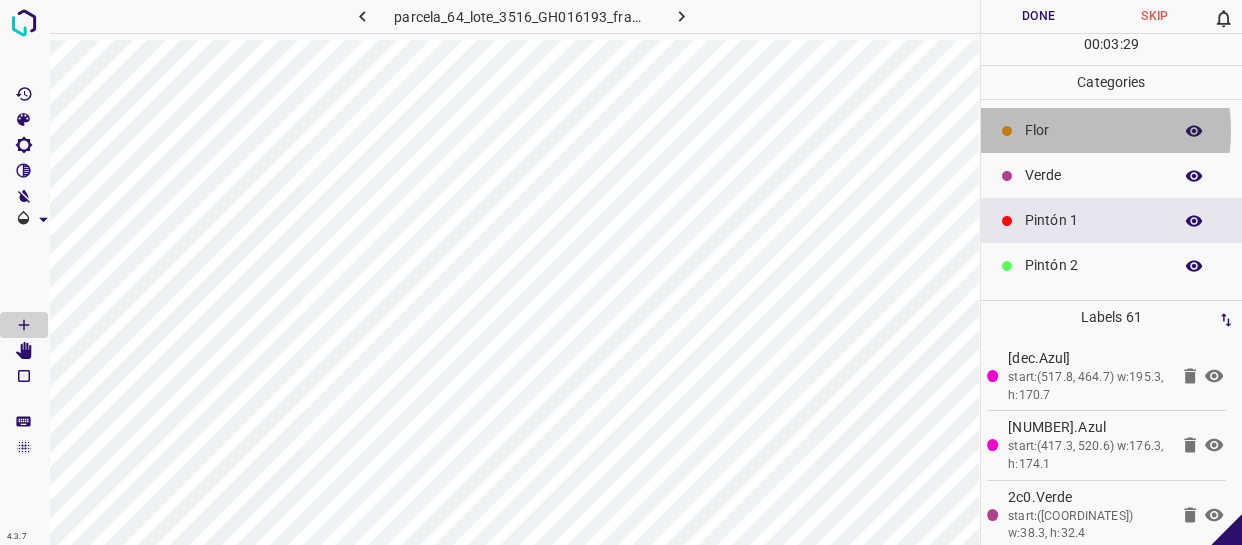 click on "Flor" at bounding box center (1093, 130) 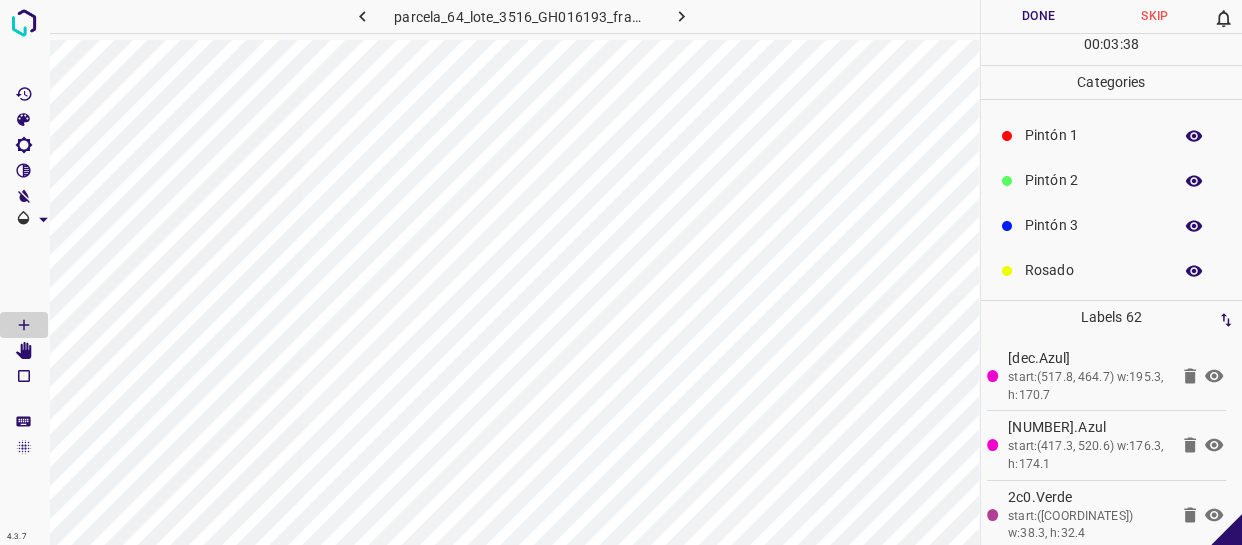 scroll, scrollTop: 175, scrollLeft: 0, axis: vertical 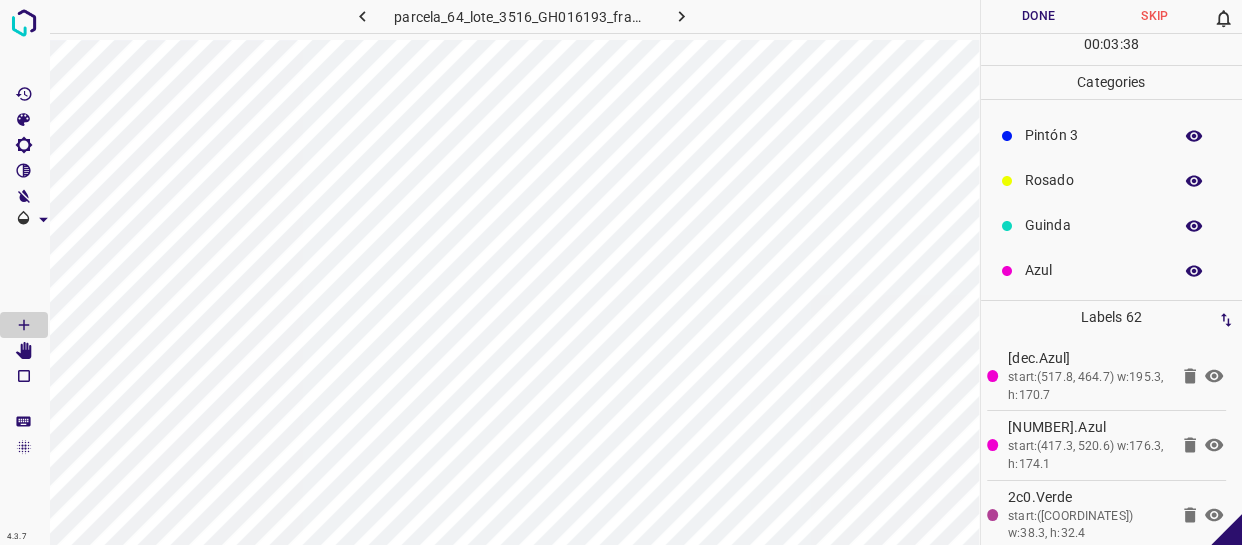click on "Azul" at bounding box center [1093, 270] 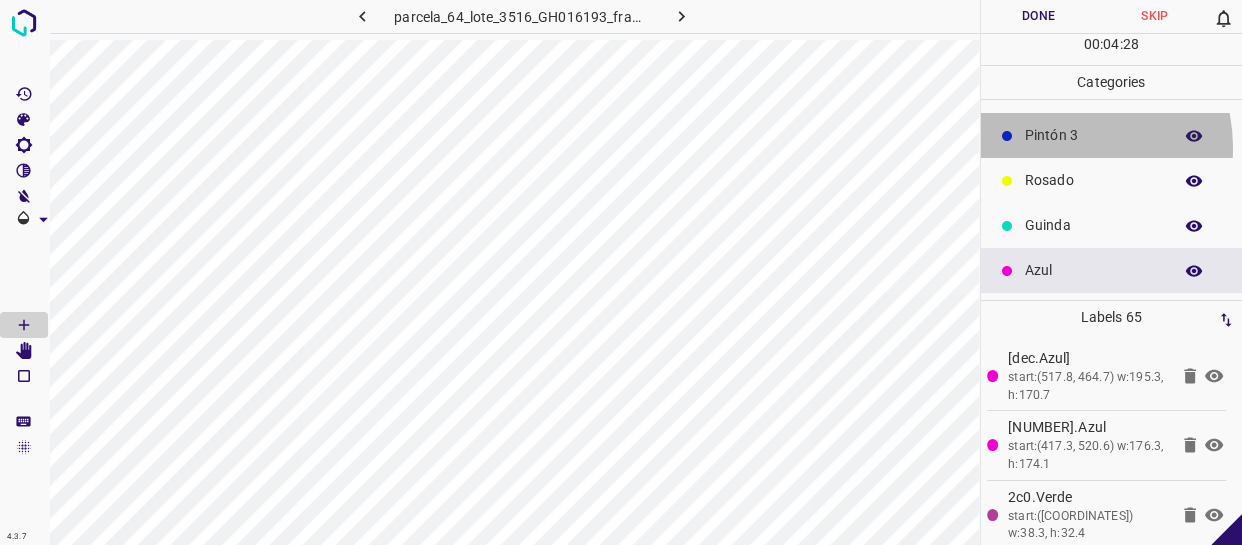 click on "Pintón 3" at bounding box center [1112, 135] 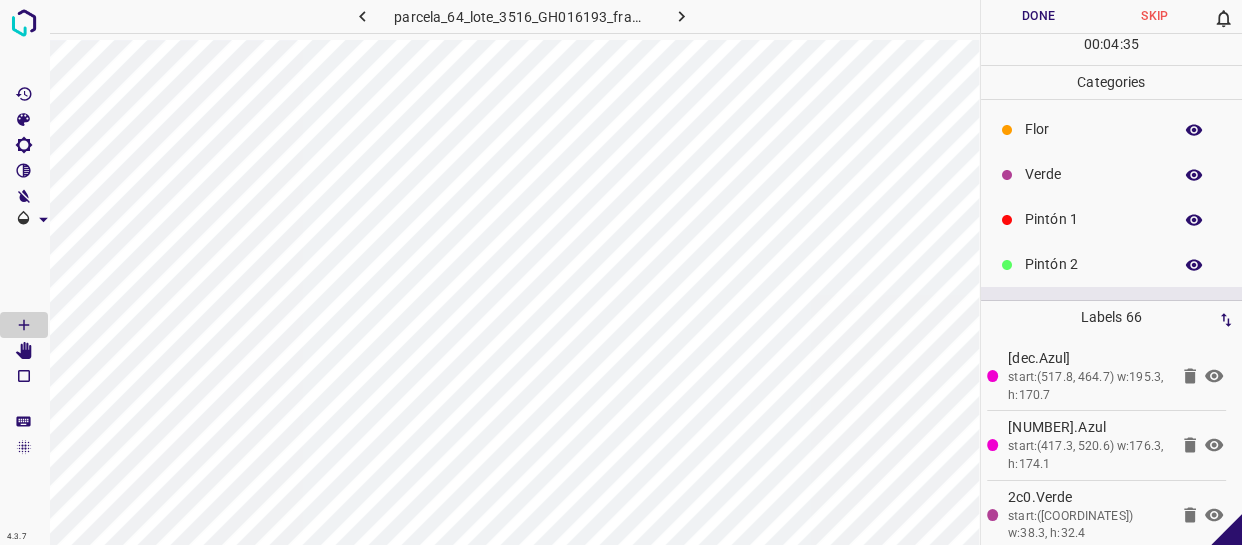scroll, scrollTop: 0, scrollLeft: 0, axis: both 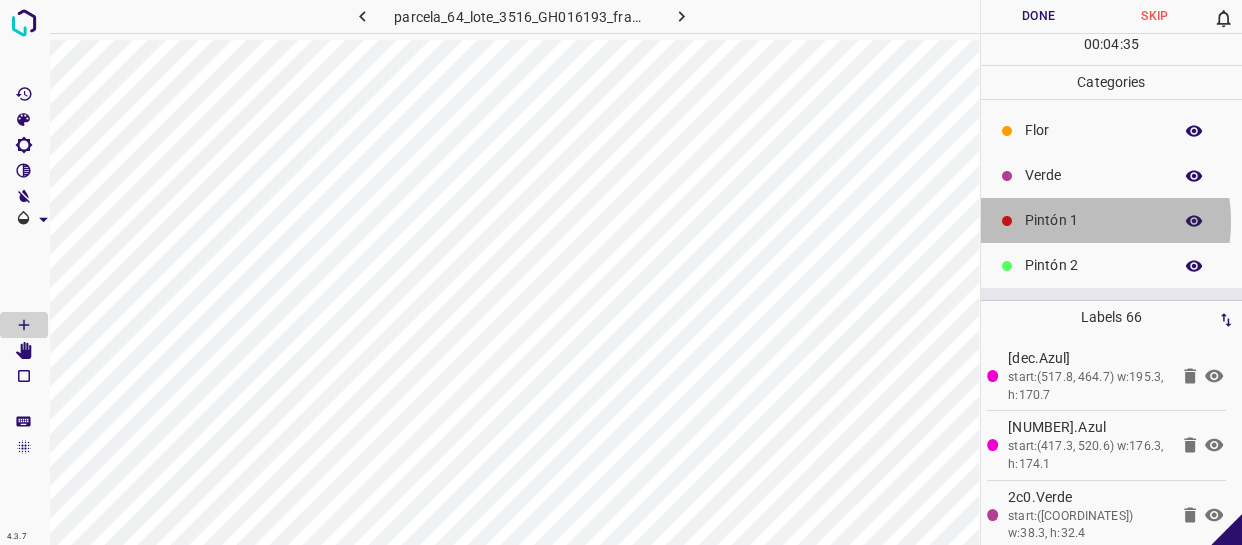 click on "Pintón 1" at bounding box center (1093, 220) 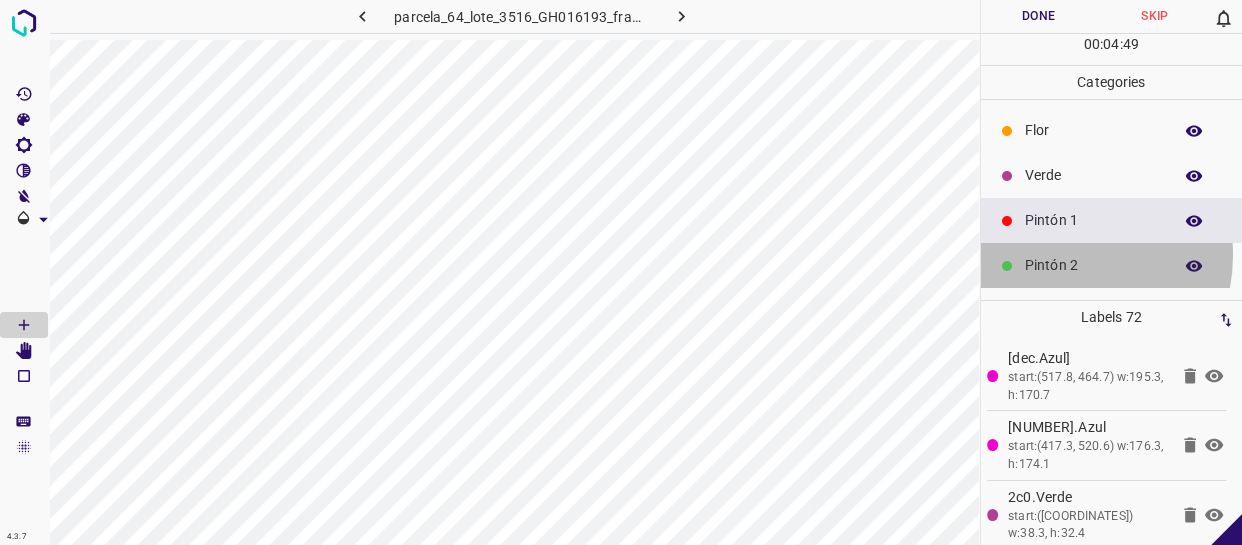 drag, startPoint x: 1061, startPoint y: 255, endPoint x: 1025, endPoint y: 251, distance: 36.221542 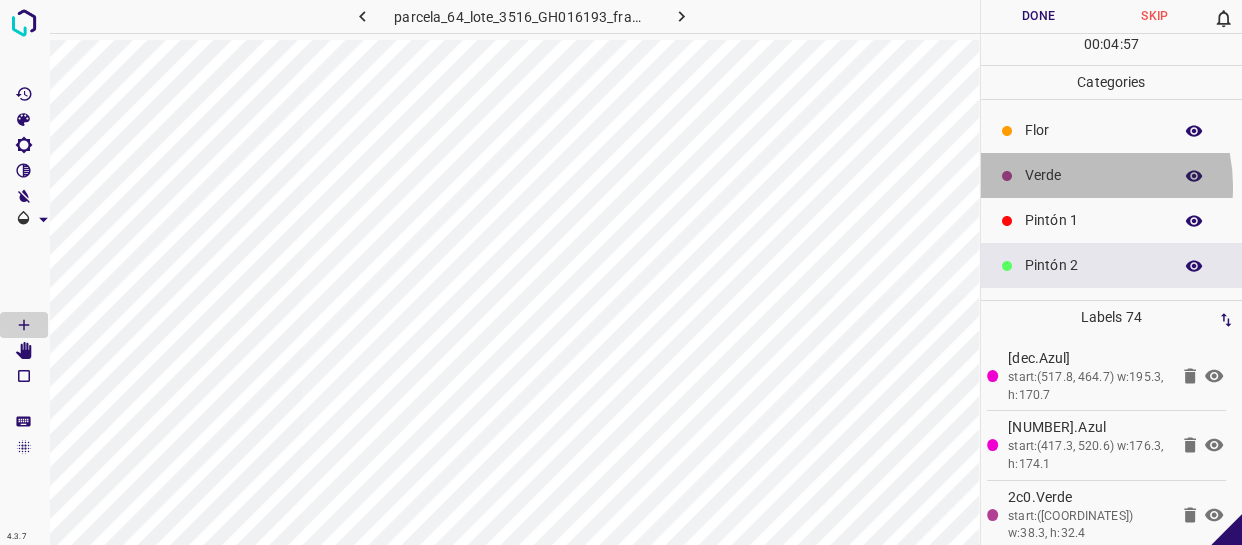 click on "Verde" at bounding box center [1112, 175] 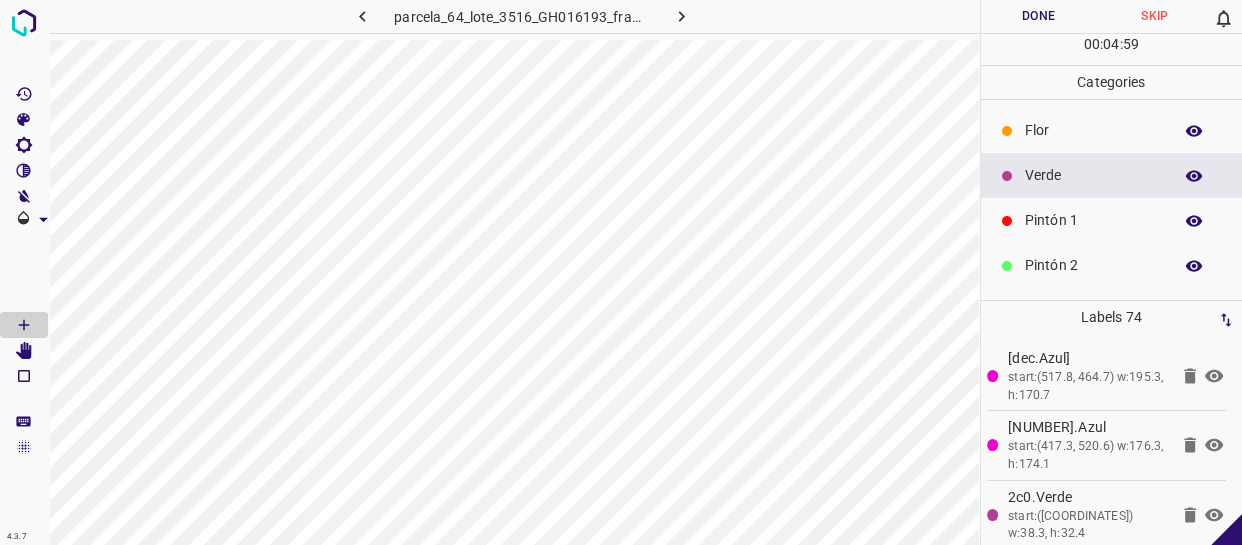 click on "Pintón 1" at bounding box center [1093, 220] 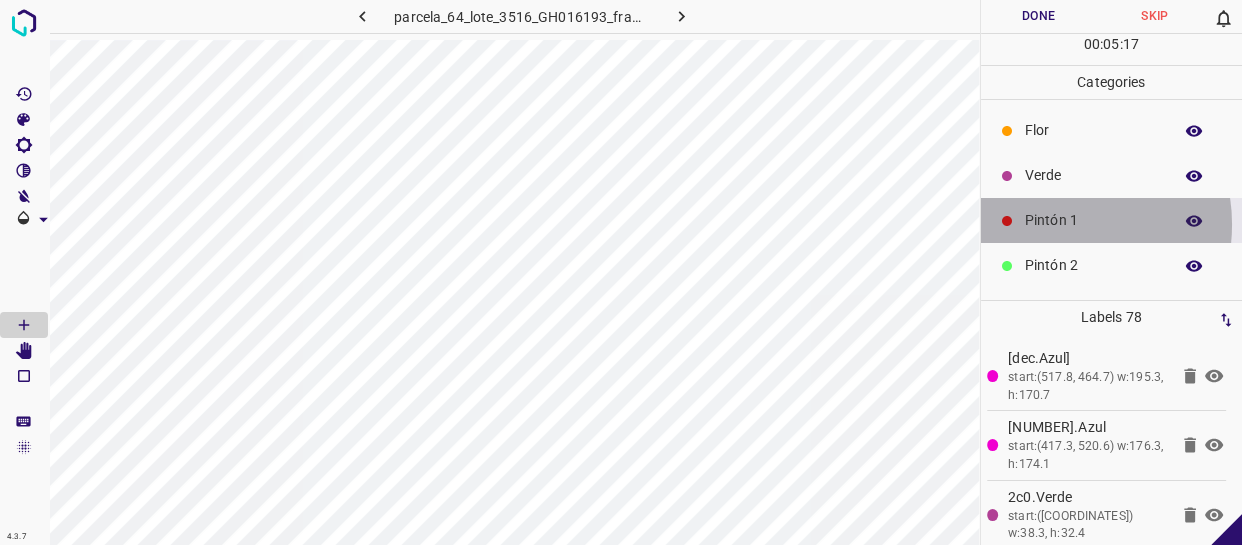 click on "Pintón 1" at bounding box center [1093, 220] 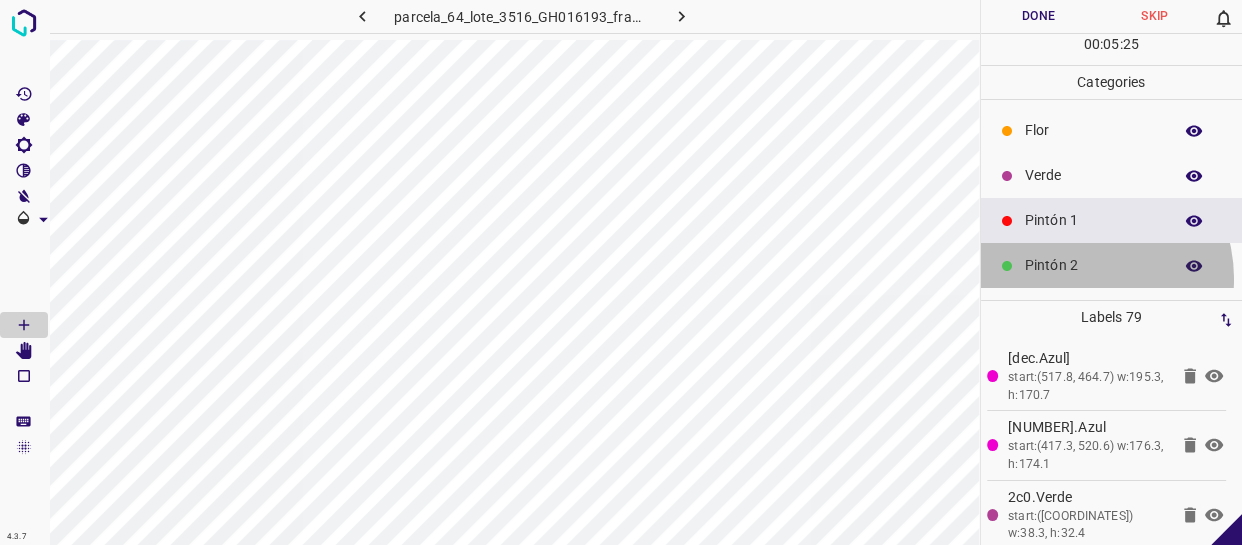 drag, startPoint x: 1080, startPoint y: 278, endPoint x: 1065, endPoint y: 278, distance: 15 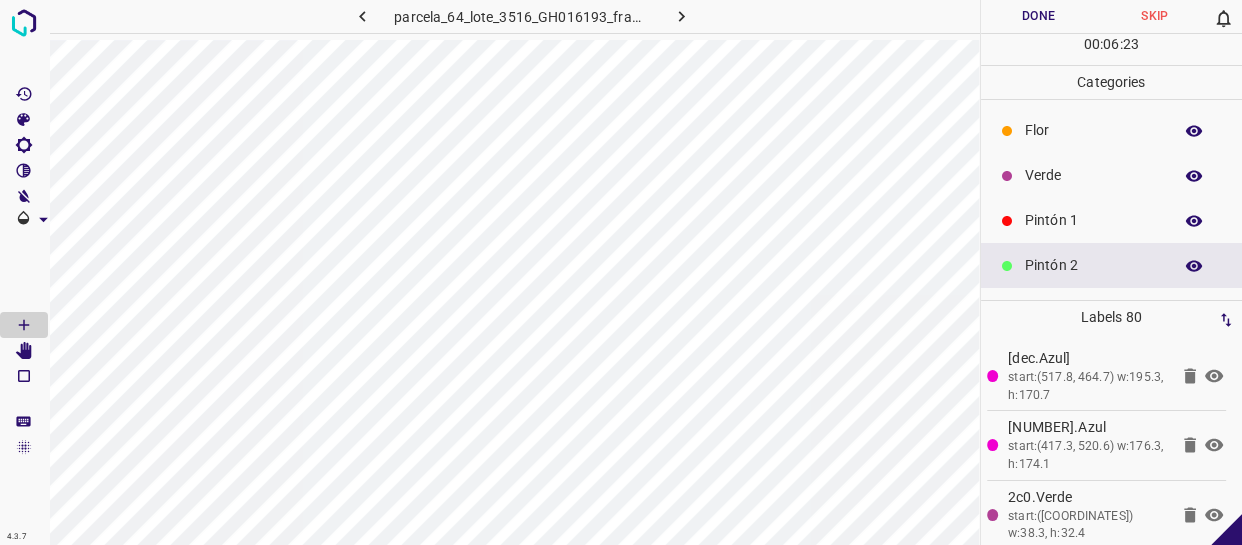 click on "Verde" at bounding box center (1093, 175) 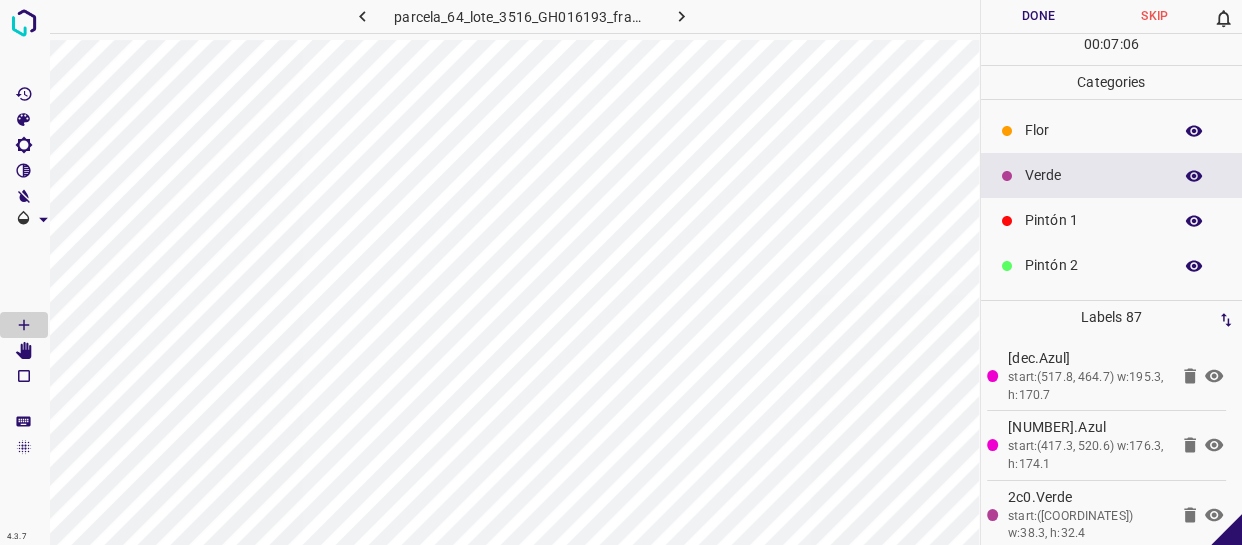 click on "Flor" at bounding box center (1093, 130) 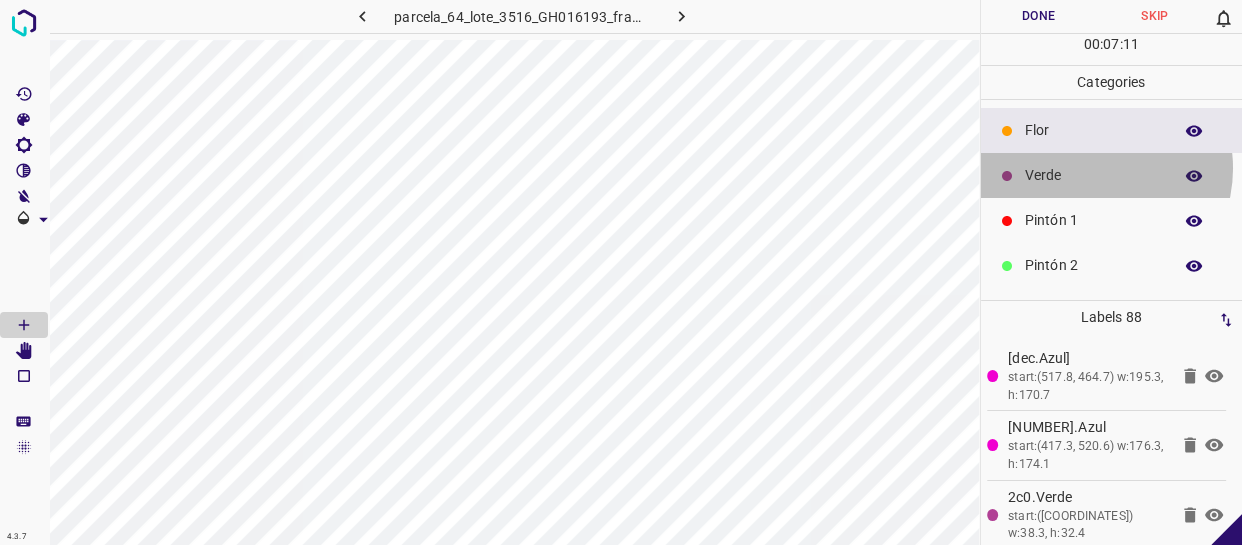 click on "Verde" at bounding box center [1093, 175] 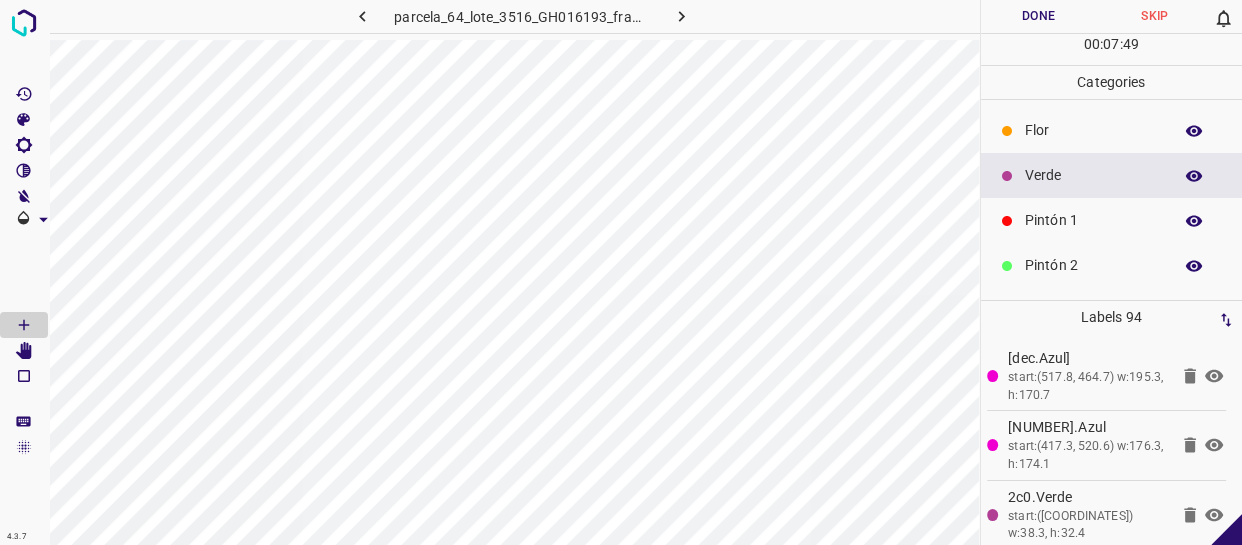 drag, startPoint x: 1089, startPoint y: 262, endPoint x: 1079, endPoint y: 266, distance: 10.770329 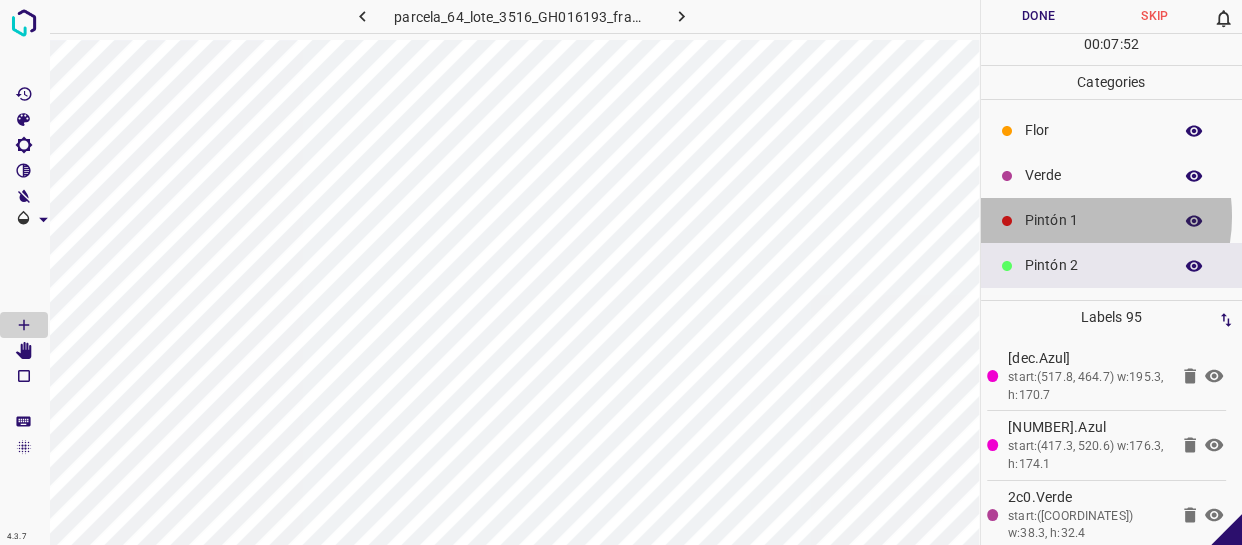click on "Pintón 1" at bounding box center [1093, 220] 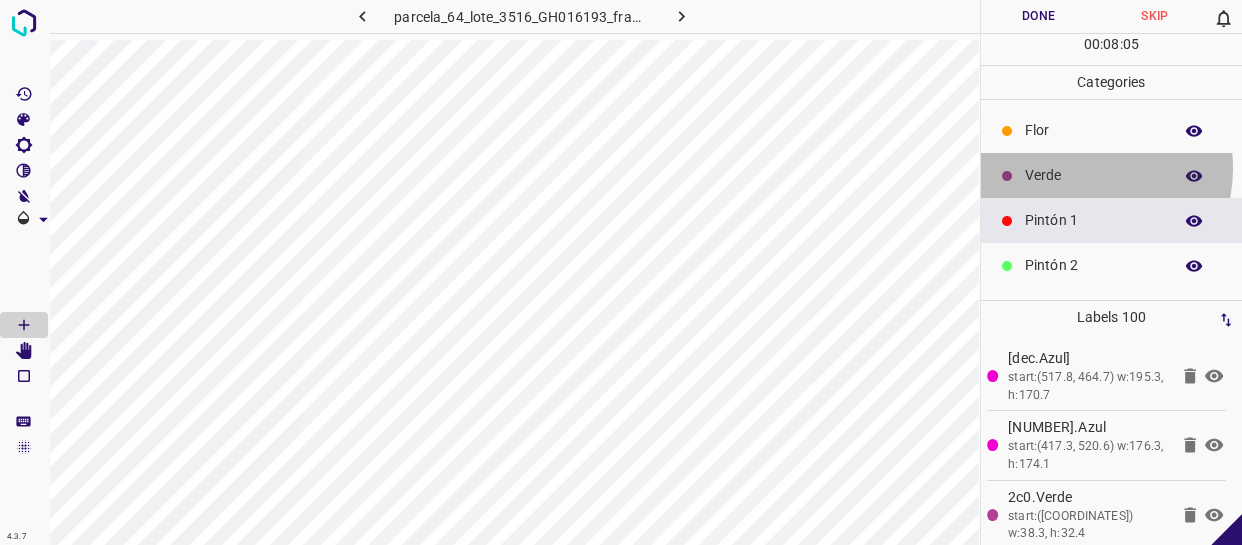 drag, startPoint x: 1078, startPoint y: 168, endPoint x: 981, endPoint y: 188, distance: 99.0404 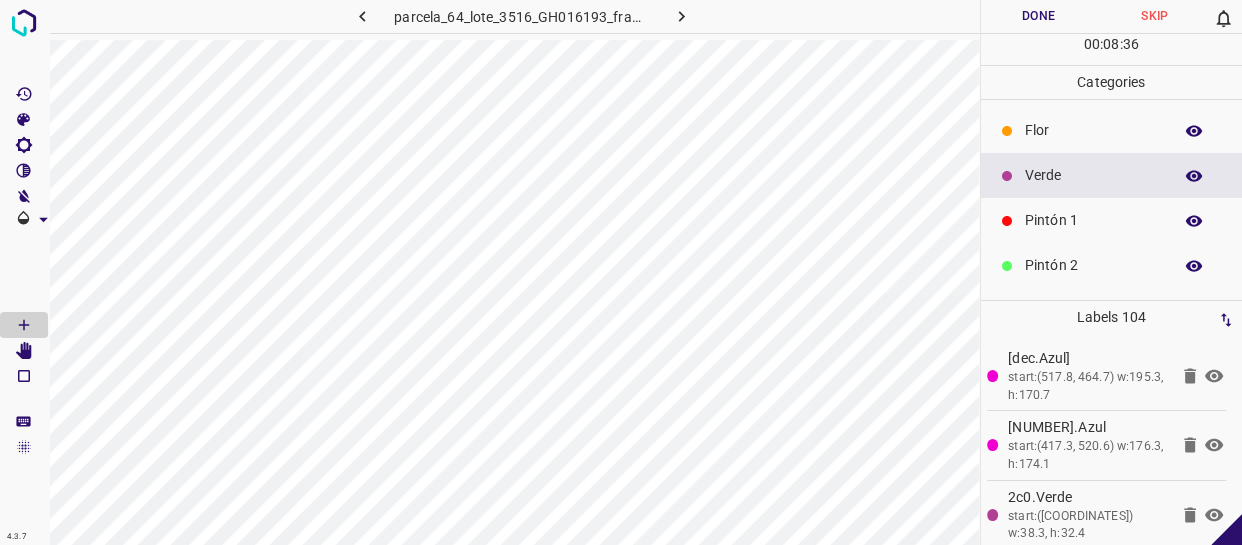 click on "Flor" at bounding box center [1093, 130] 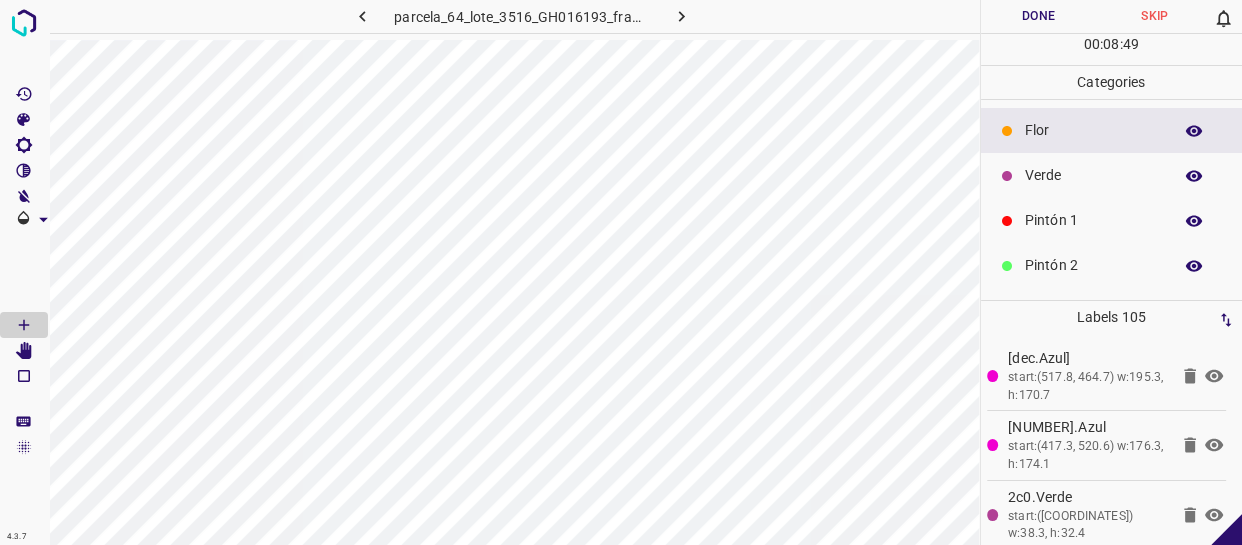 click on "Pintón 2" at bounding box center [1093, 265] 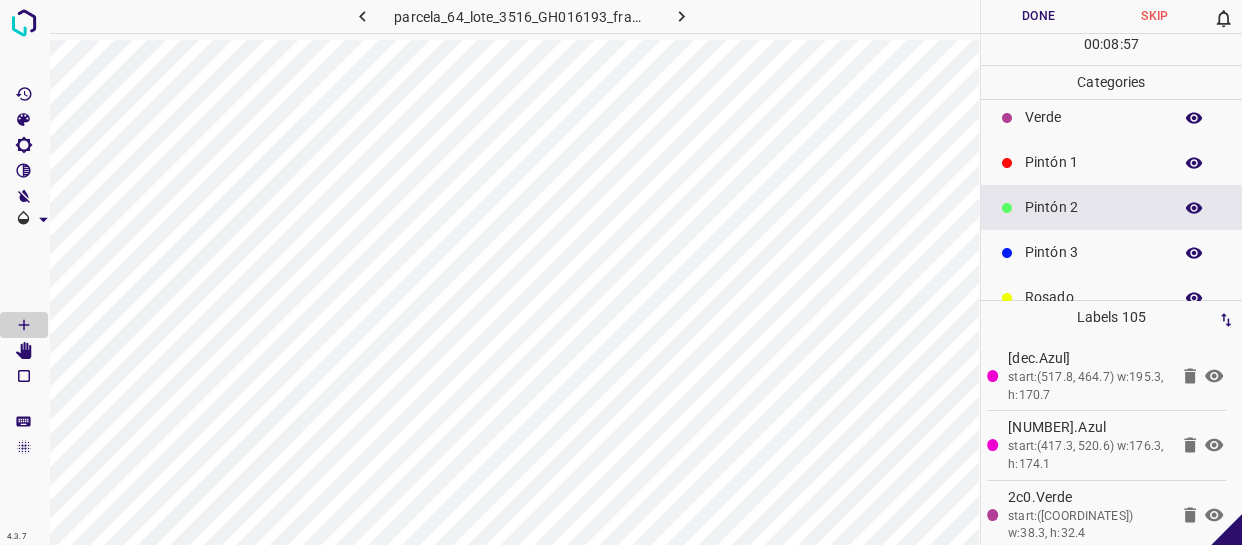scroll, scrollTop: 90, scrollLeft: 0, axis: vertical 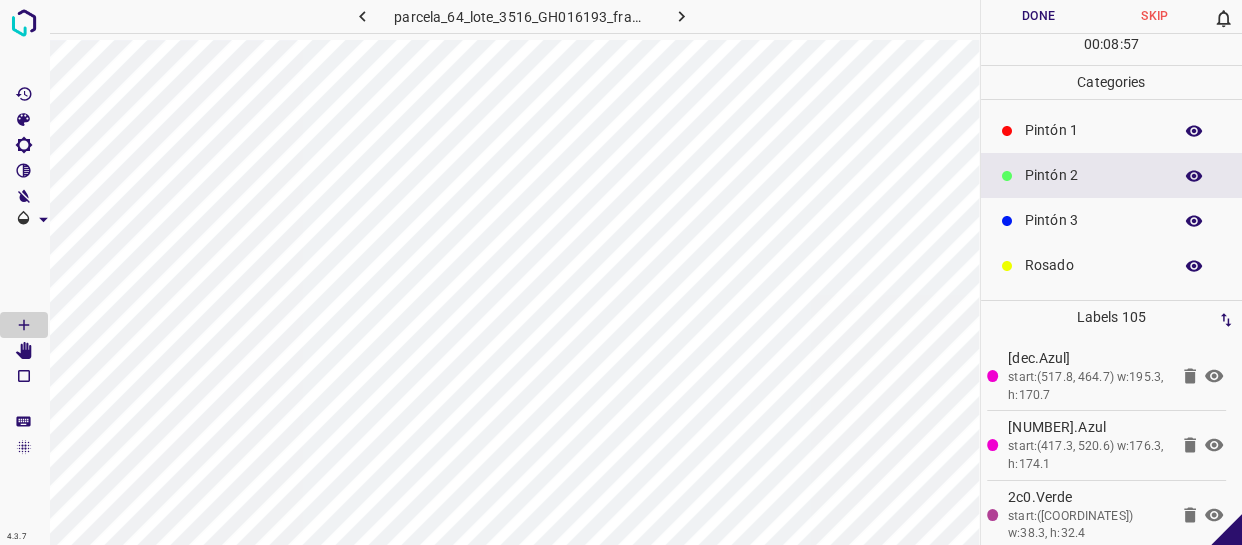 click on "Pintón 3" at bounding box center (1112, 220) 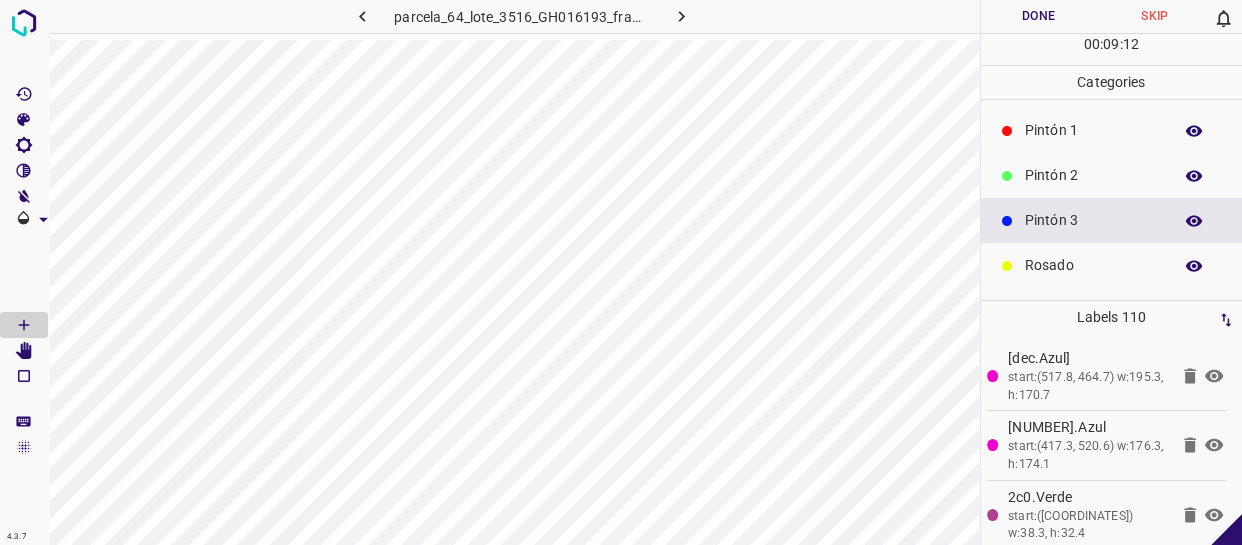 click on "Pintón 1" at bounding box center [1093, 130] 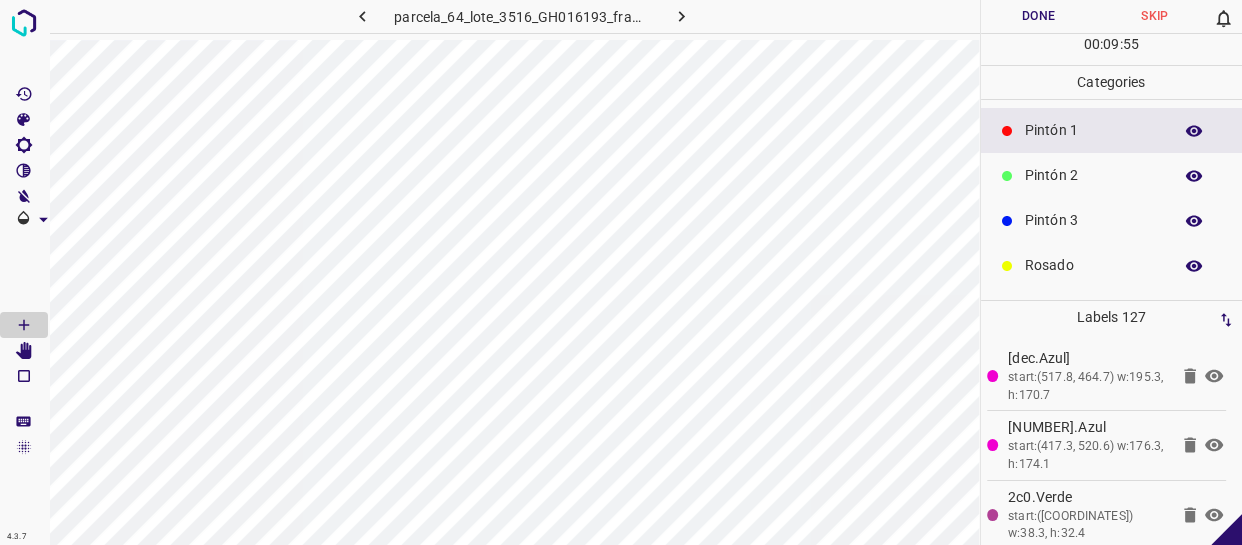 click on "Pintón 2" at bounding box center (1093, 175) 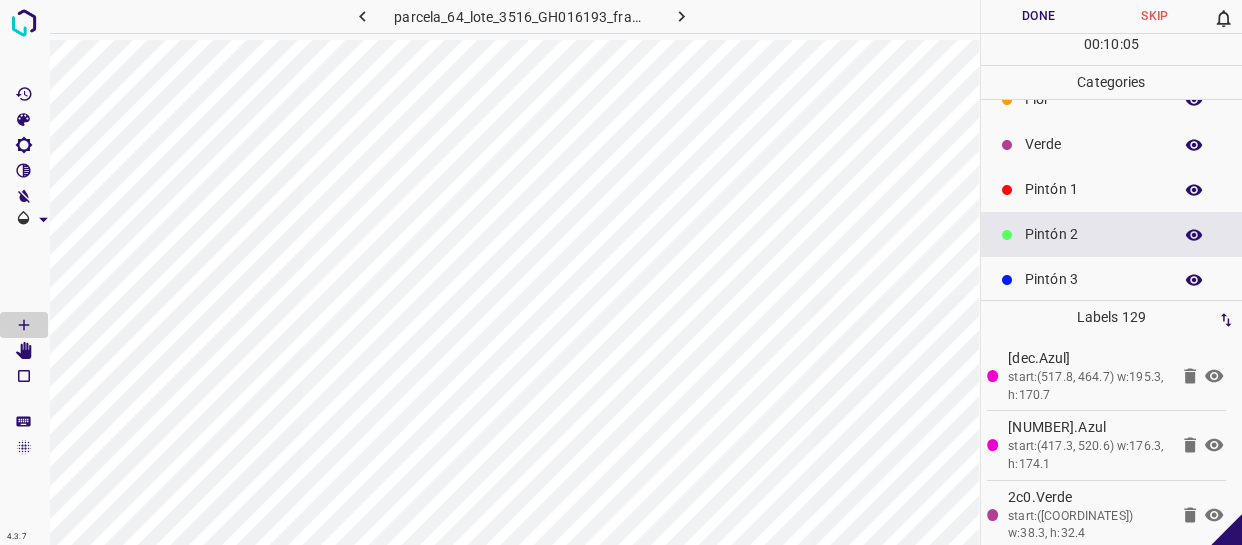 scroll, scrollTop: 0, scrollLeft: 0, axis: both 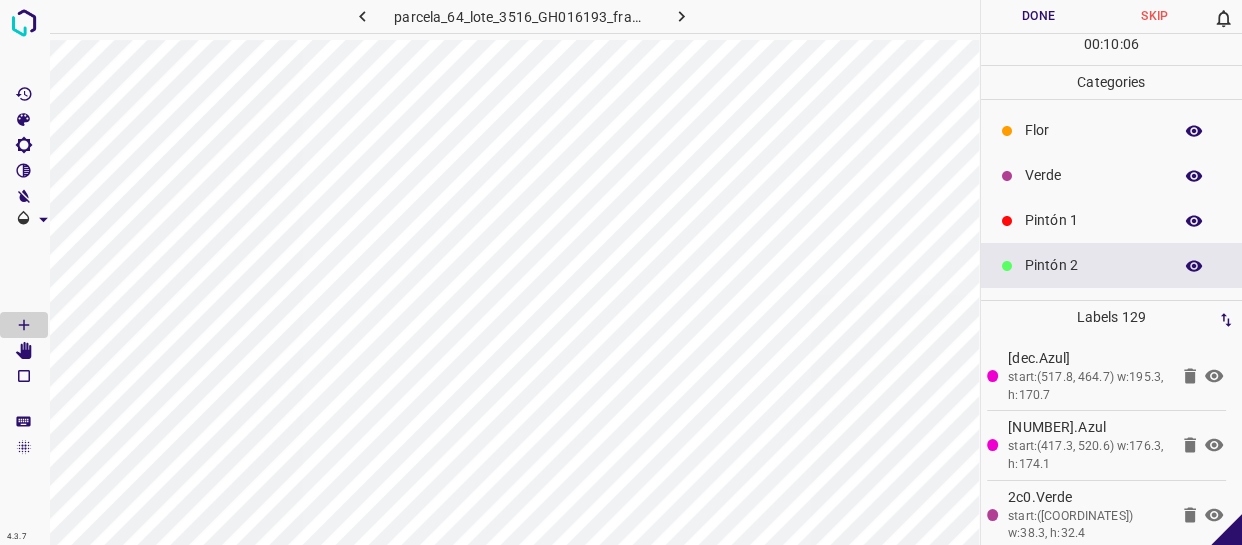 click on "Verde" at bounding box center [1093, 175] 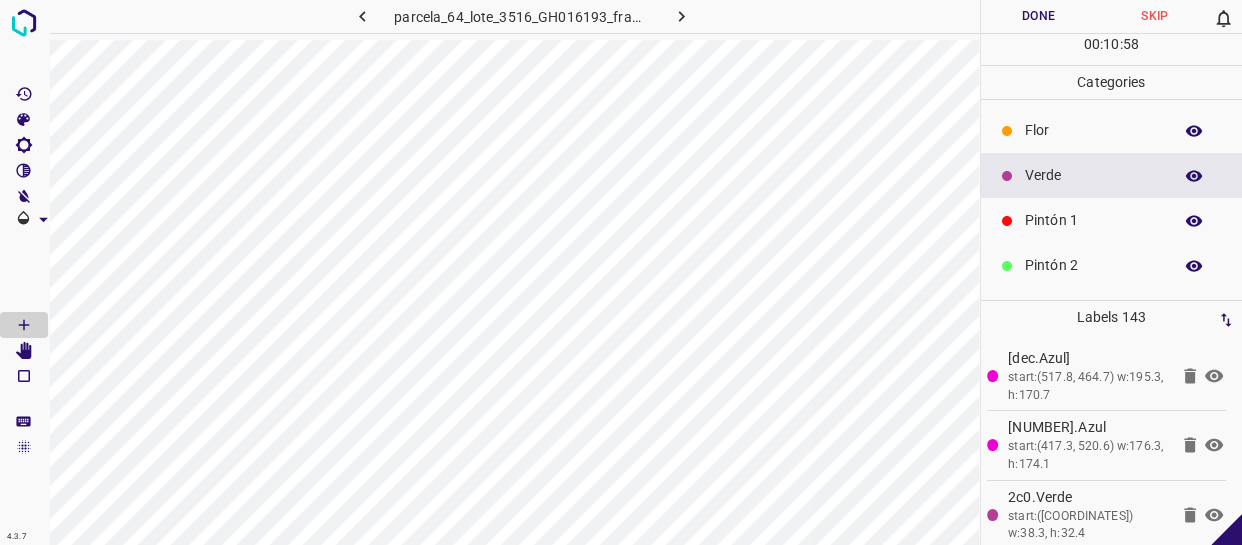click on "Pintón 1" at bounding box center [1093, 220] 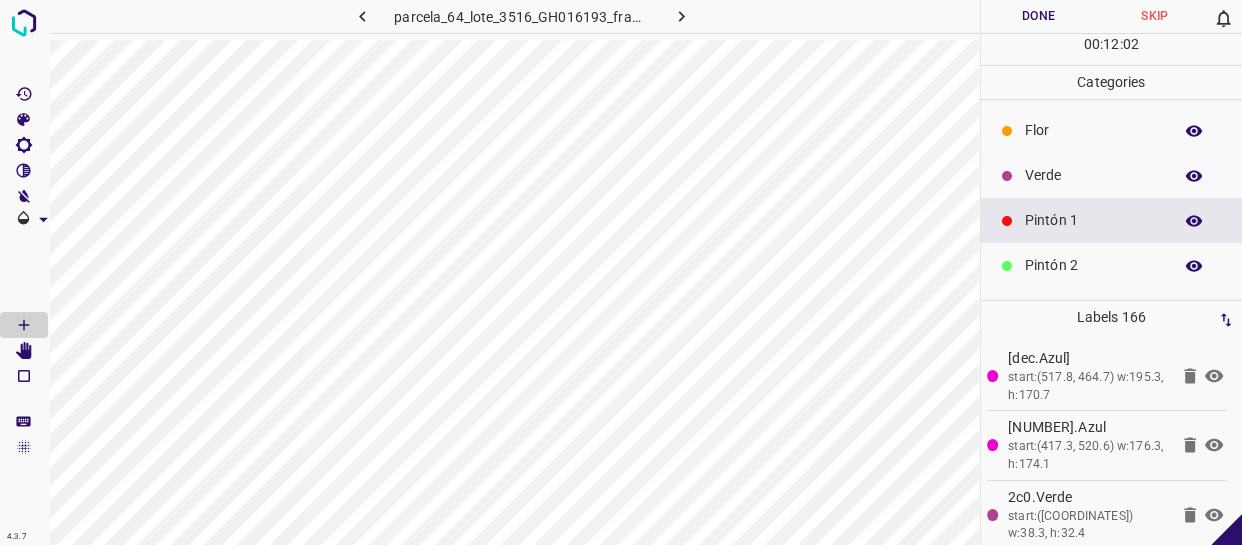 drag, startPoint x: 1080, startPoint y: 172, endPoint x: 991, endPoint y: 180, distance: 89.358826 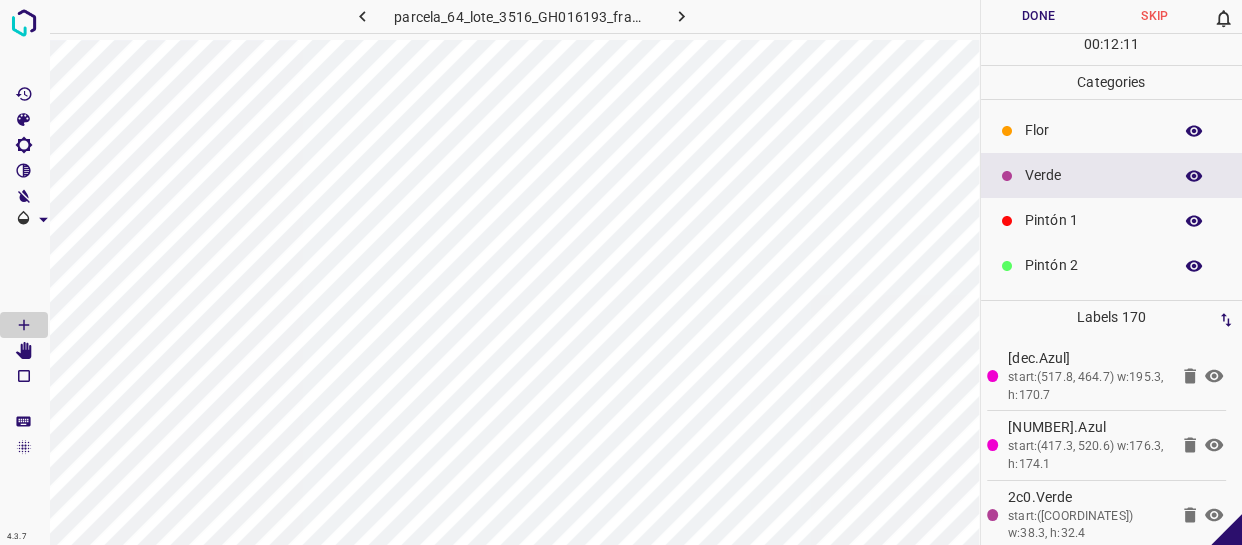 click on "Pintón 1" at bounding box center [1112, 220] 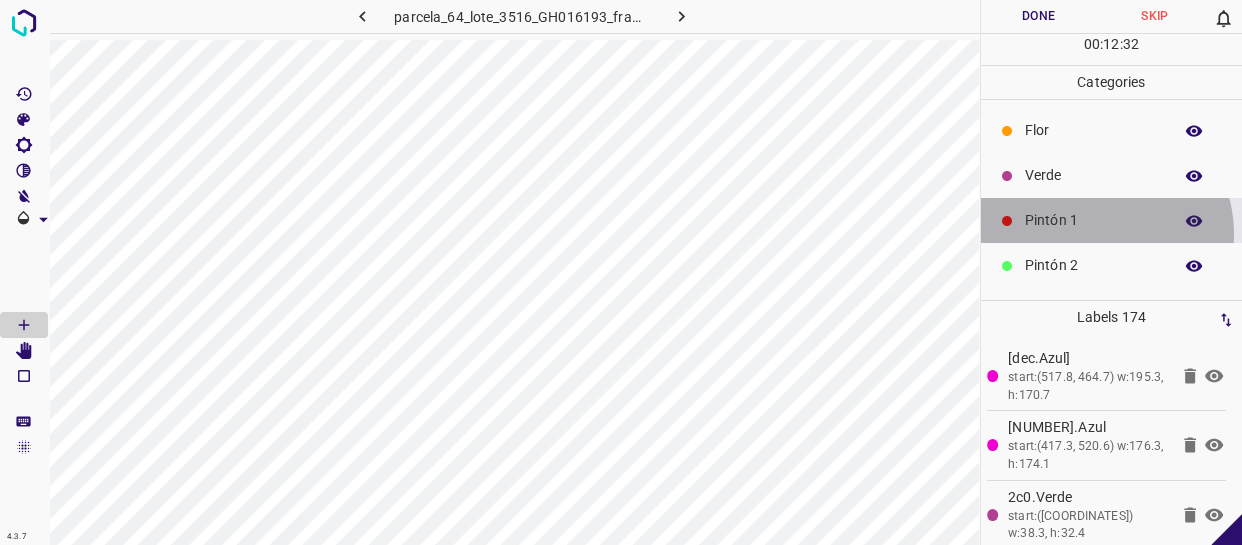 click on "Pintón 1" at bounding box center [1112, 220] 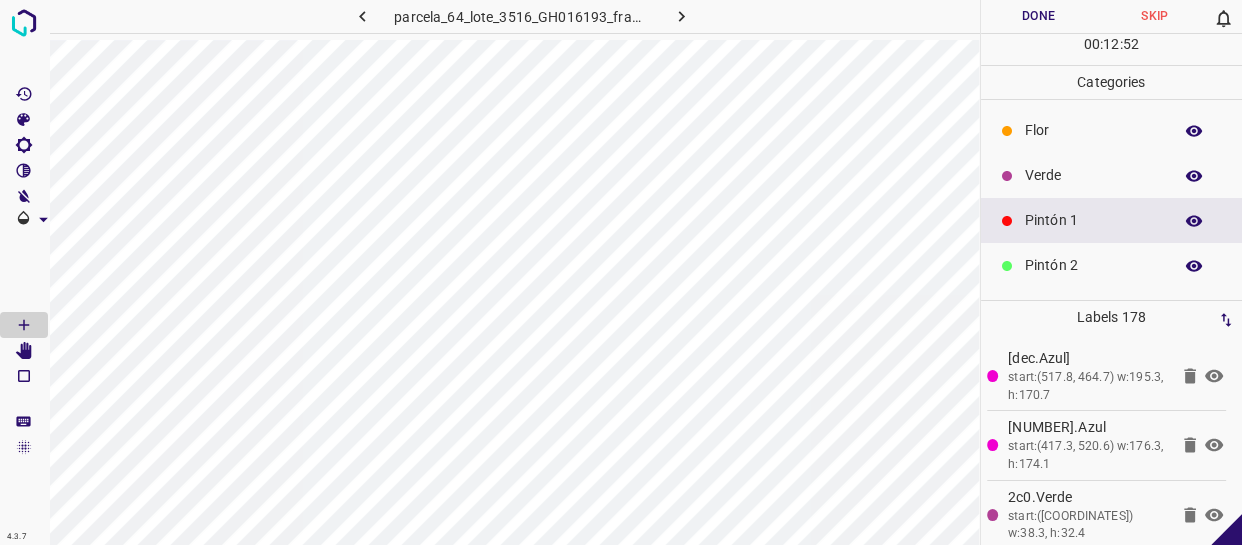 click on "Verde" at bounding box center [1112, 175] 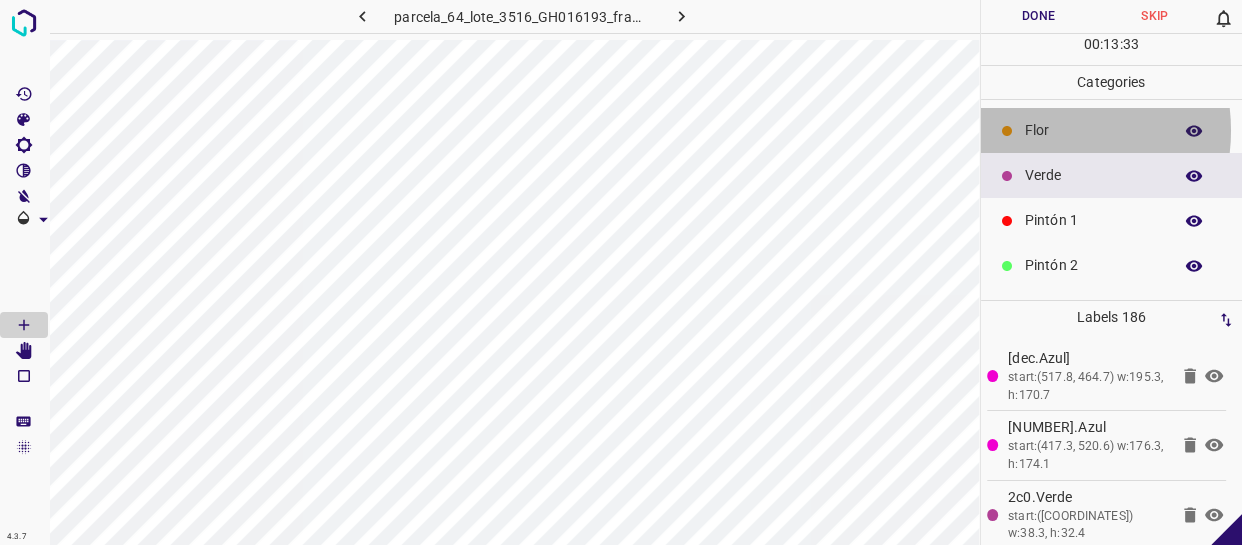 click on "Flor" at bounding box center [1093, 130] 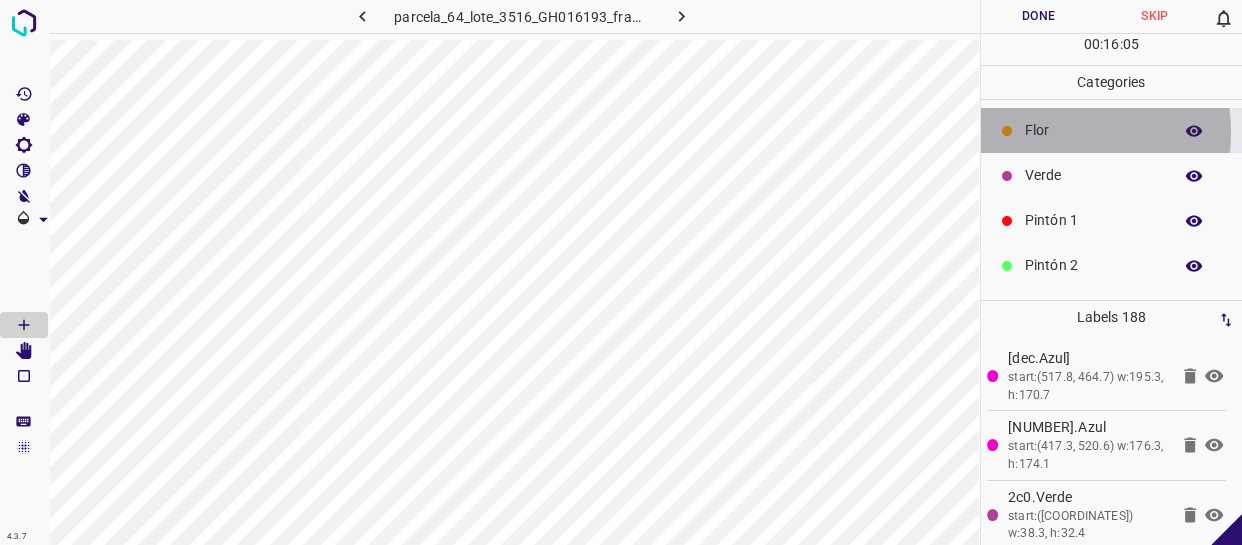 click on "Flor" at bounding box center (1093, 130) 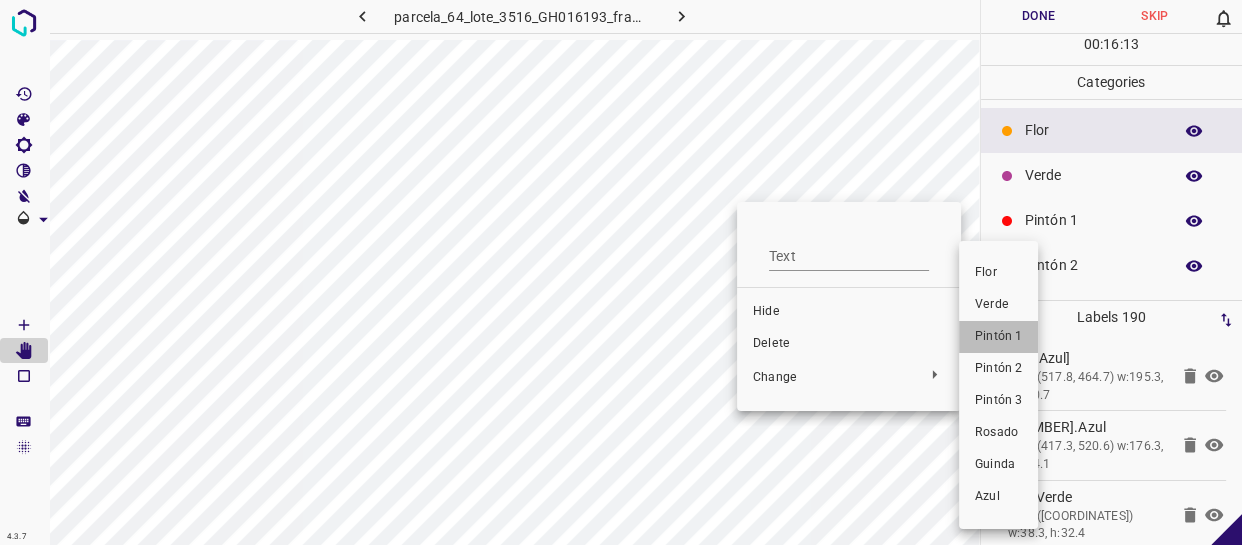 click on "Pintón 1" at bounding box center (998, 337) 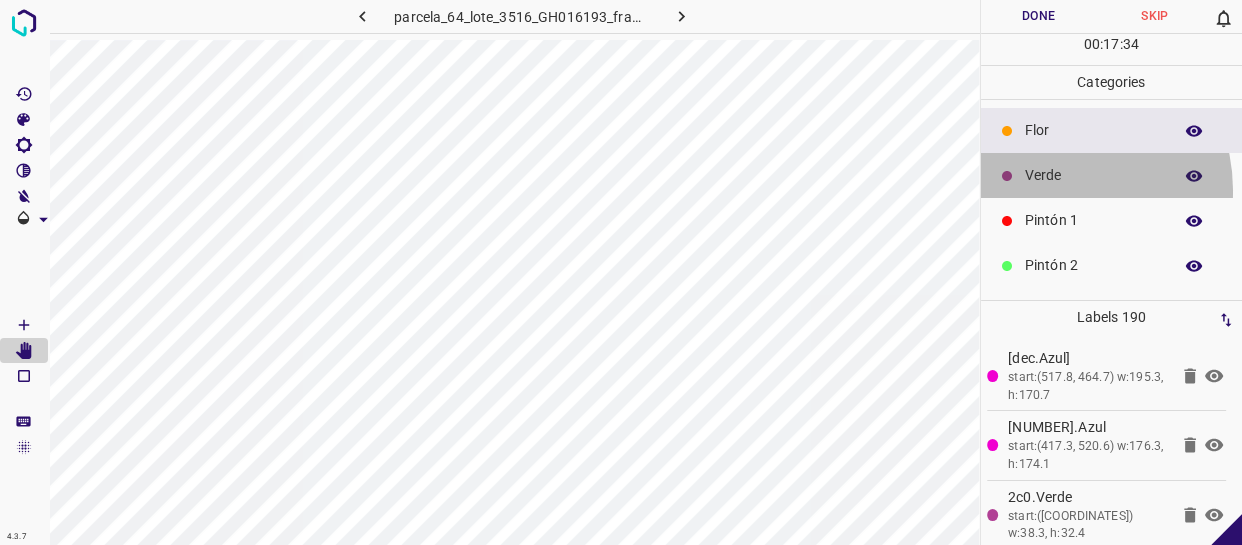 click on "Verde" at bounding box center (1112, 175) 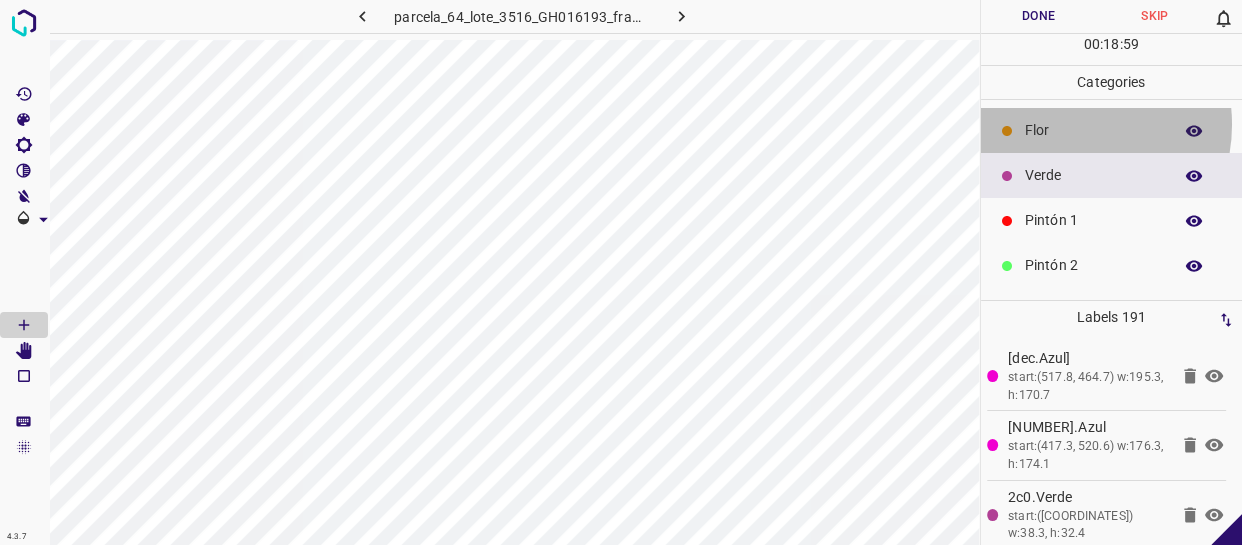click on "Flor" at bounding box center [1093, 130] 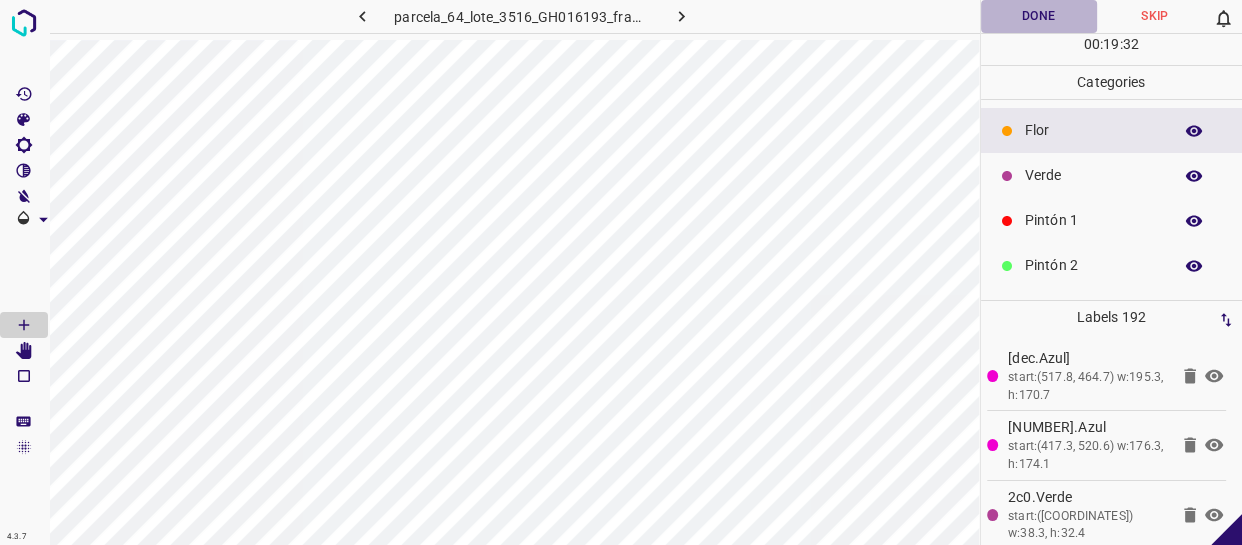 click on "Done" at bounding box center (1039, 16) 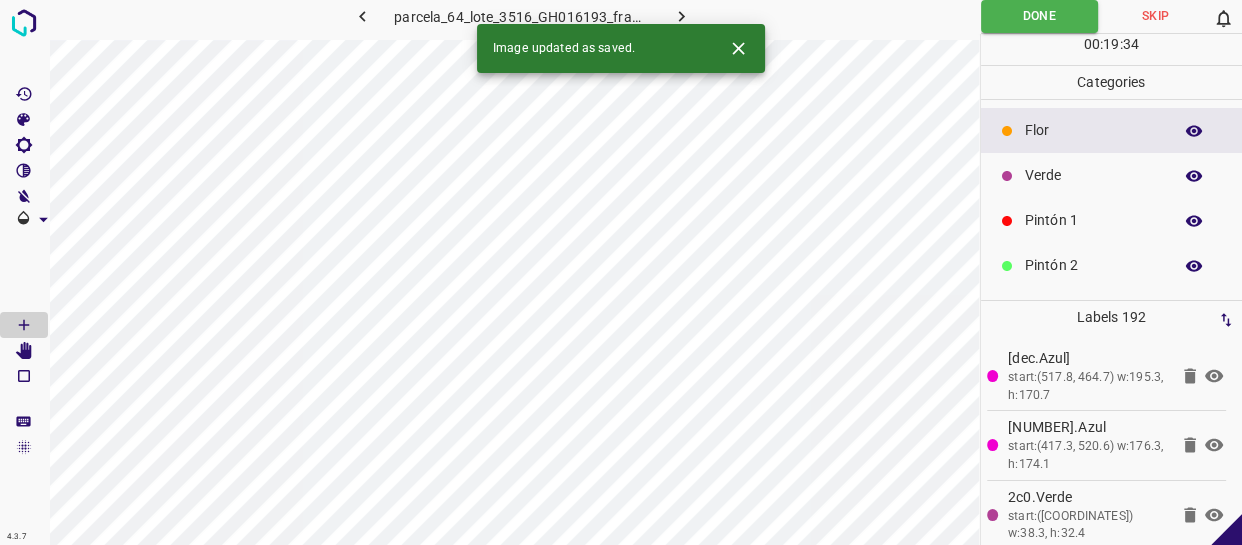 click 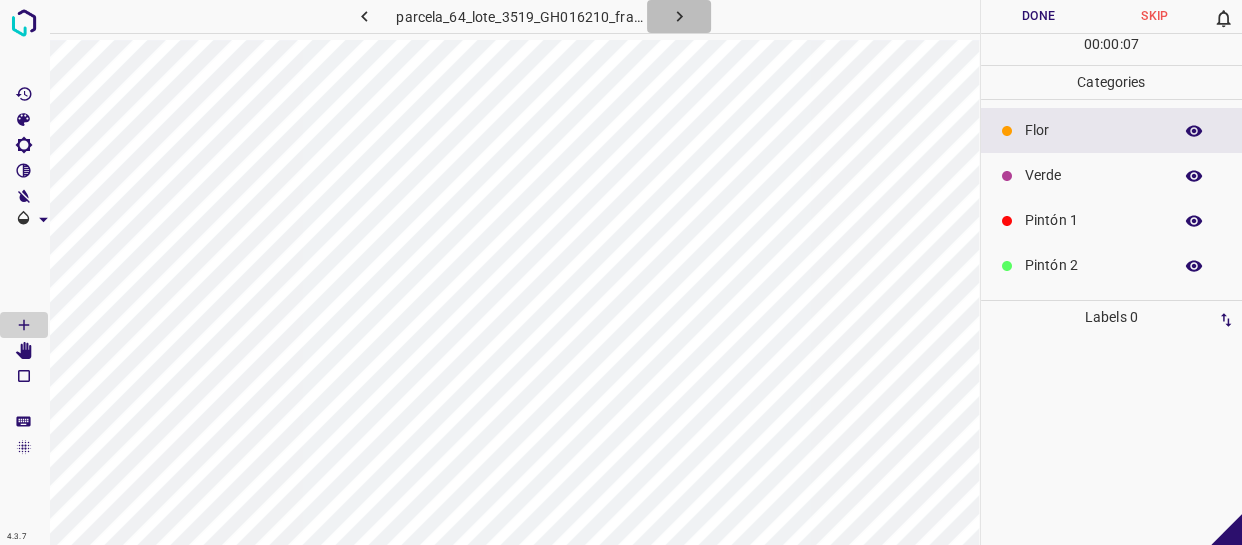 click 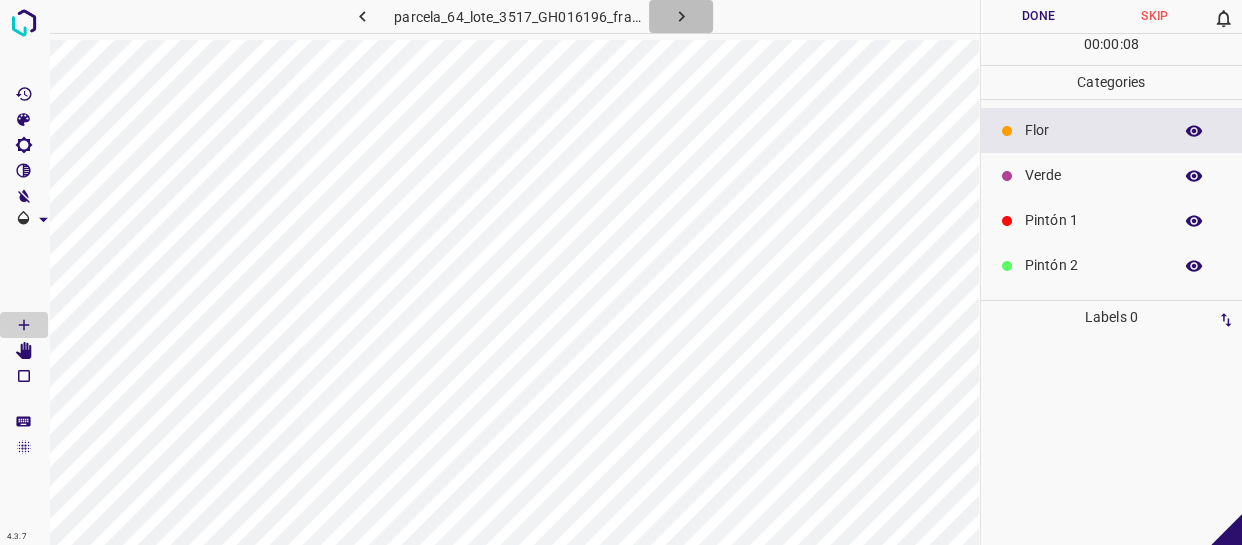 click 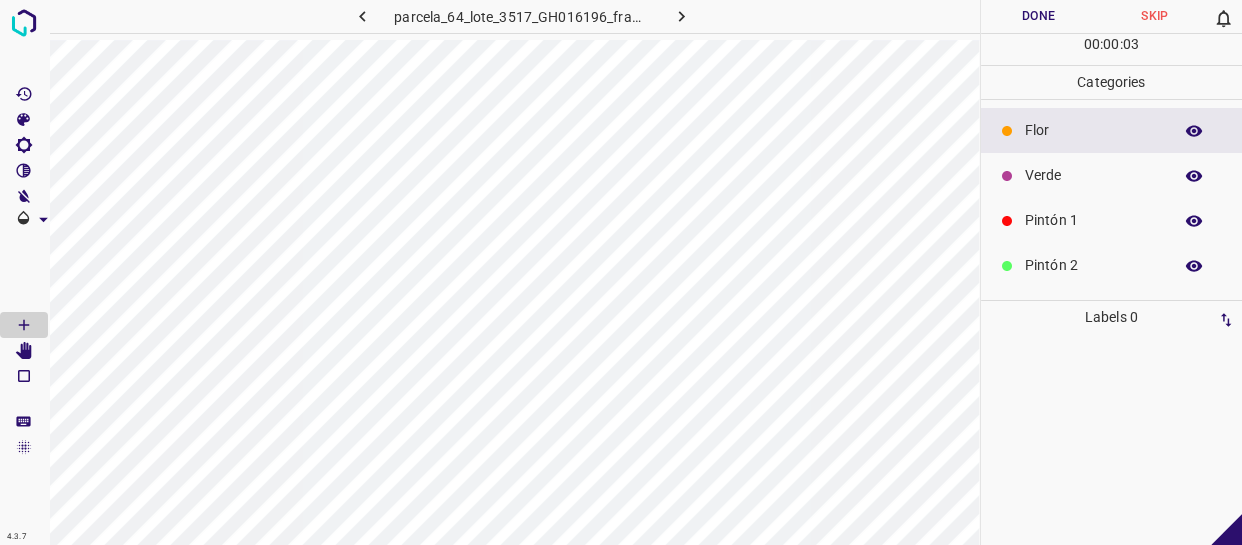 click on "Flor" at bounding box center (1093, 130) 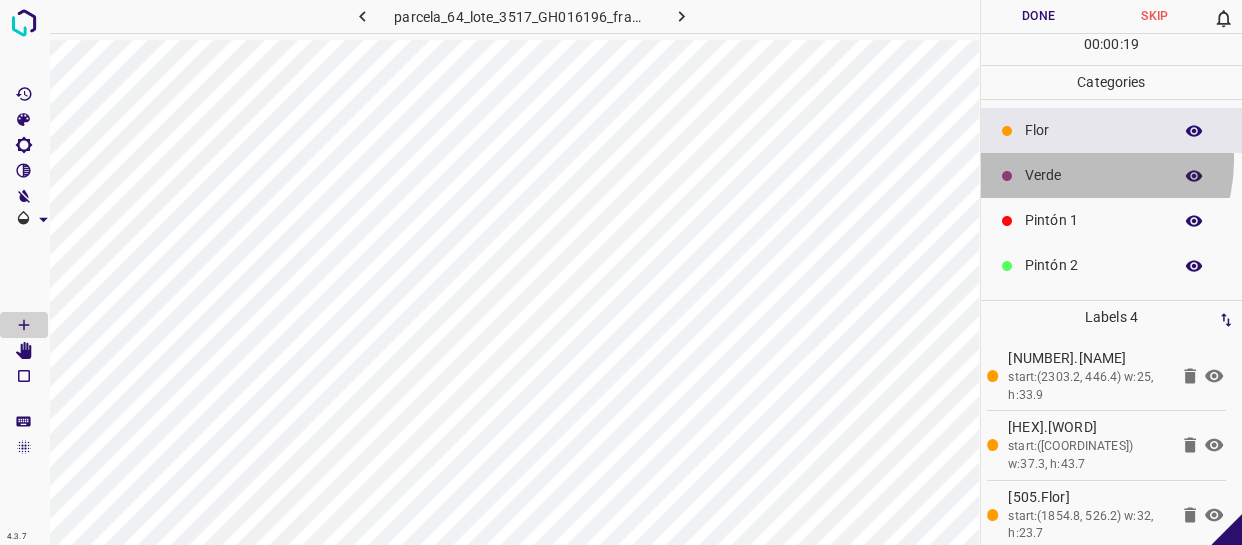 click on "Verde" at bounding box center (1112, 175) 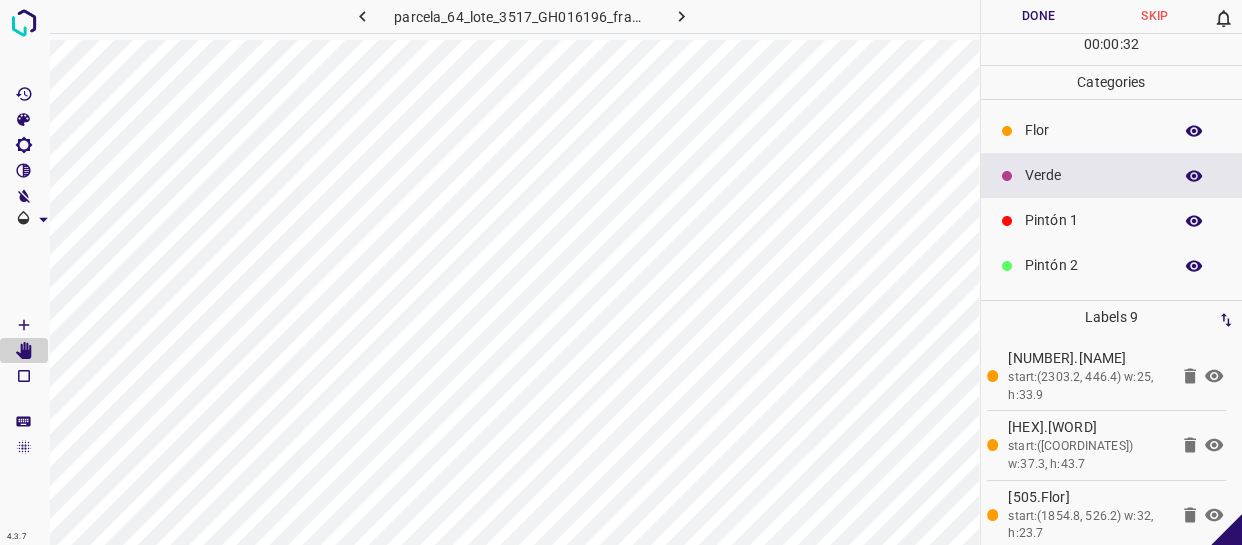 click on "Verde" at bounding box center [1093, 175] 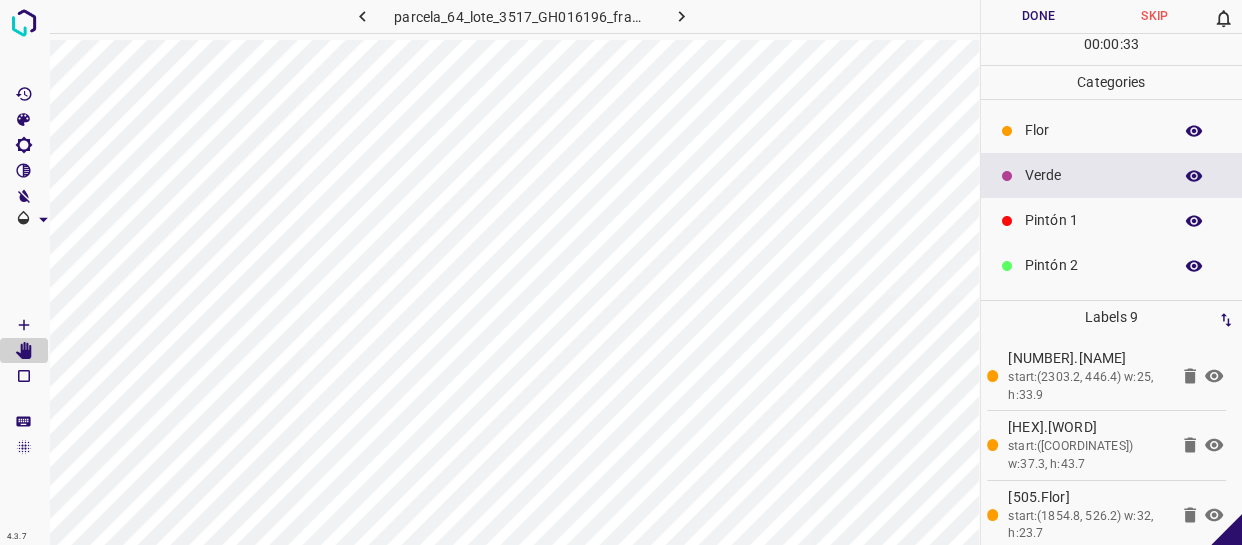 click on "Pintón 1" at bounding box center [1093, 220] 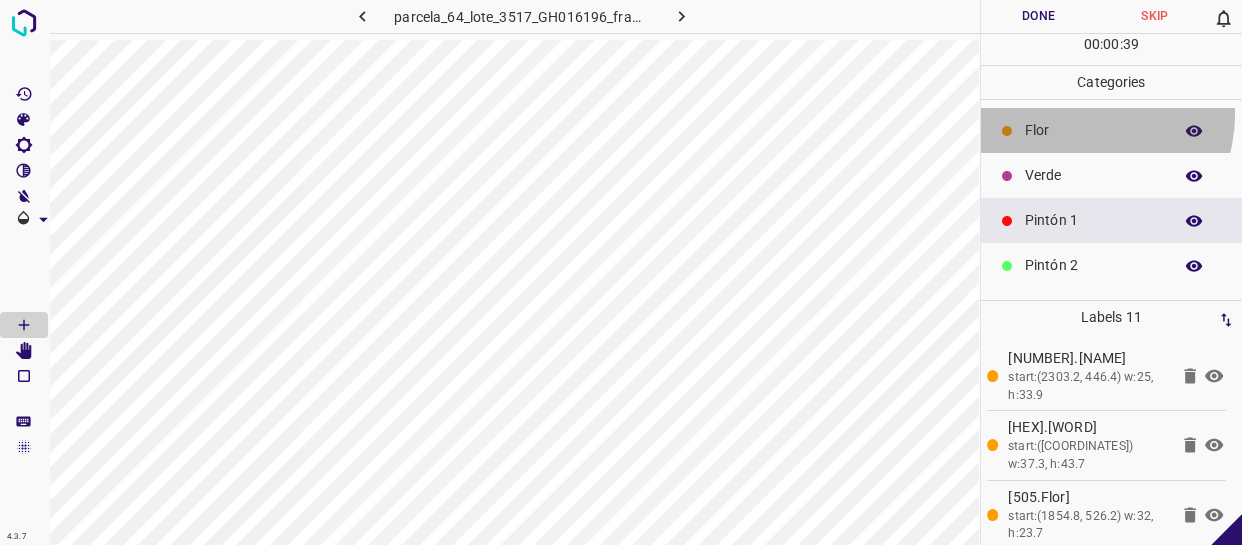 drag, startPoint x: 1084, startPoint y: 114, endPoint x: 1061, endPoint y: 129, distance: 27.45906 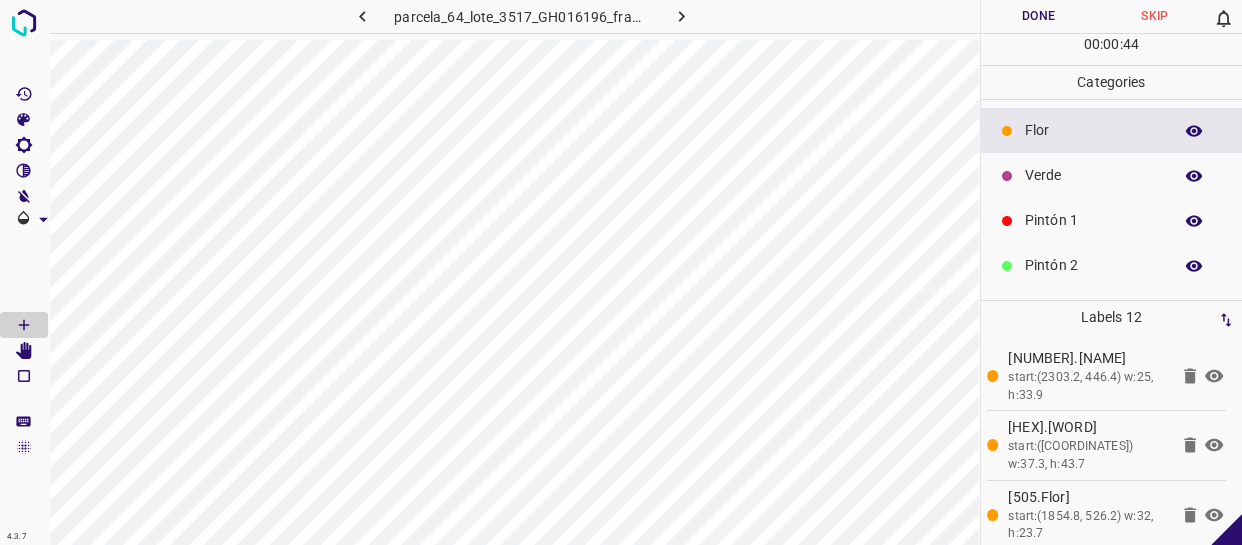 click on "Verde" at bounding box center (1112, 175) 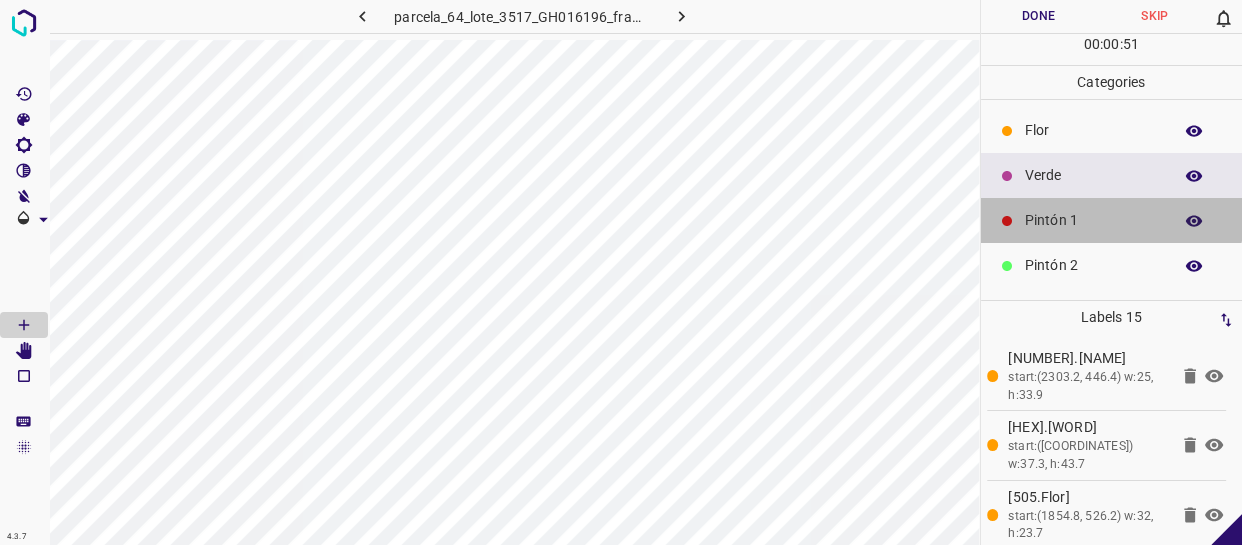 drag, startPoint x: 1110, startPoint y: 217, endPoint x: 1001, endPoint y: 219, distance: 109.01835 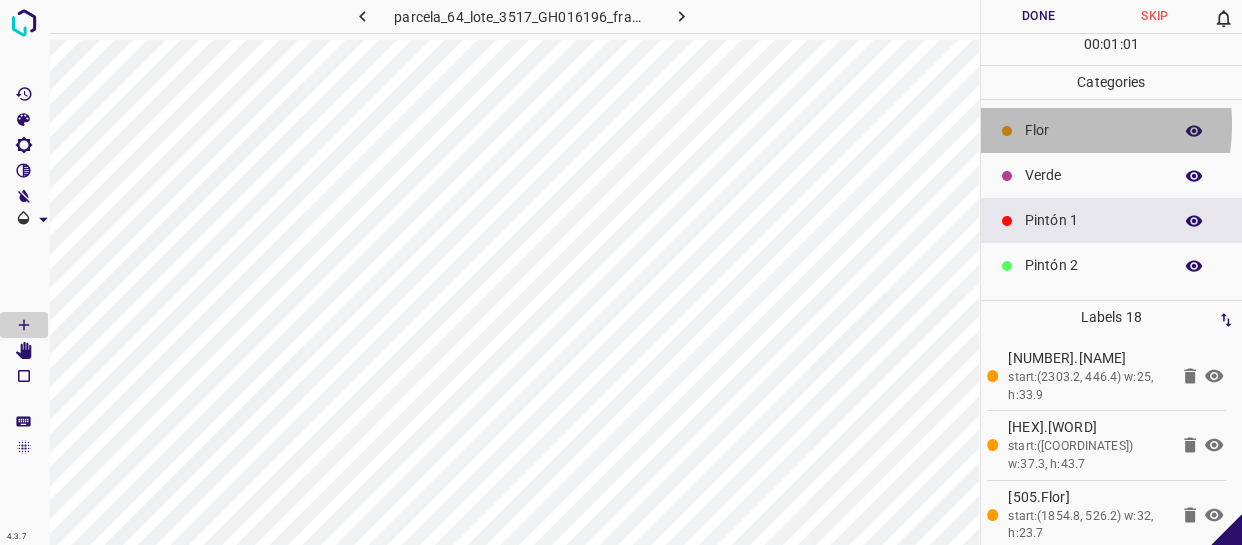drag, startPoint x: 1036, startPoint y: 125, endPoint x: 995, endPoint y: 145, distance: 45.617977 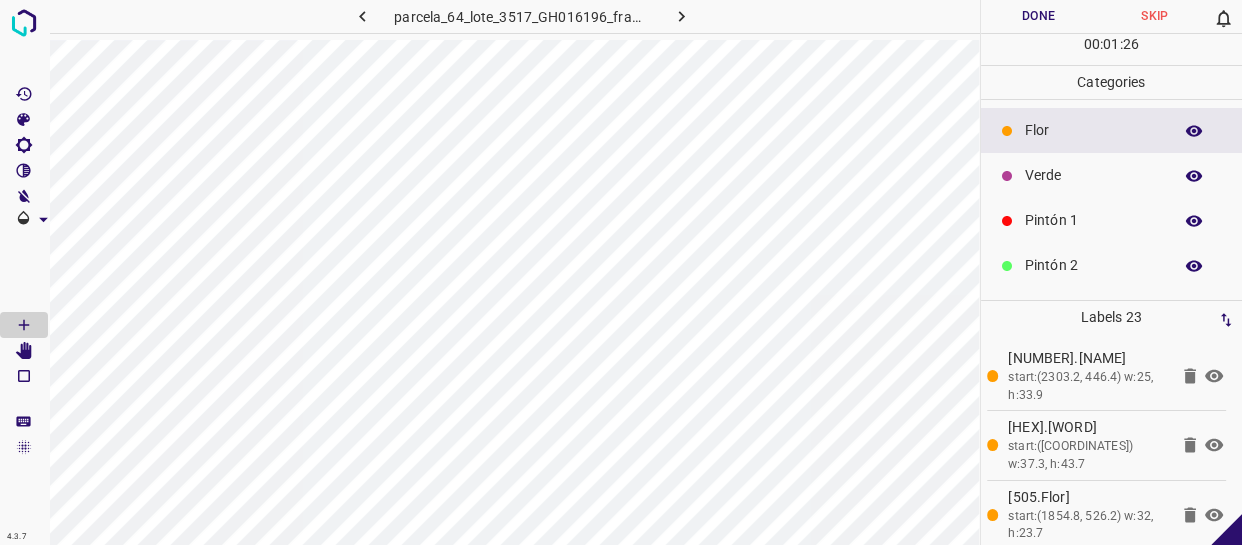 drag, startPoint x: 1056, startPoint y: 168, endPoint x: 1024, endPoint y: 181, distance: 34.539833 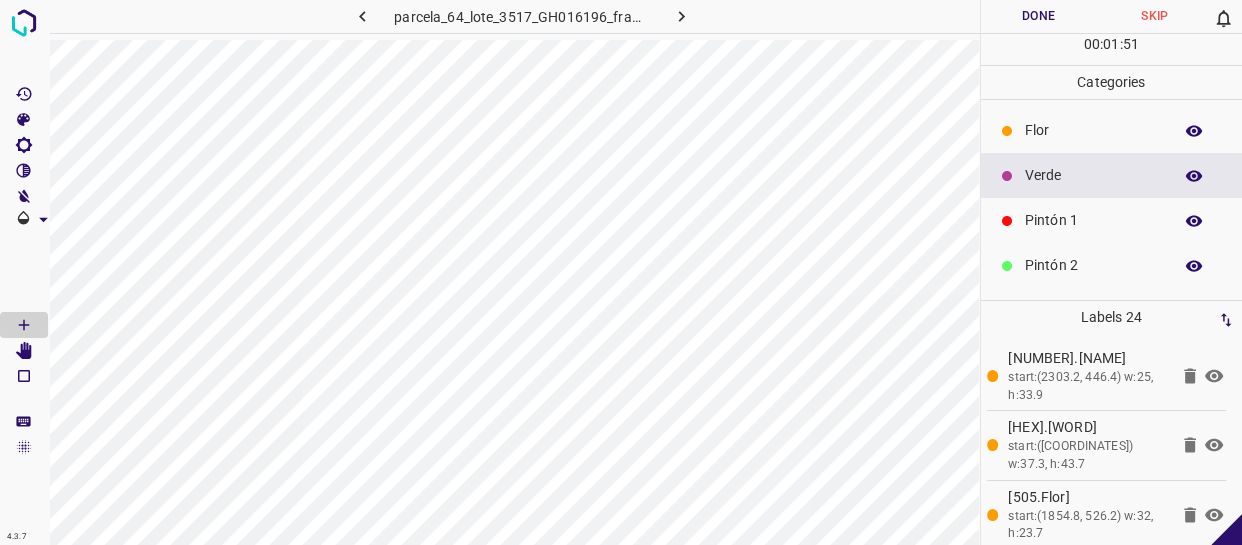 click on "Verde" at bounding box center [1112, 175] 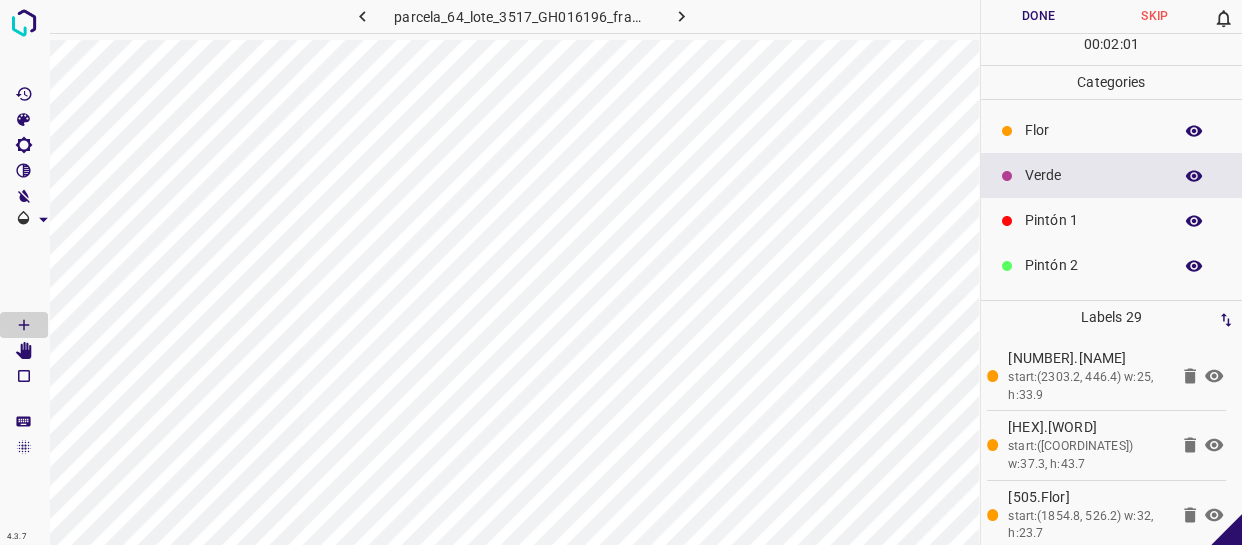 click on "Pintón 1" at bounding box center [1093, 220] 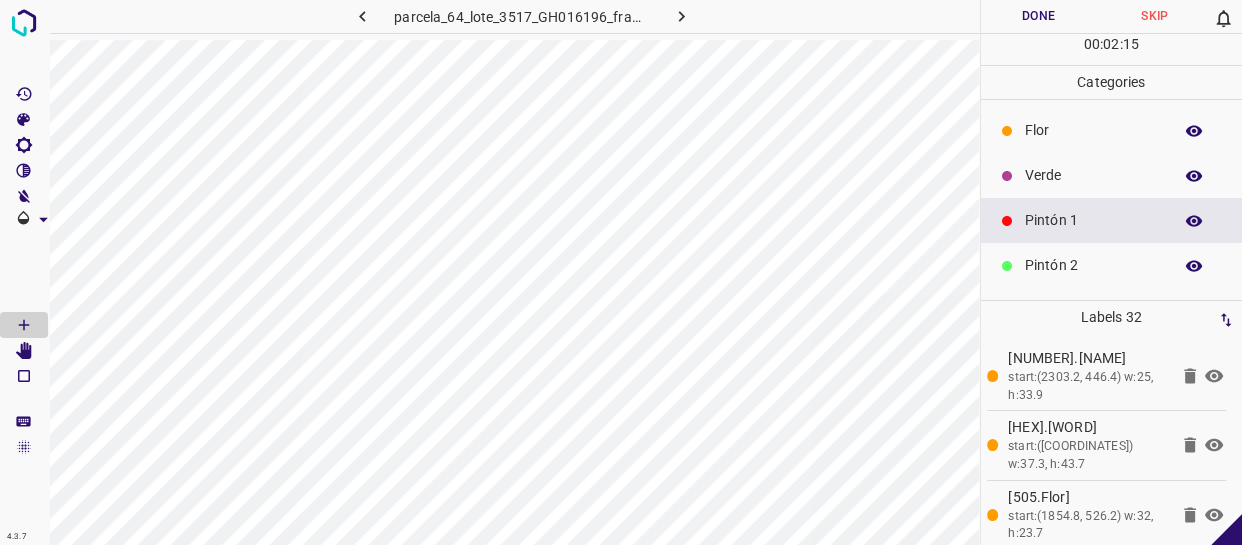 scroll, scrollTop: 175, scrollLeft: 0, axis: vertical 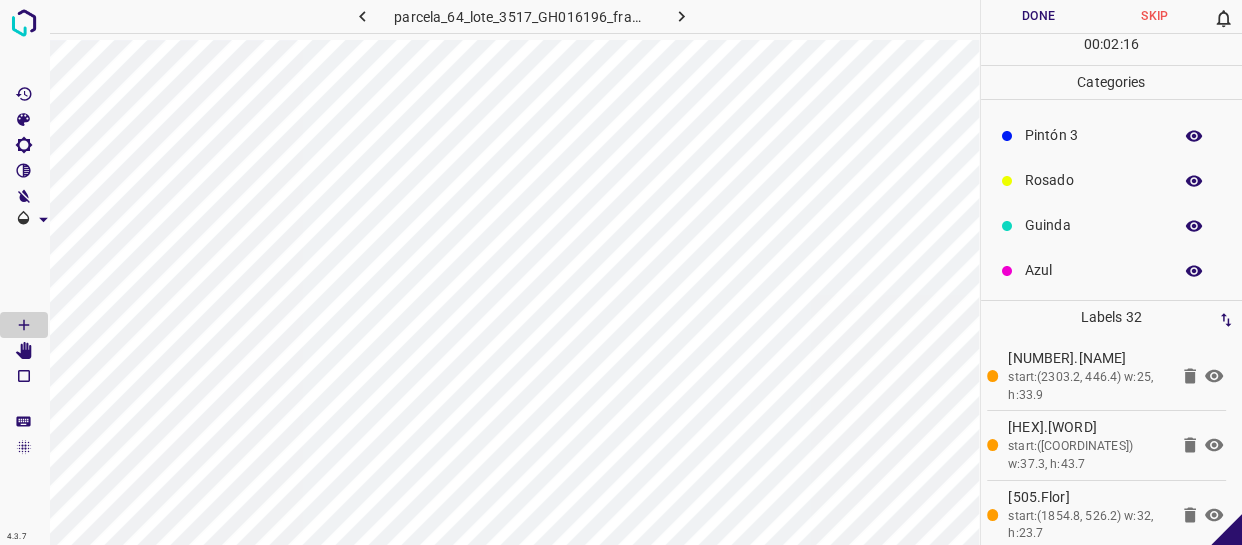 drag, startPoint x: 1070, startPoint y: 264, endPoint x: 1006, endPoint y: 268, distance: 64.12488 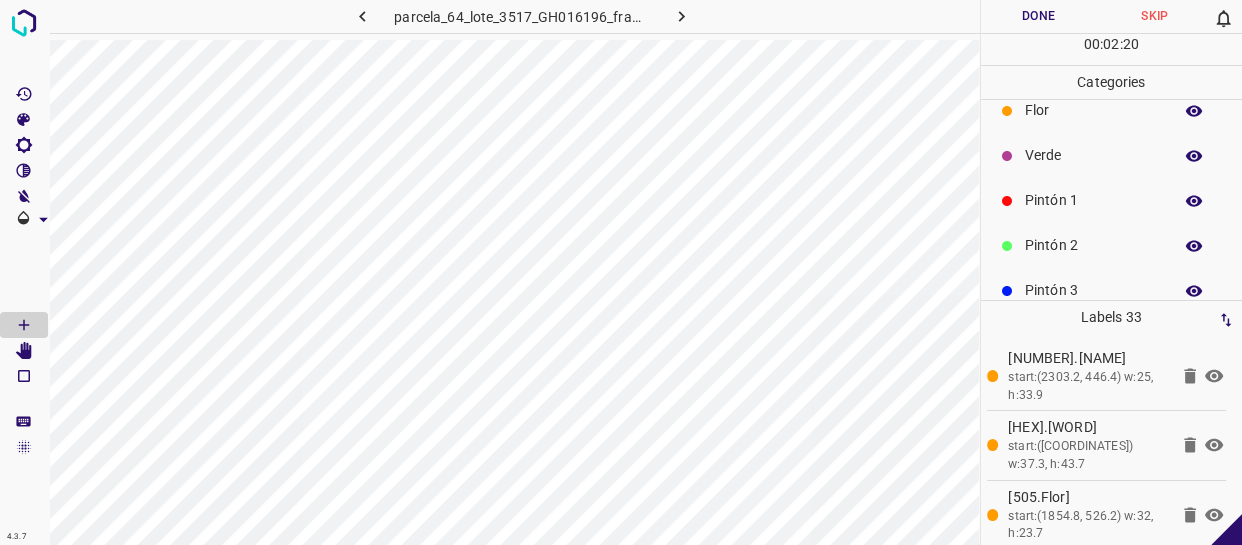 scroll, scrollTop: 0, scrollLeft: 0, axis: both 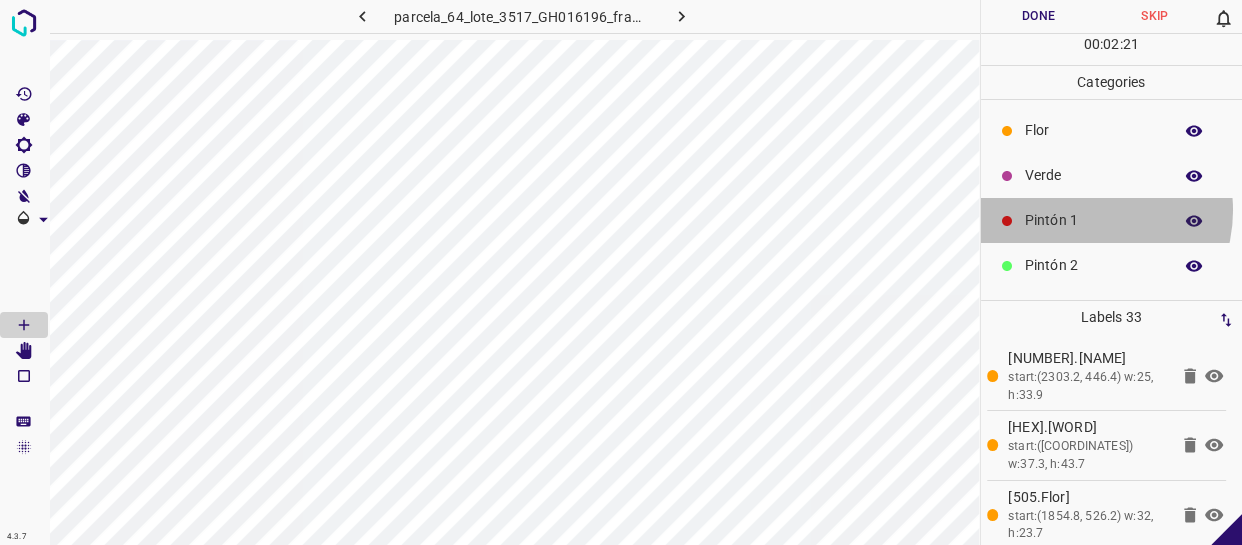 drag, startPoint x: 1080, startPoint y: 210, endPoint x: 990, endPoint y: 251, distance: 98.89894 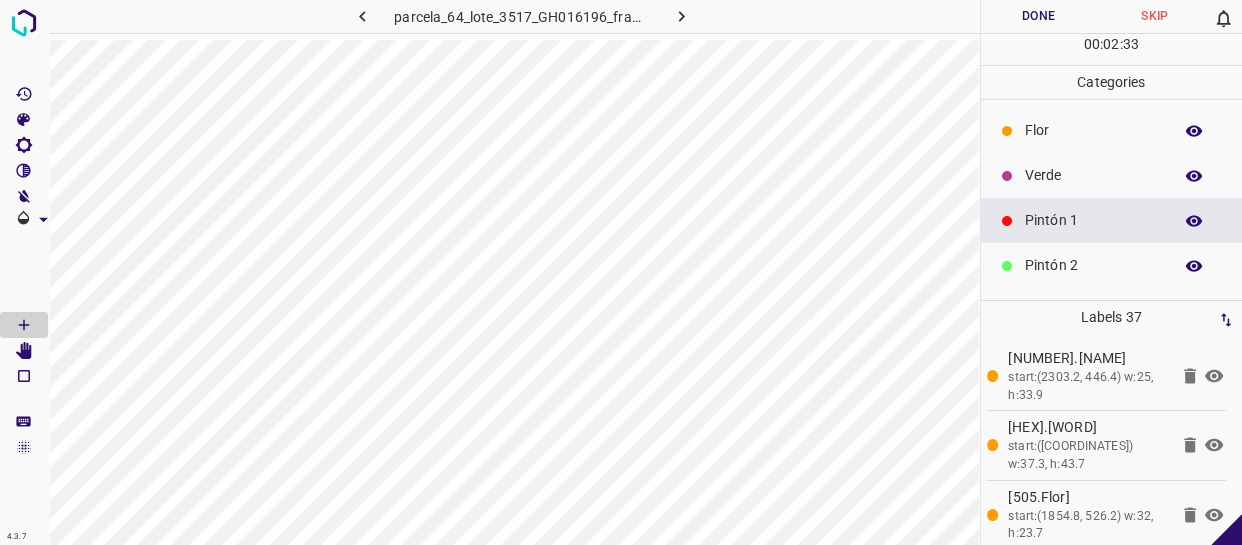 click on "Flor" at bounding box center [1112, 130] 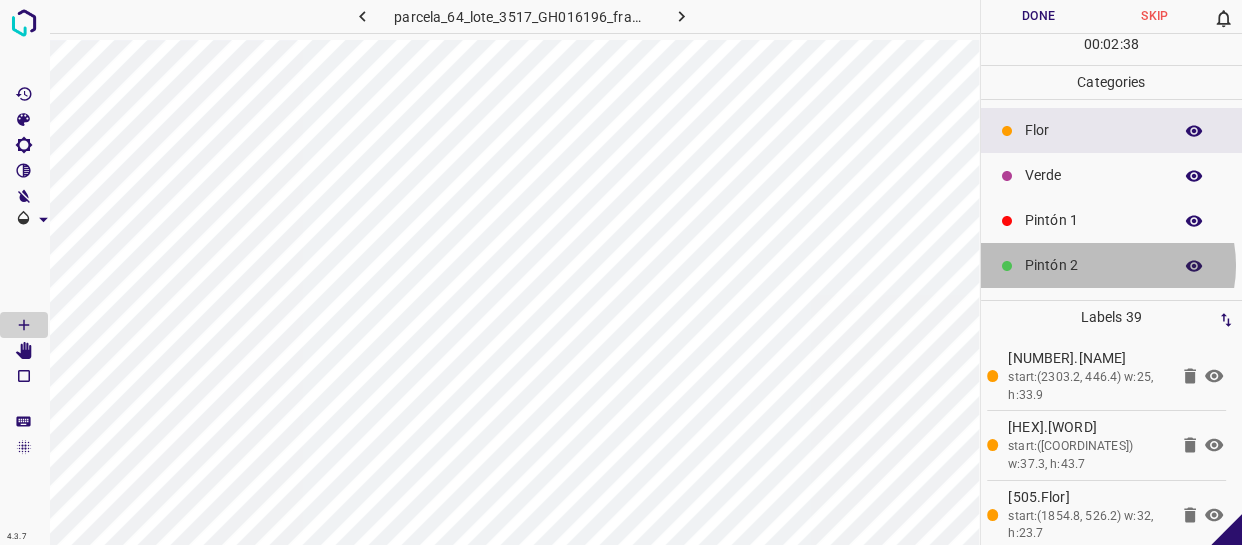 drag, startPoint x: 1106, startPoint y: 265, endPoint x: 1037, endPoint y: 264, distance: 69.00725 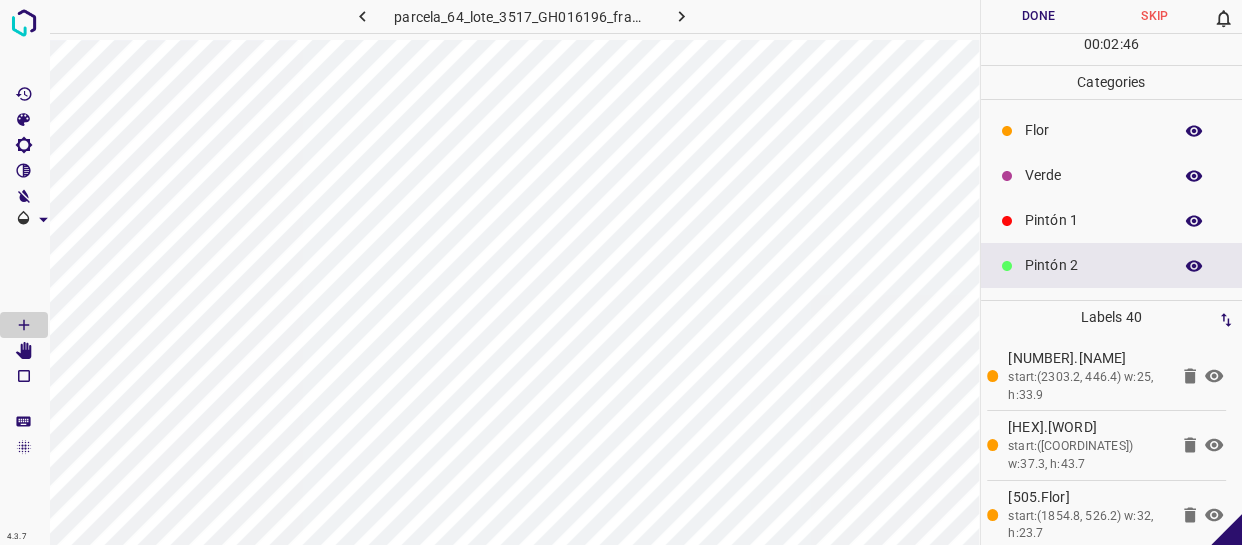 drag, startPoint x: 1130, startPoint y: 226, endPoint x: 1110, endPoint y: 226, distance: 20 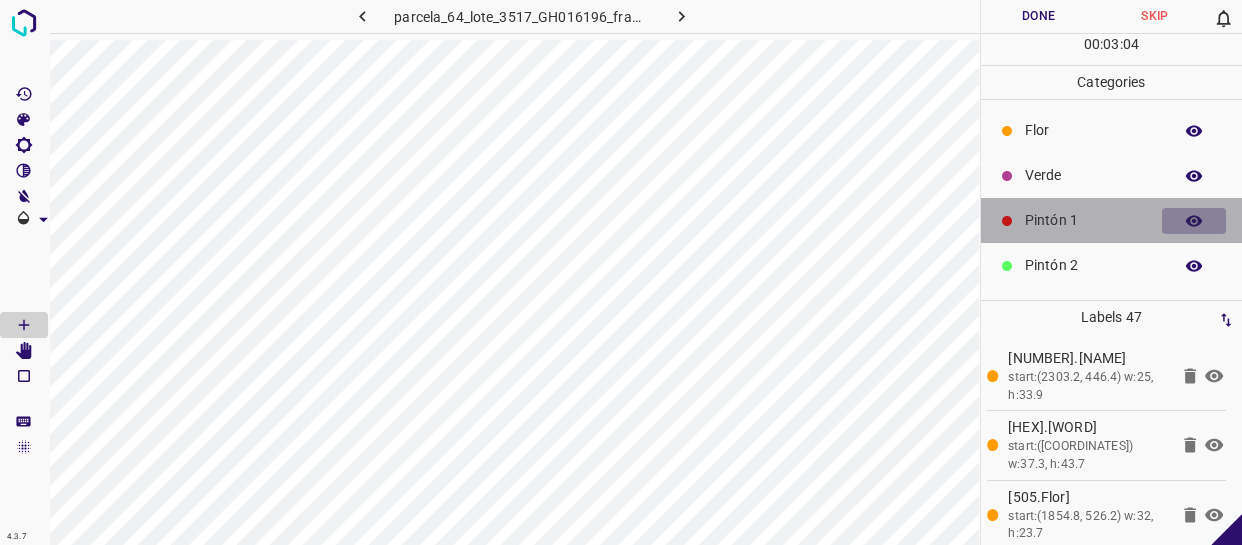 click 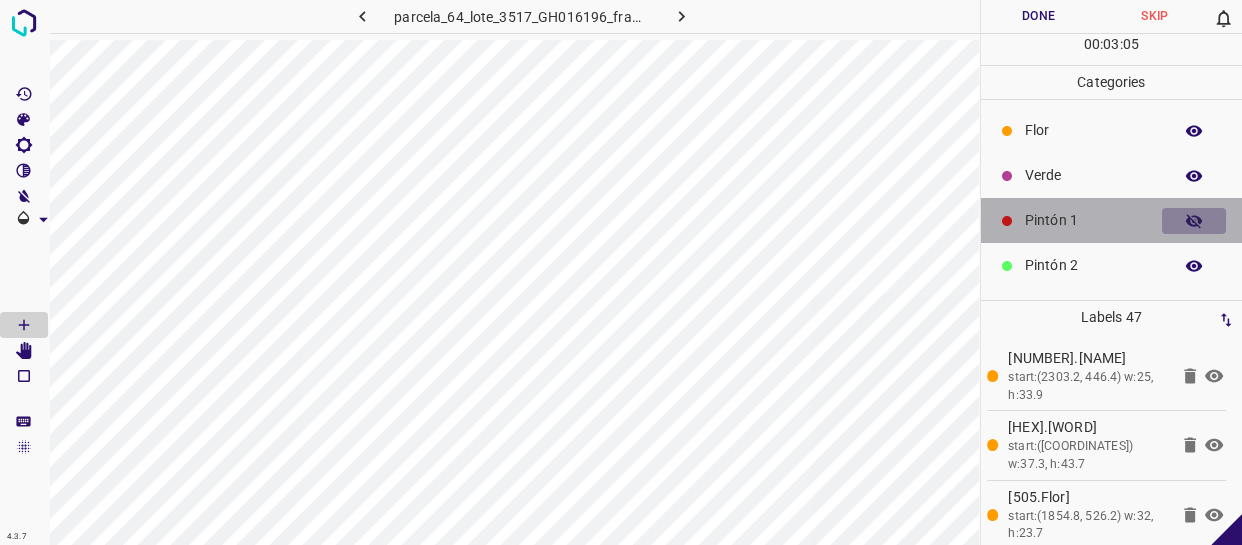 click 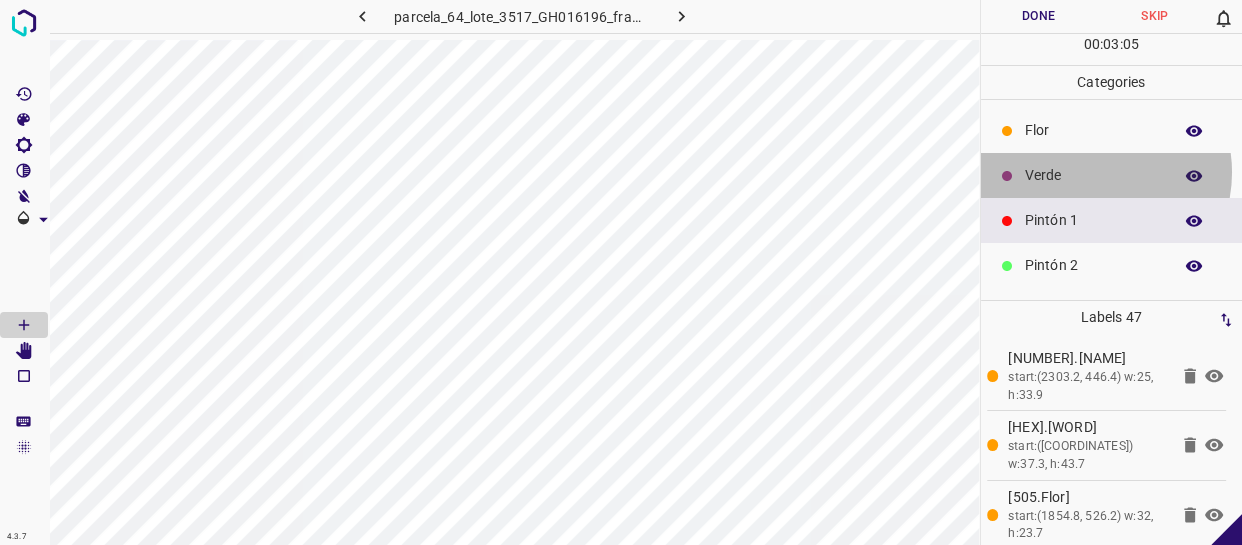 drag, startPoint x: 1089, startPoint y: 172, endPoint x: 999, endPoint y: 185, distance: 90.934044 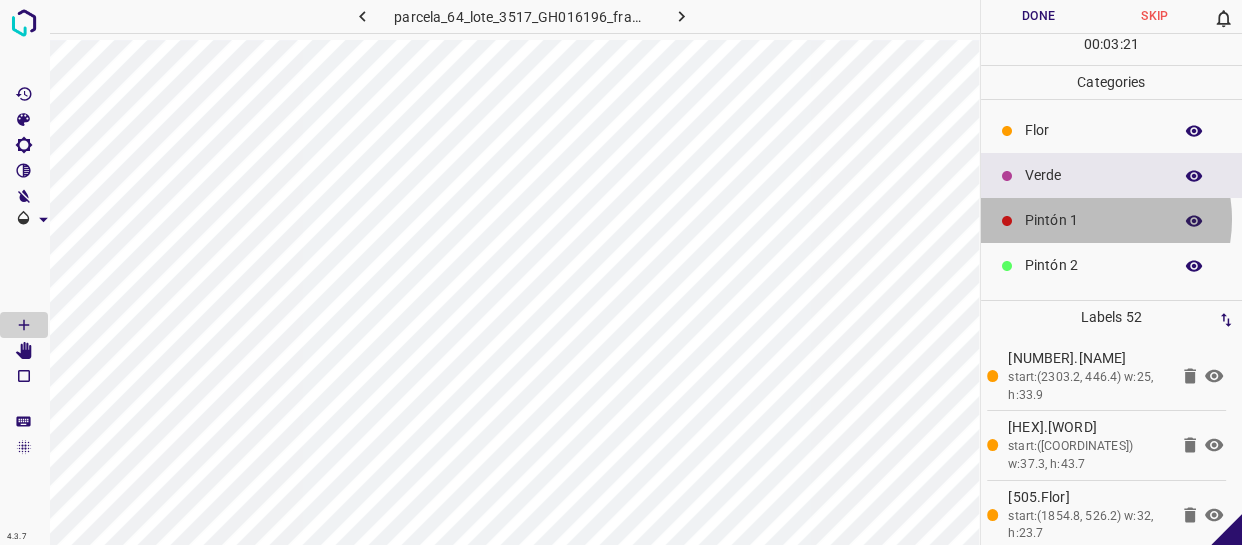drag, startPoint x: 1087, startPoint y: 219, endPoint x: 985, endPoint y: 274, distance: 115.88356 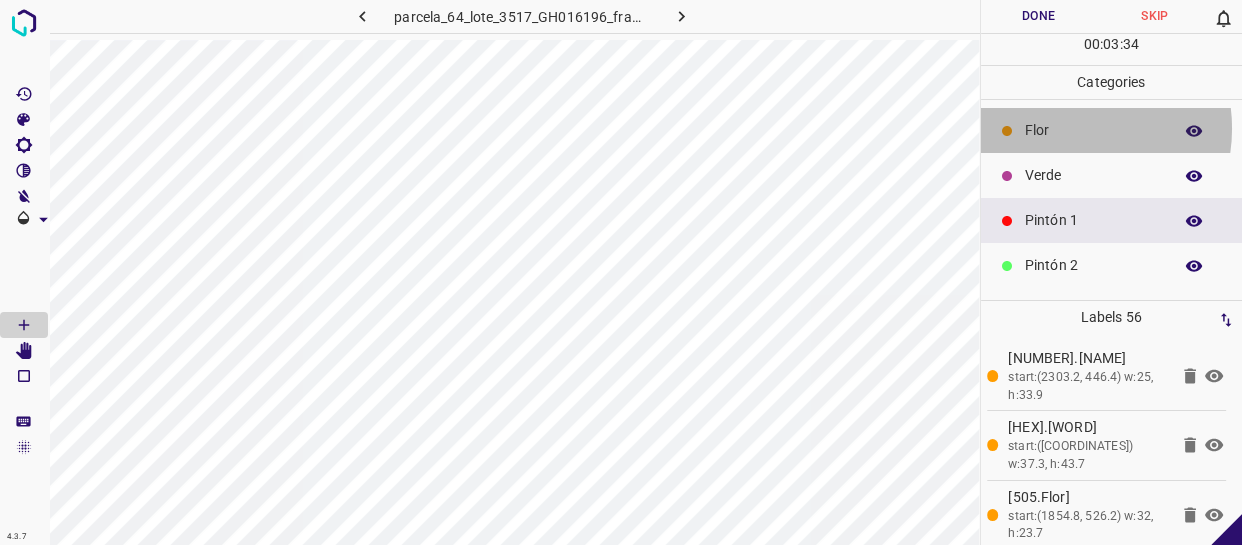 click on "Flor" at bounding box center (1093, 130) 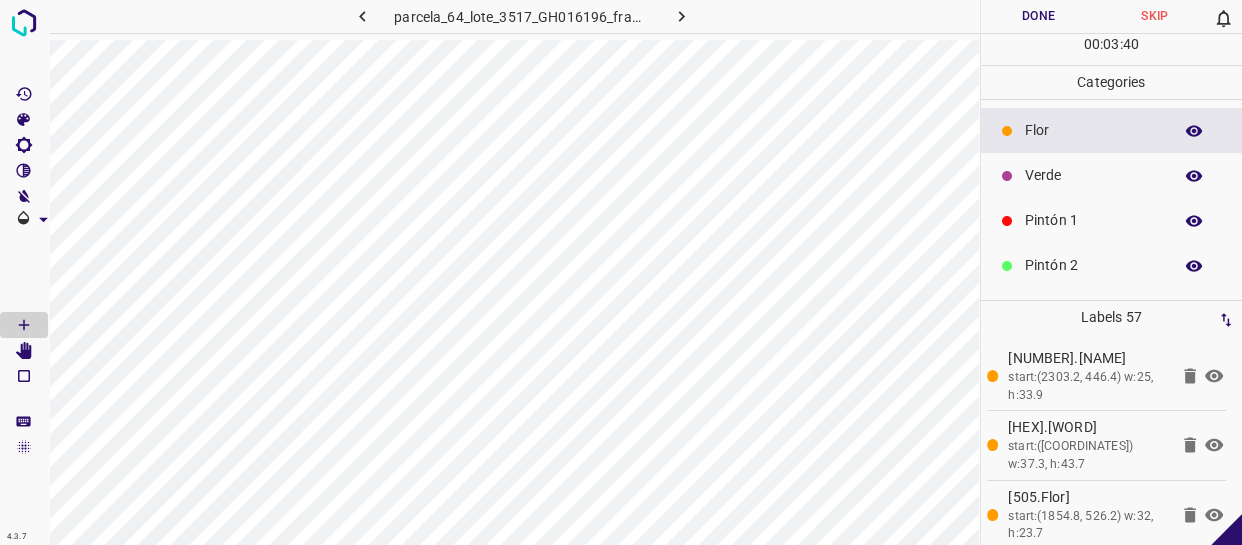 drag, startPoint x: 1080, startPoint y: 180, endPoint x: 992, endPoint y: 187, distance: 88.27797 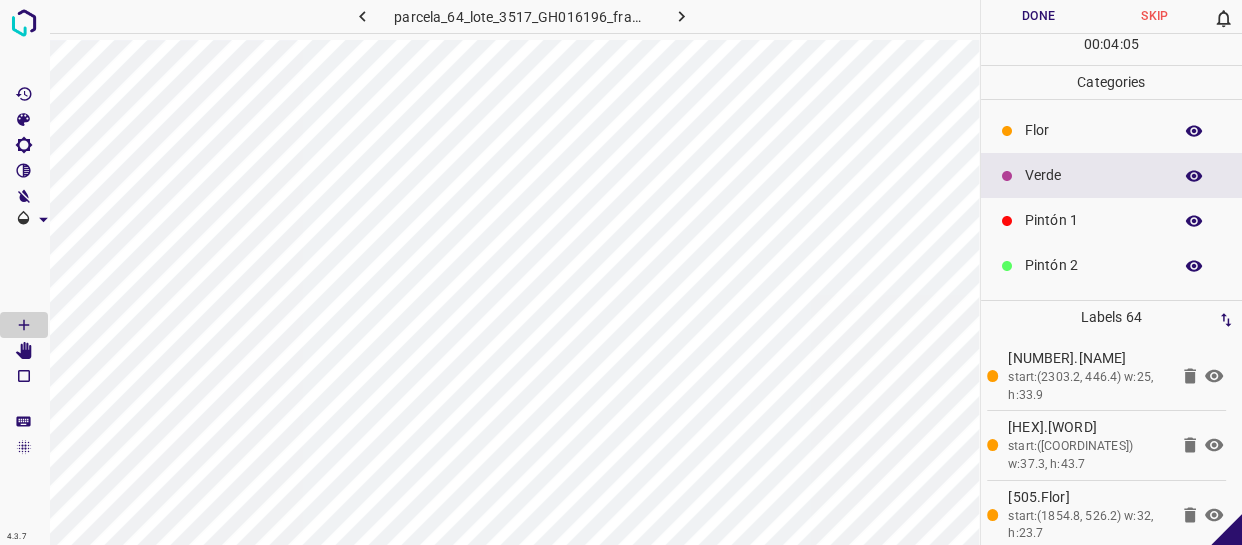 drag, startPoint x: 1081, startPoint y: 232, endPoint x: 1005, endPoint y: 234, distance: 76.02631 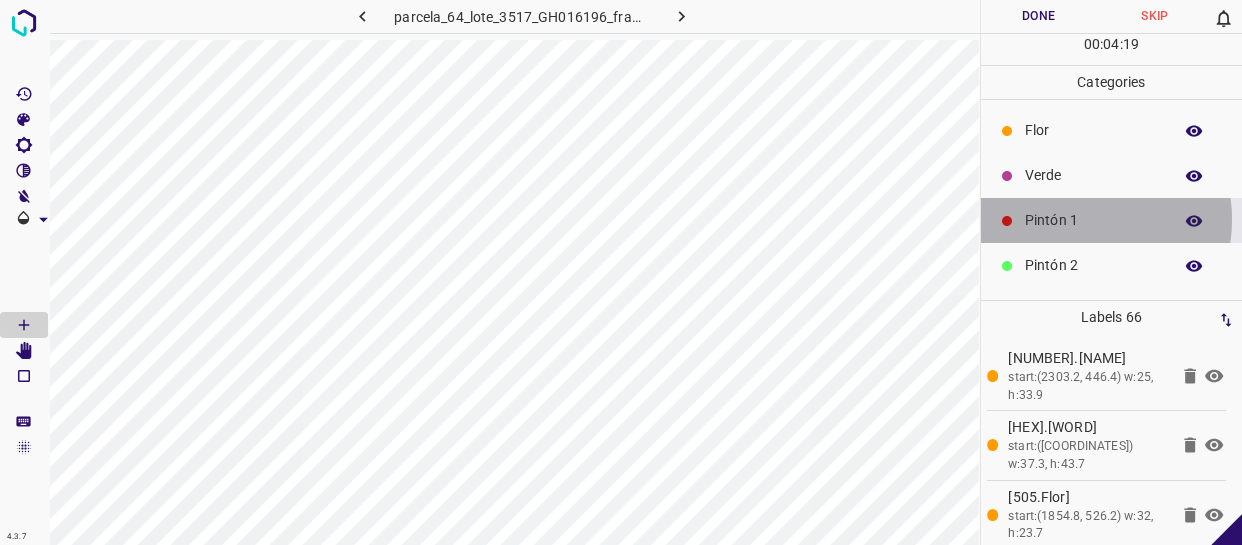 click on "Pintón 1" at bounding box center (1093, 220) 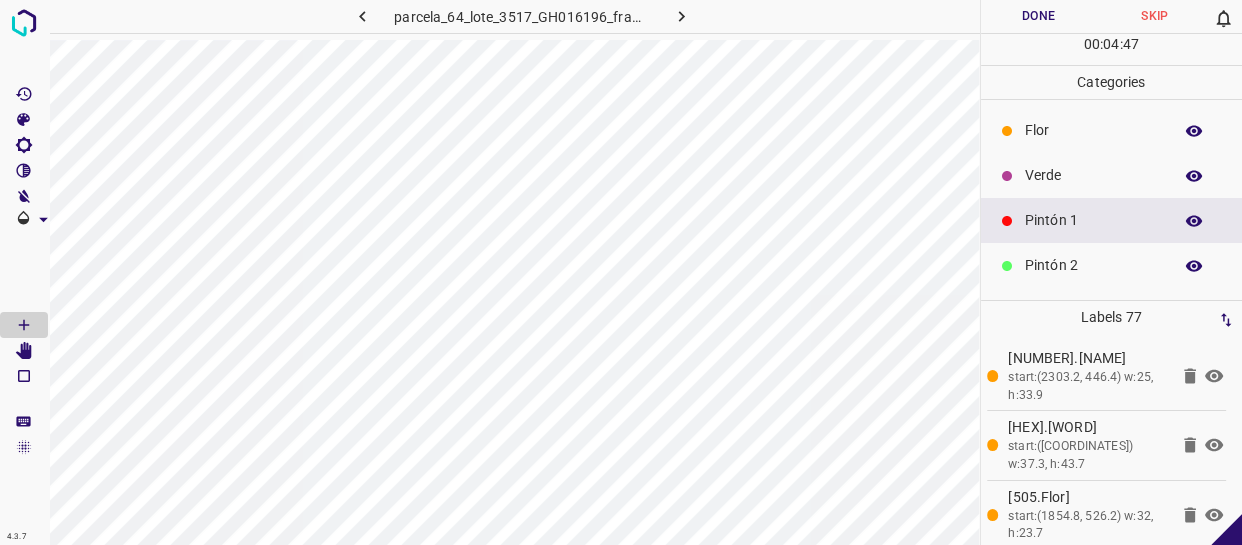 drag, startPoint x: 1090, startPoint y: 176, endPoint x: 1046, endPoint y: 194, distance: 47.539455 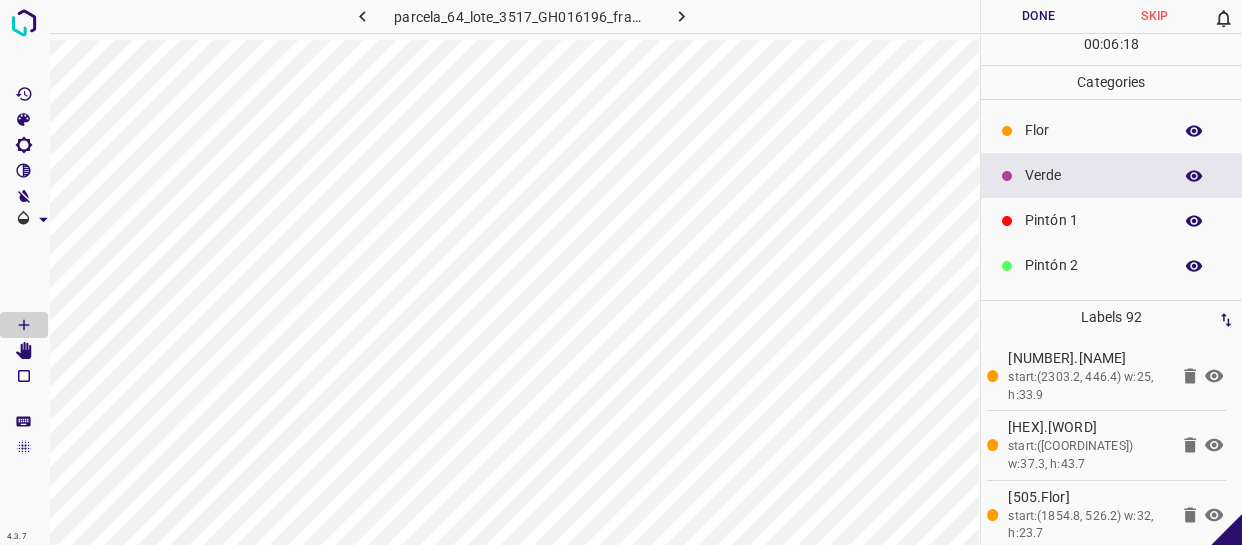 click on "Pintón 1" at bounding box center (1093, 220) 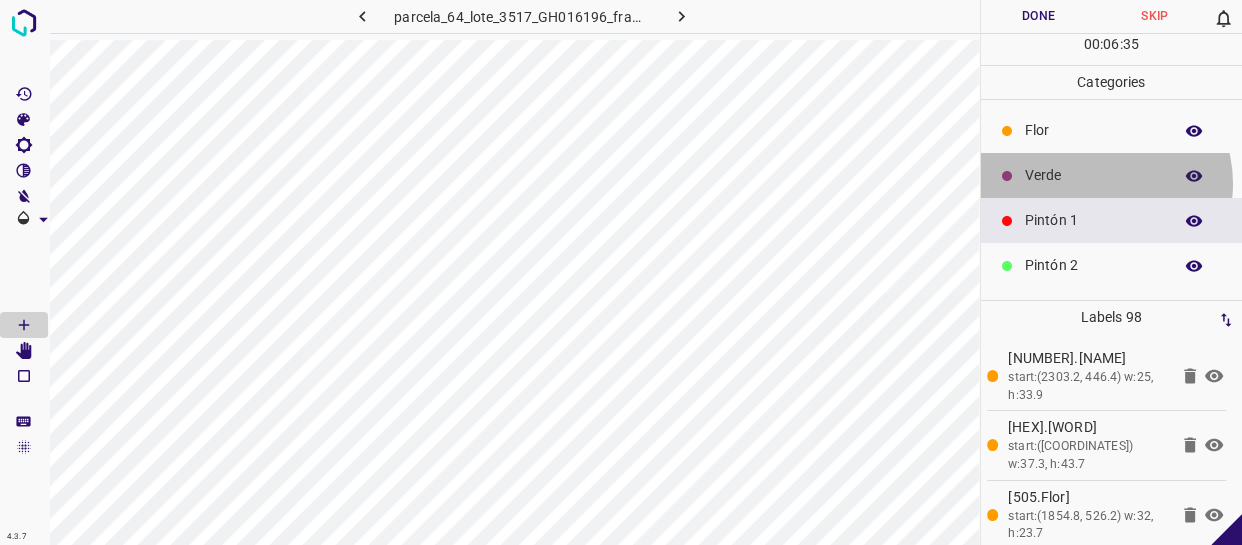 drag, startPoint x: 1099, startPoint y: 183, endPoint x: 1078, endPoint y: 180, distance: 21.213203 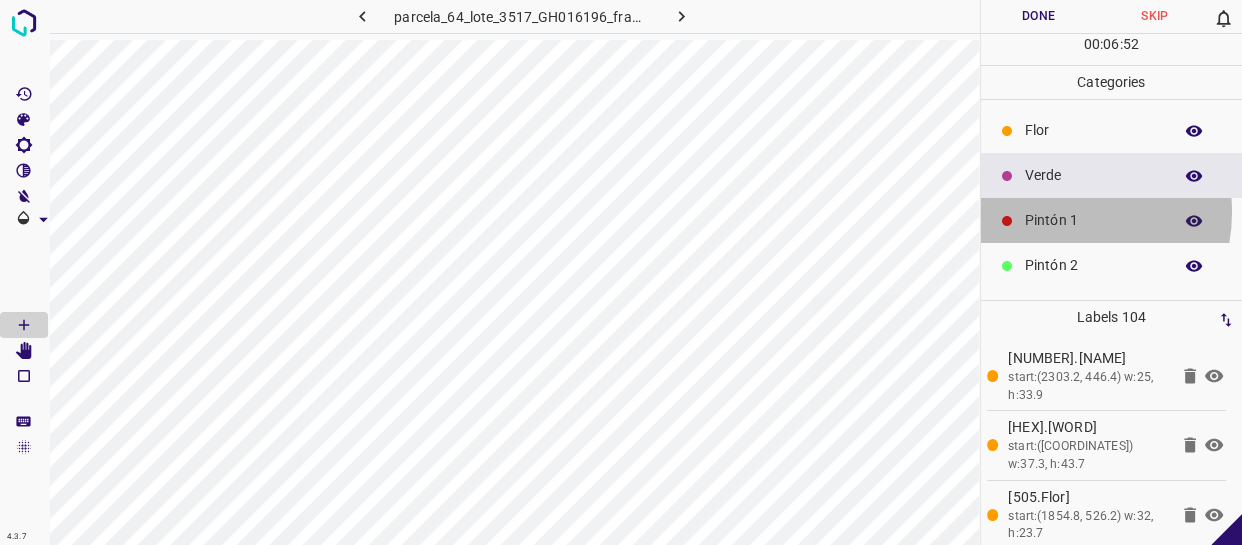 drag, startPoint x: 1057, startPoint y: 212, endPoint x: 1013, endPoint y: 222, distance: 45.122055 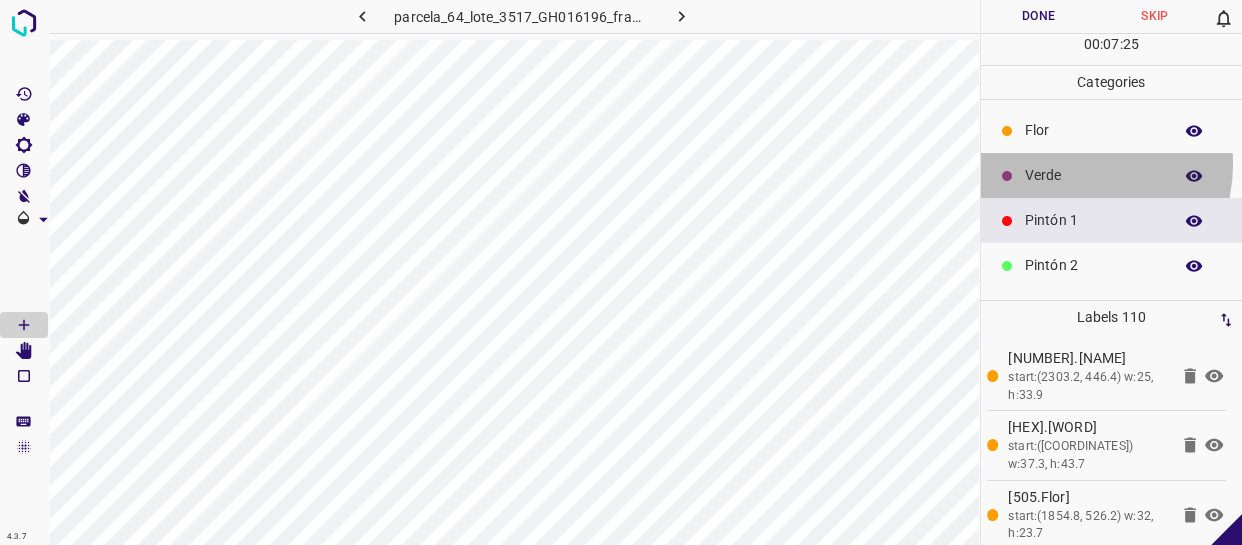 click on "Verde" at bounding box center (1093, 175) 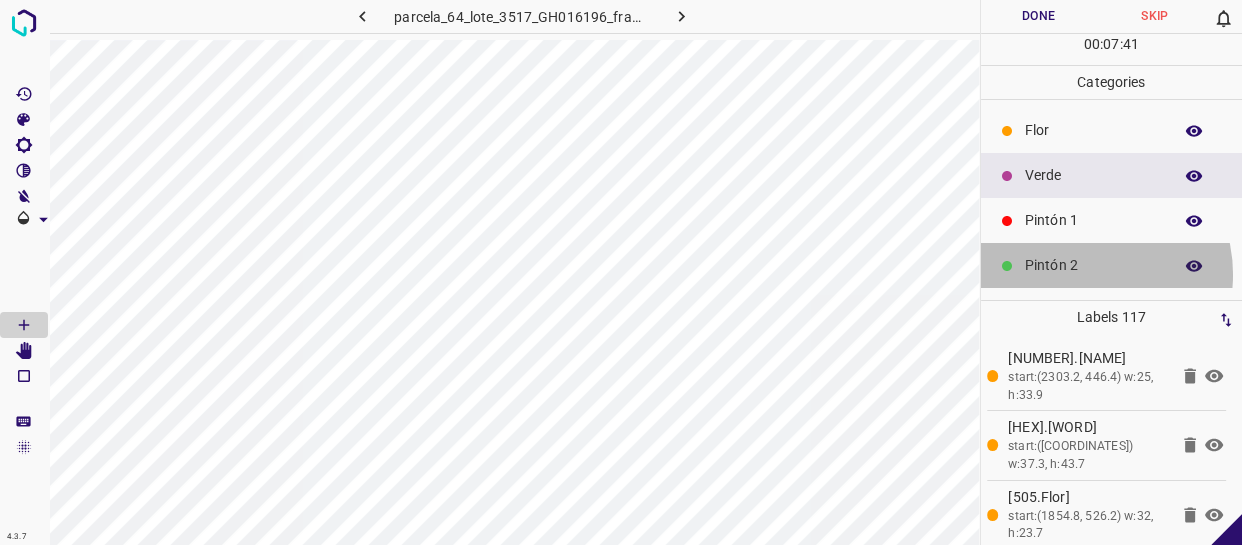 click on "Pintón 2" at bounding box center [1093, 265] 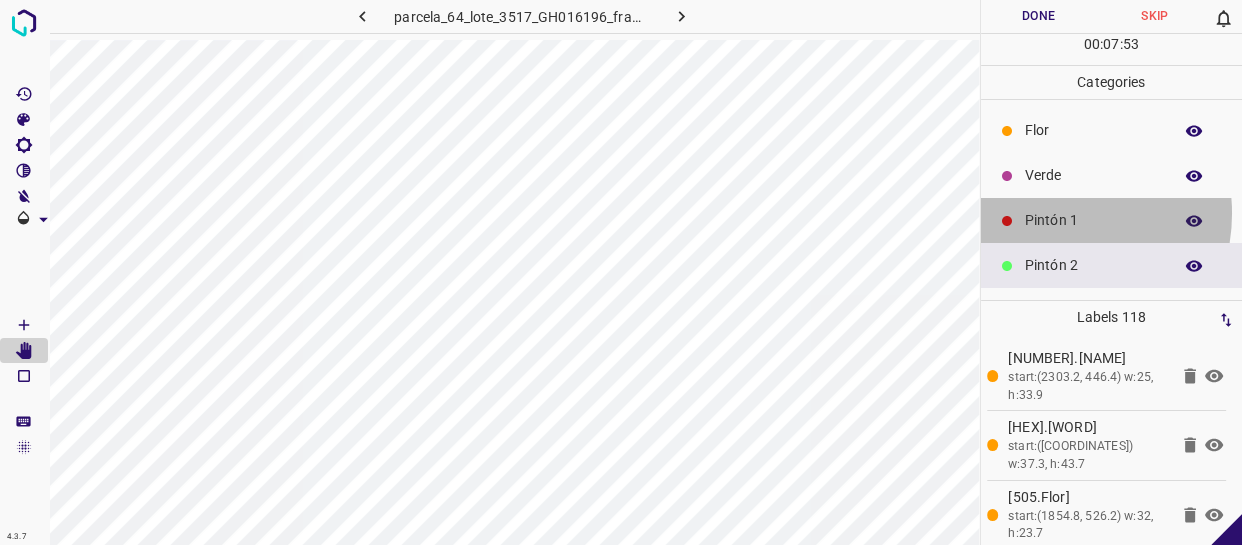 click on "Pintón 1" at bounding box center [1093, 220] 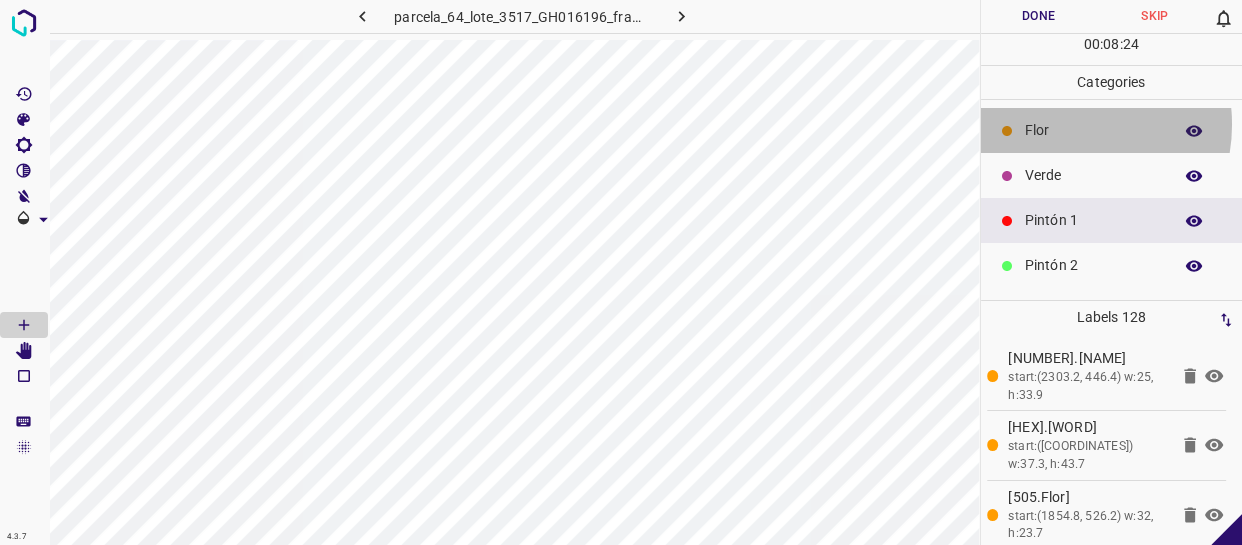 click on "Flor" at bounding box center (1093, 130) 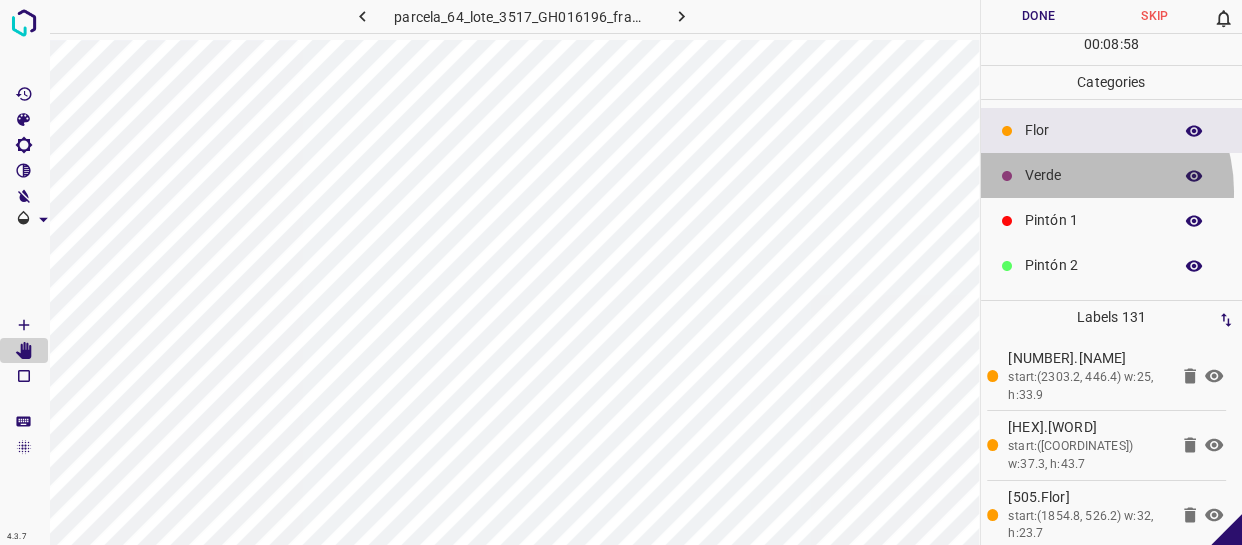 click on "Verde" at bounding box center (1112, 175) 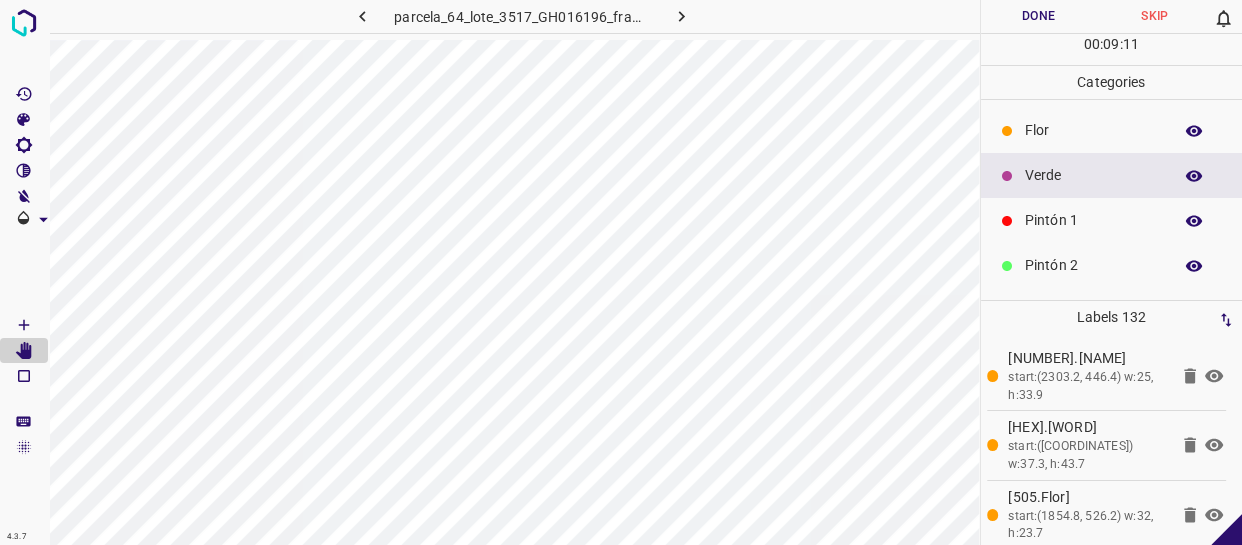 drag, startPoint x: 1044, startPoint y: 117, endPoint x: 1033, endPoint y: 122, distance: 12.083046 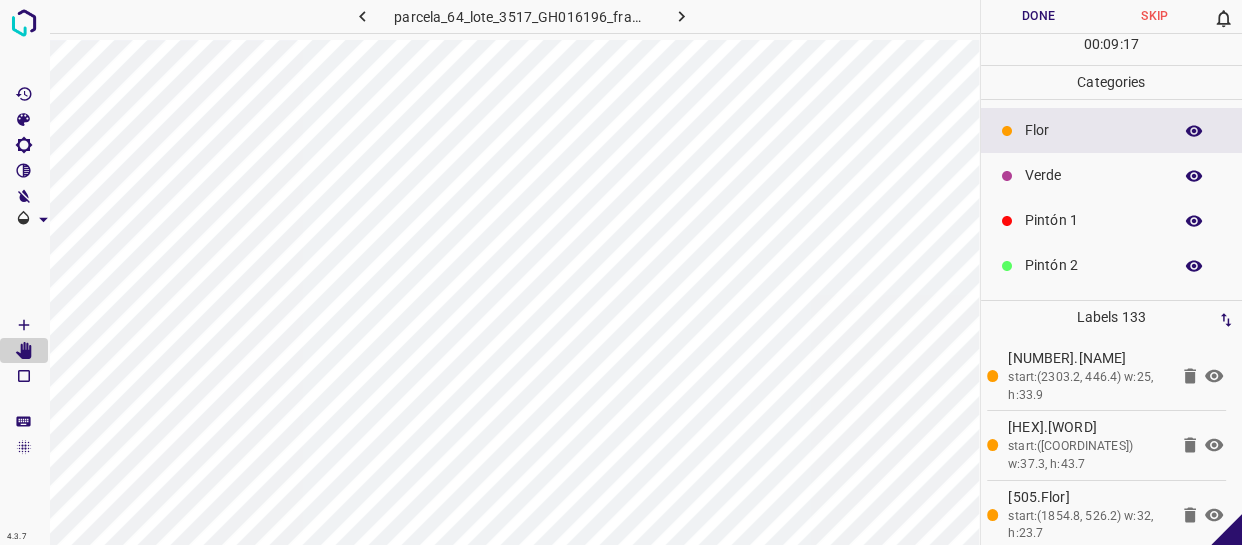 click on "Verde" at bounding box center (1093, 175) 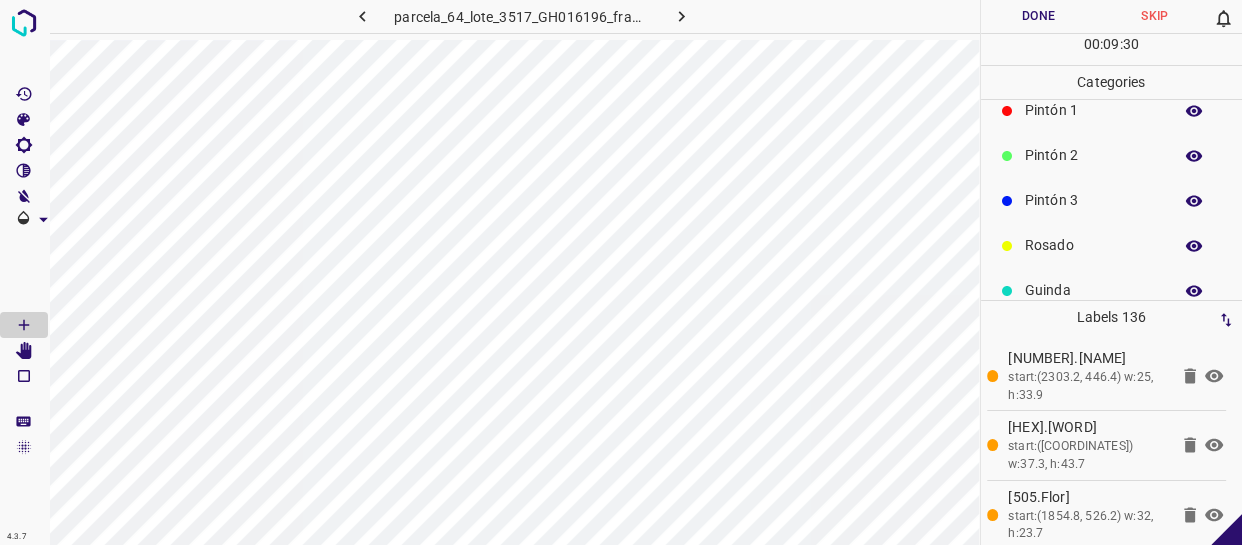 scroll, scrollTop: 175, scrollLeft: 0, axis: vertical 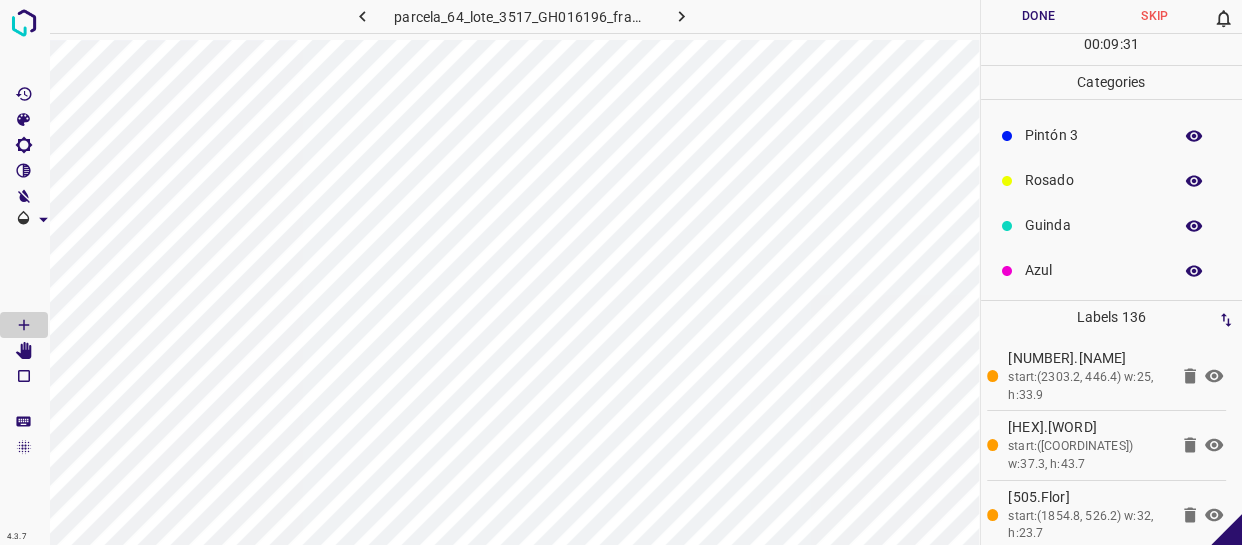 drag, startPoint x: 1065, startPoint y: 263, endPoint x: 1019, endPoint y: 258, distance: 46.270943 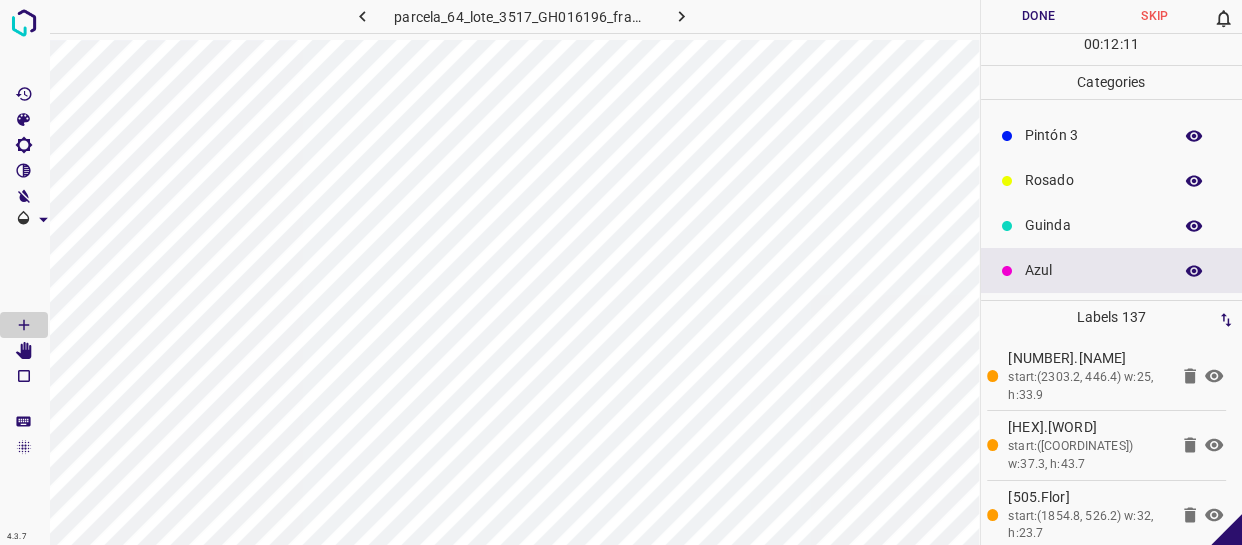 click on "Done" at bounding box center [1039, 16] 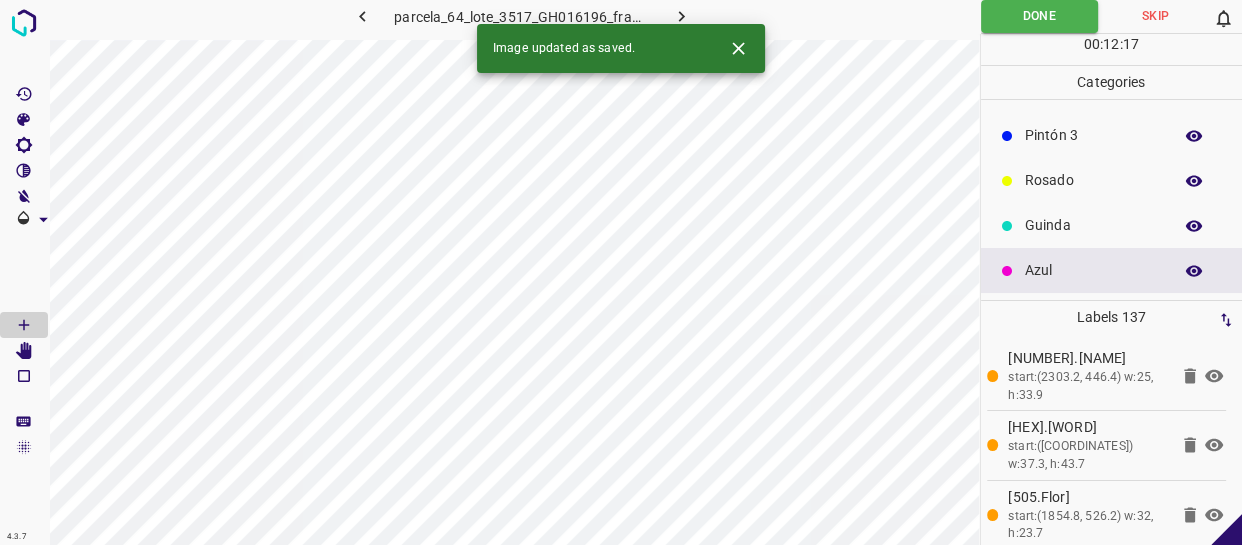 click at bounding box center (681, 16) 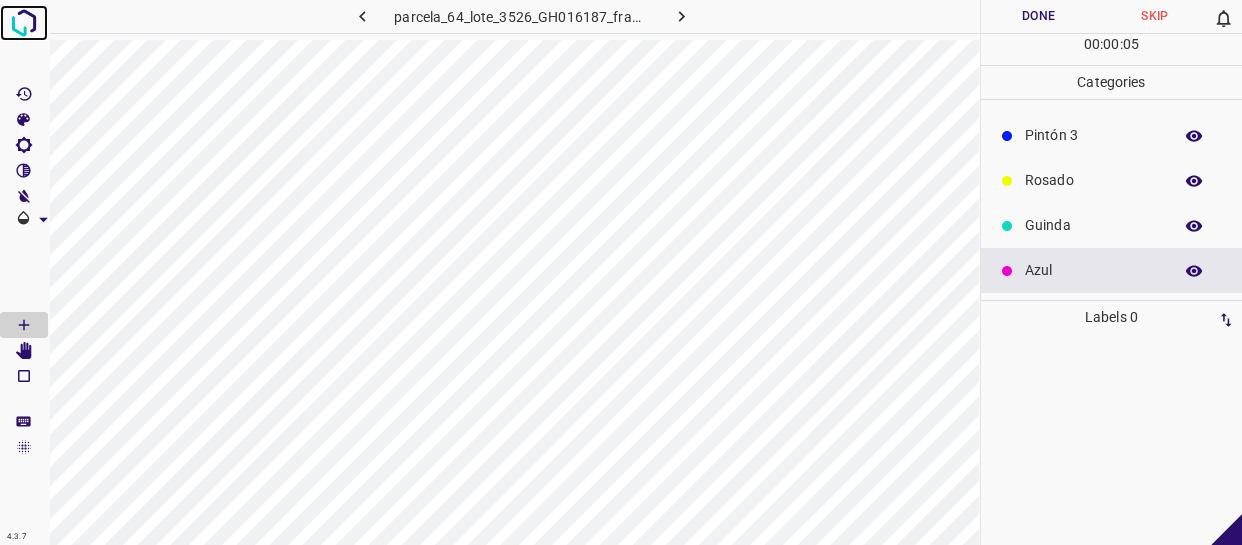 click at bounding box center [24, 23] 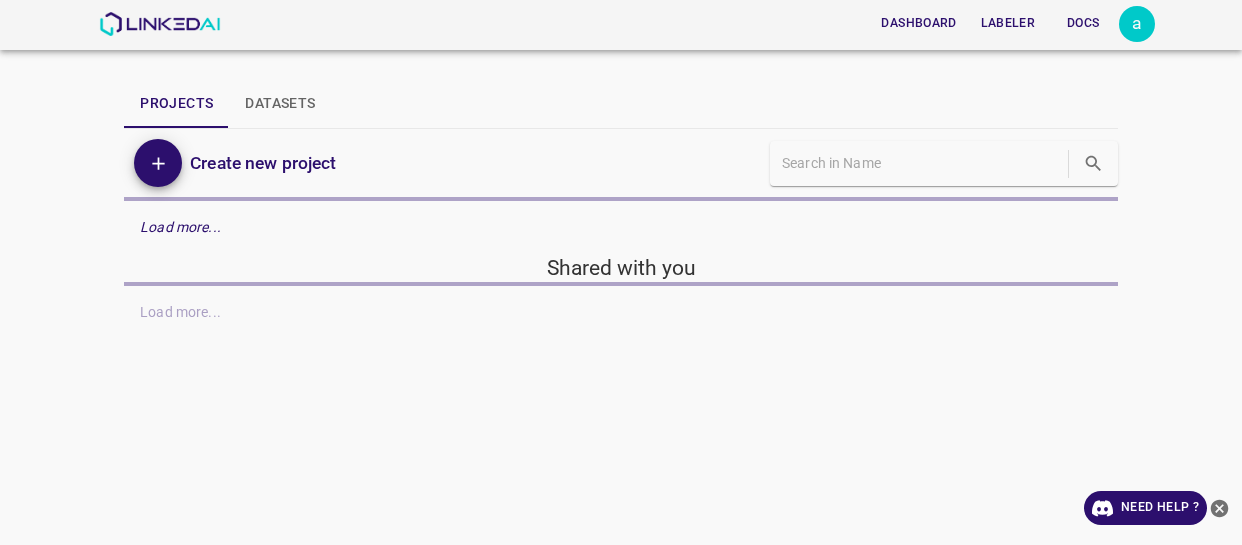 scroll, scrollTop: 0, scrollLeft: 0, axis: both 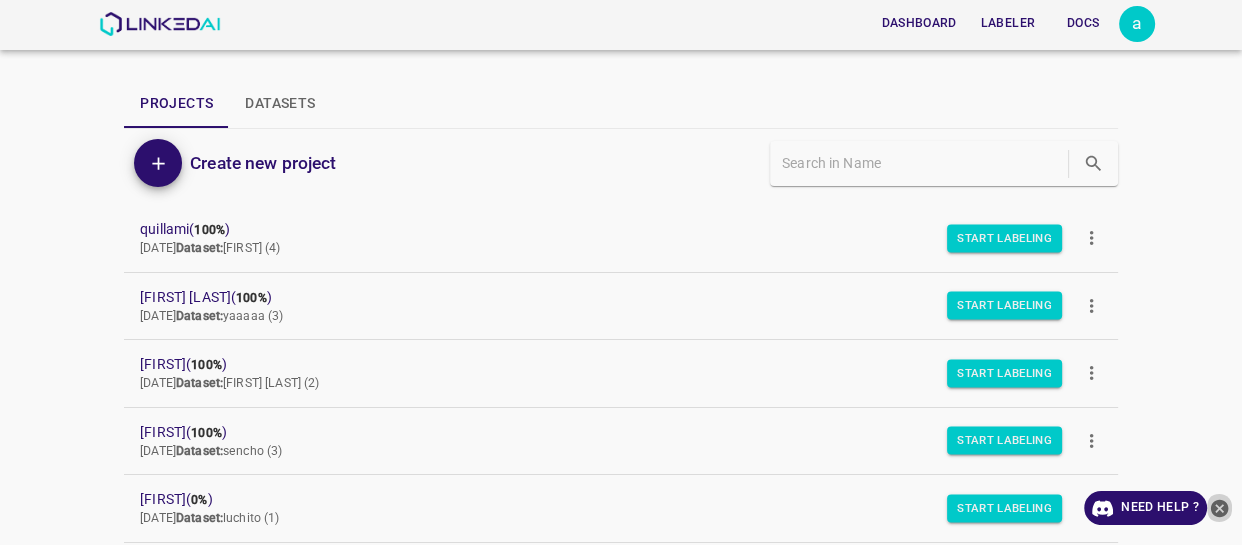click 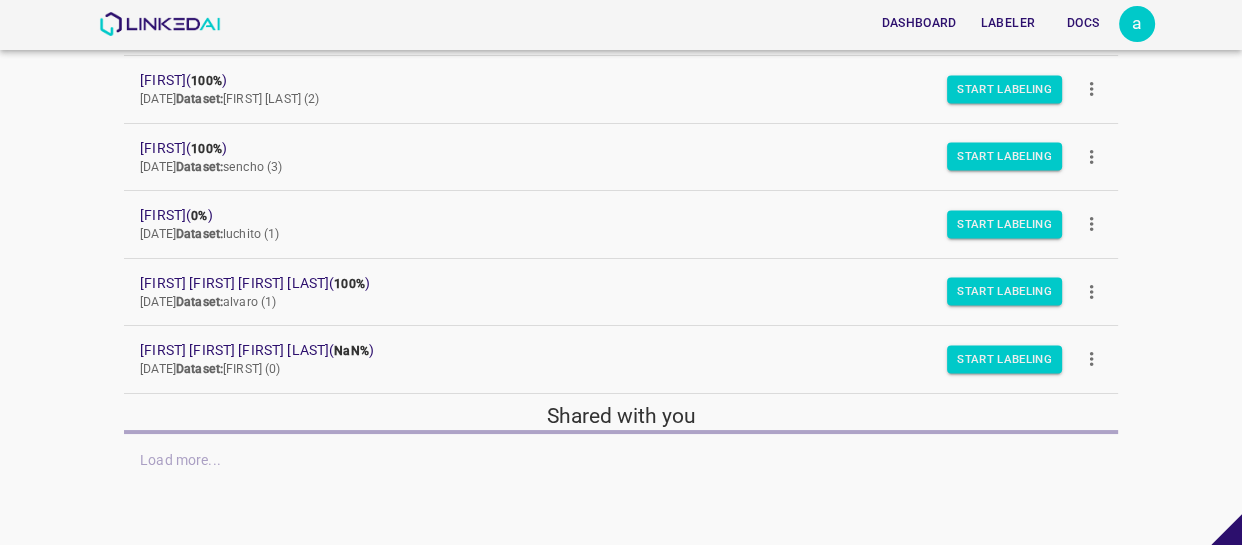 scroll, scrollTop: 285, scrollLeft: 0, axis: vertical 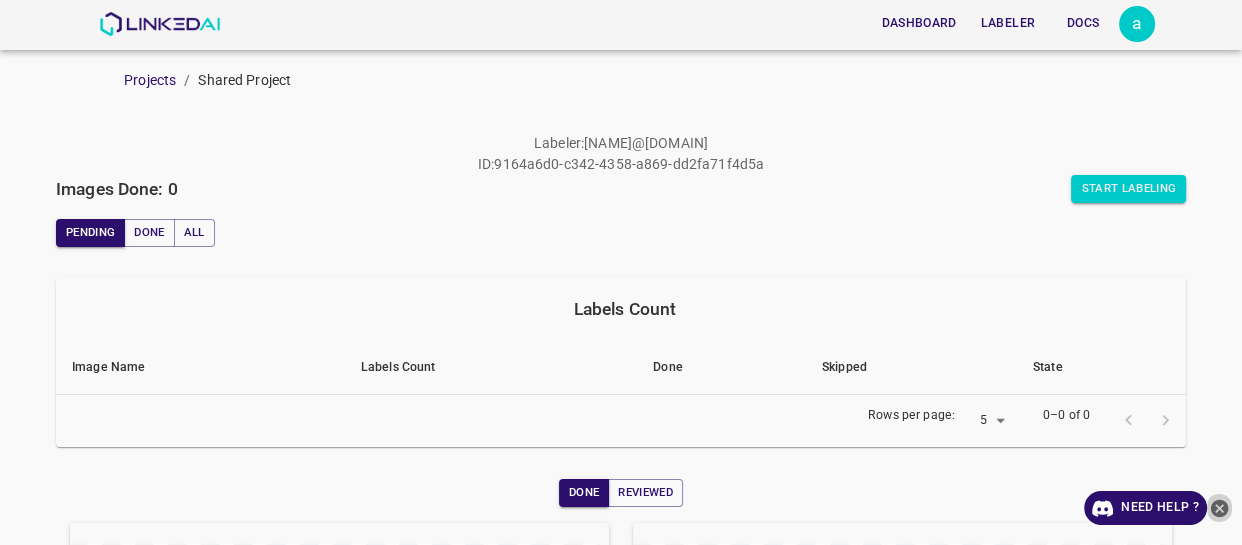 click 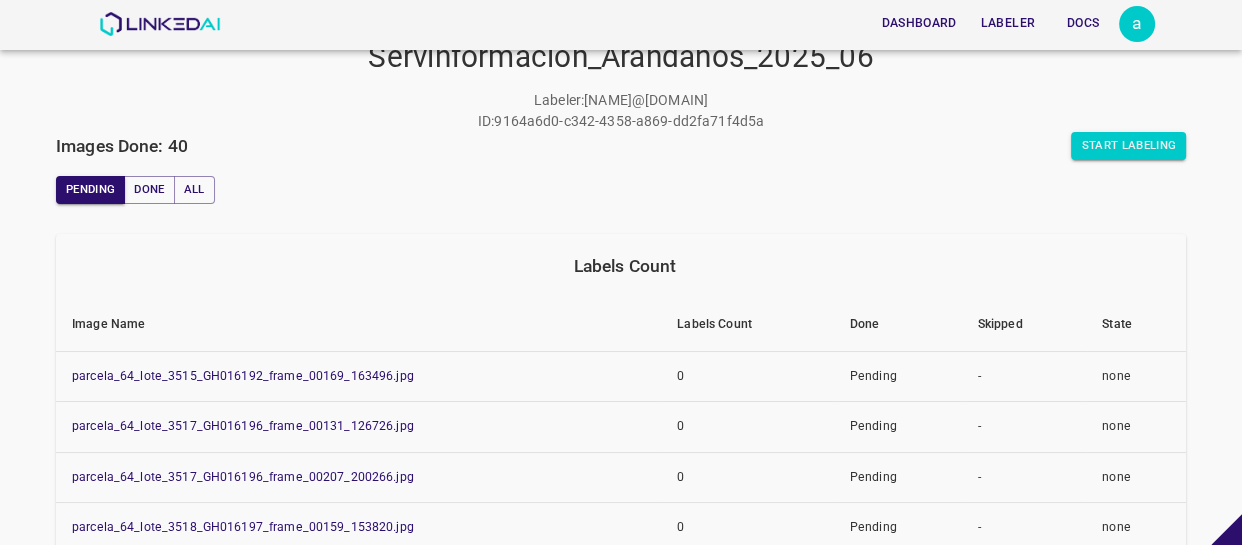scroll, scrollTop: 0, scrollLeft: 0, axis: both 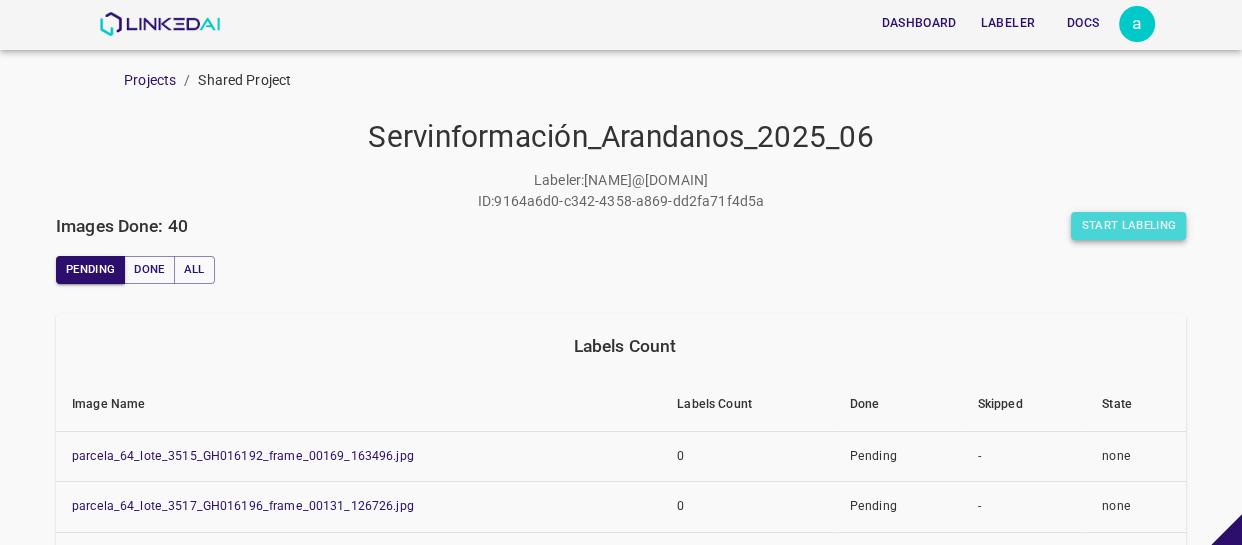 click on "Start Labeling" at bounding box center [1128, 226] 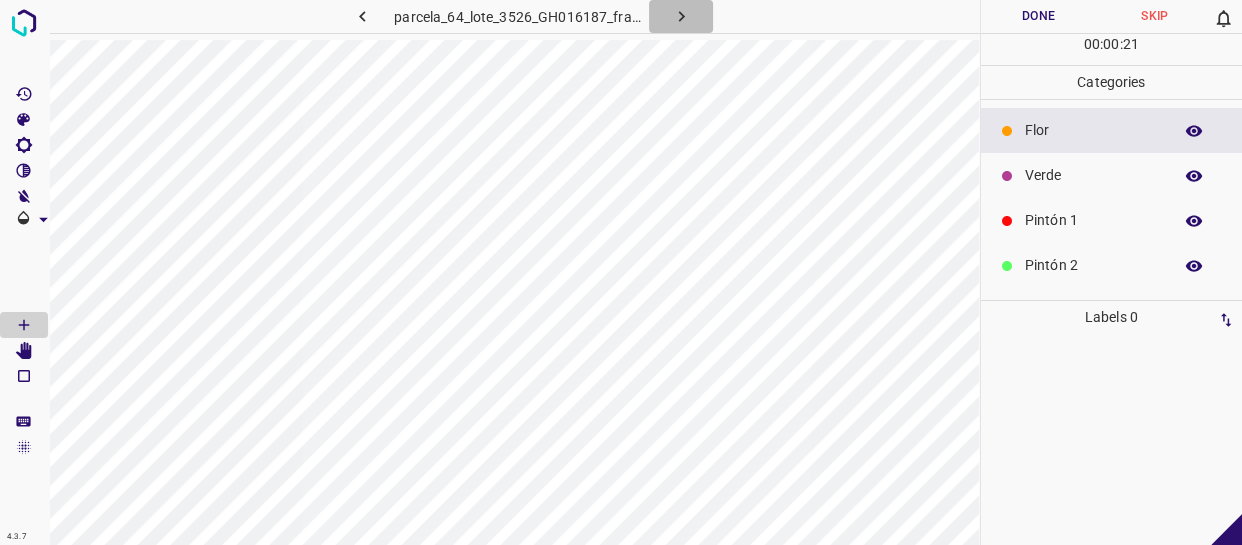 click at bounding box center [681, 16] 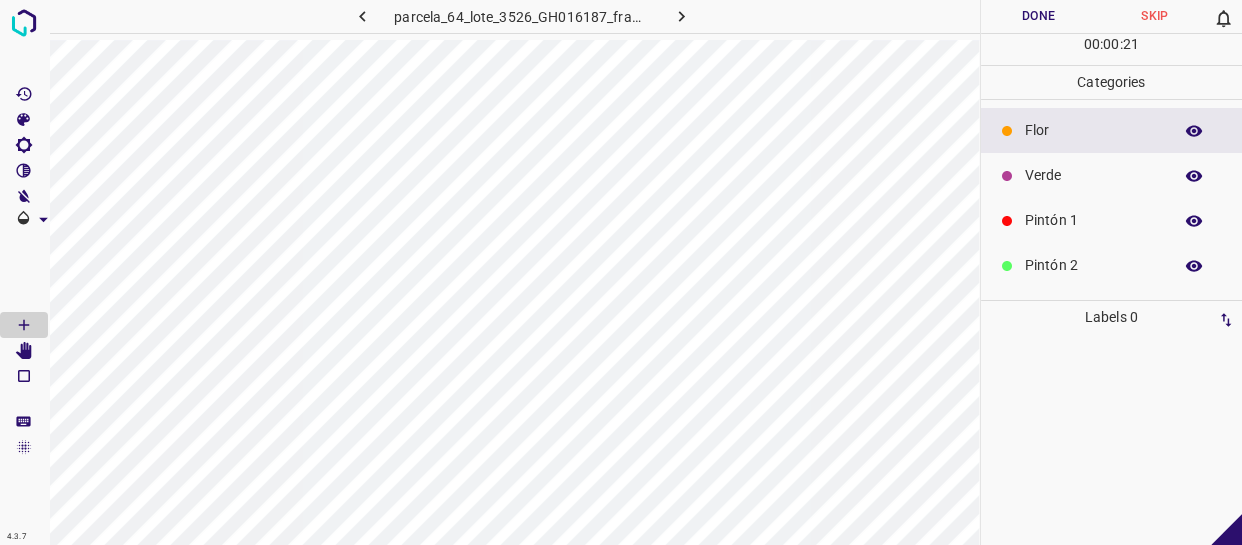 click at bounding box center (681, 16) 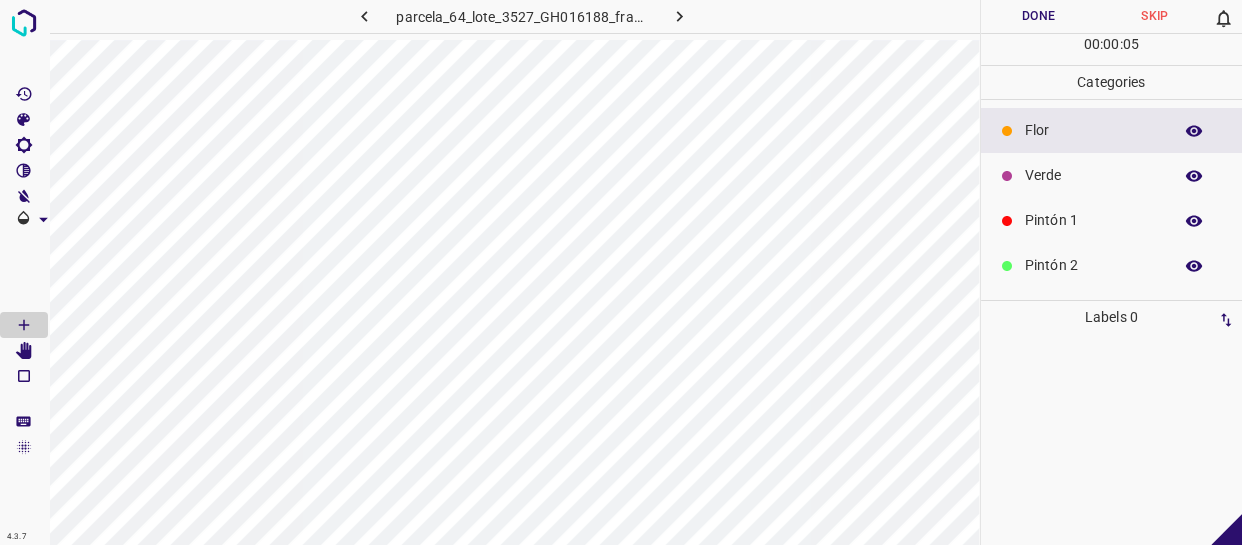 click 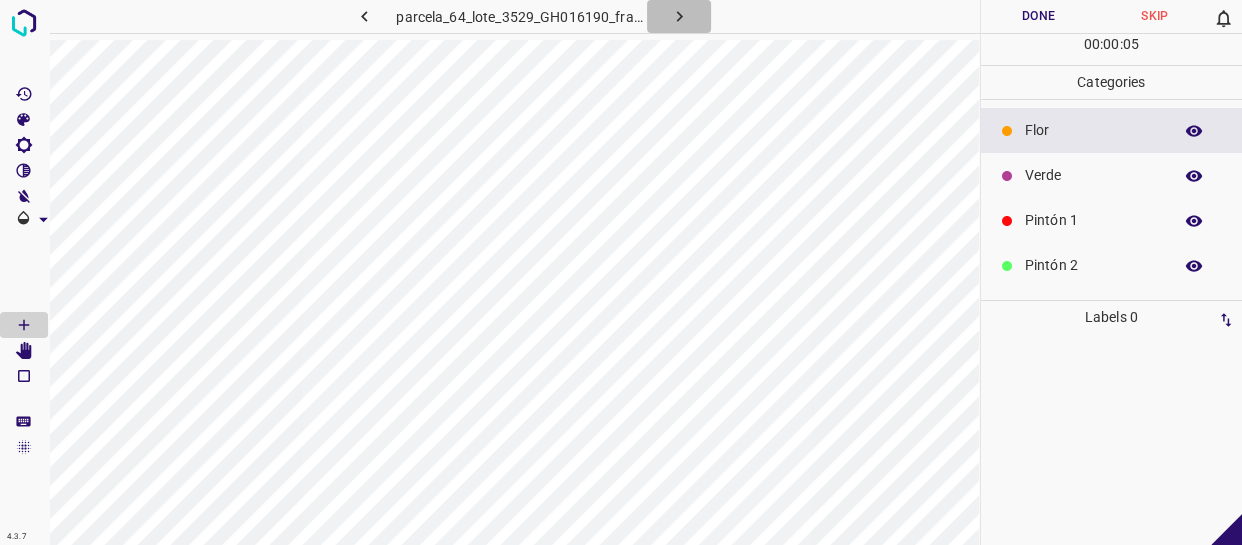 click 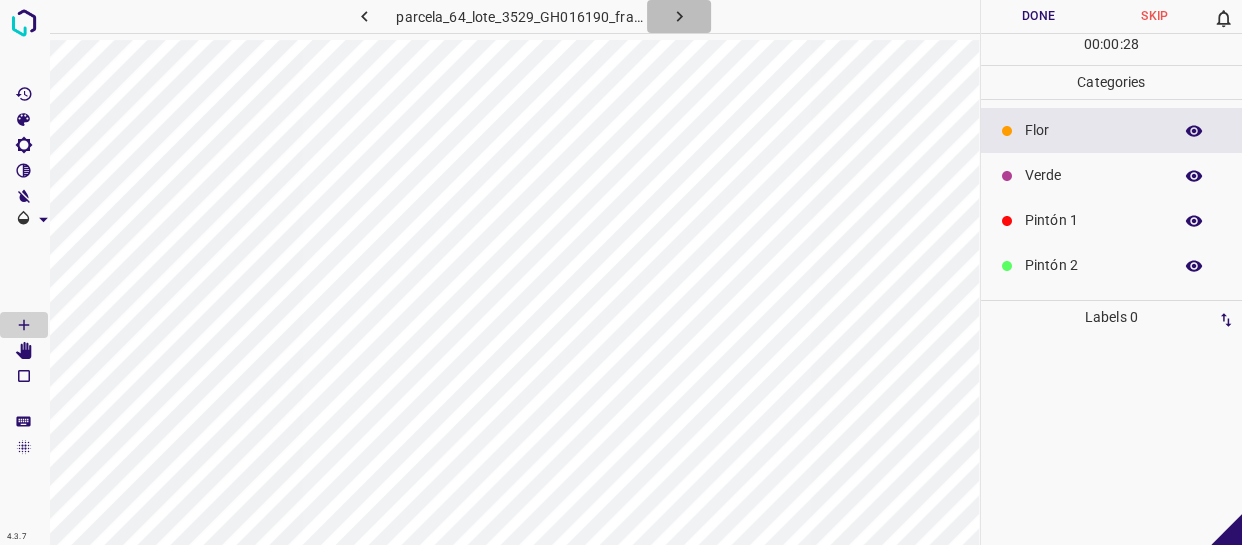 click at bounding box center [679, 16] 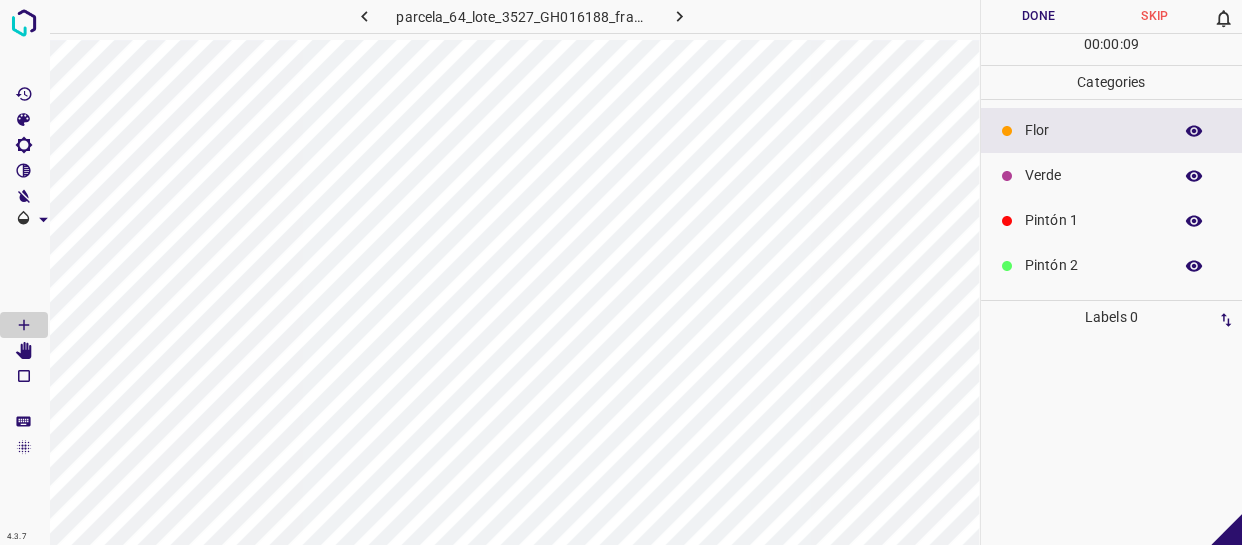 click 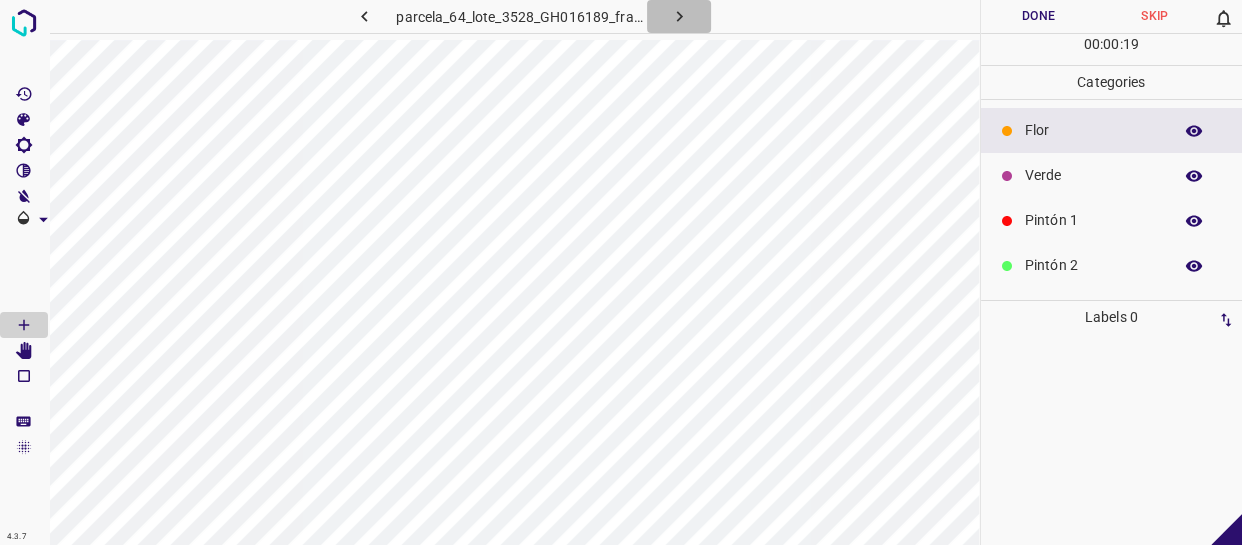 click 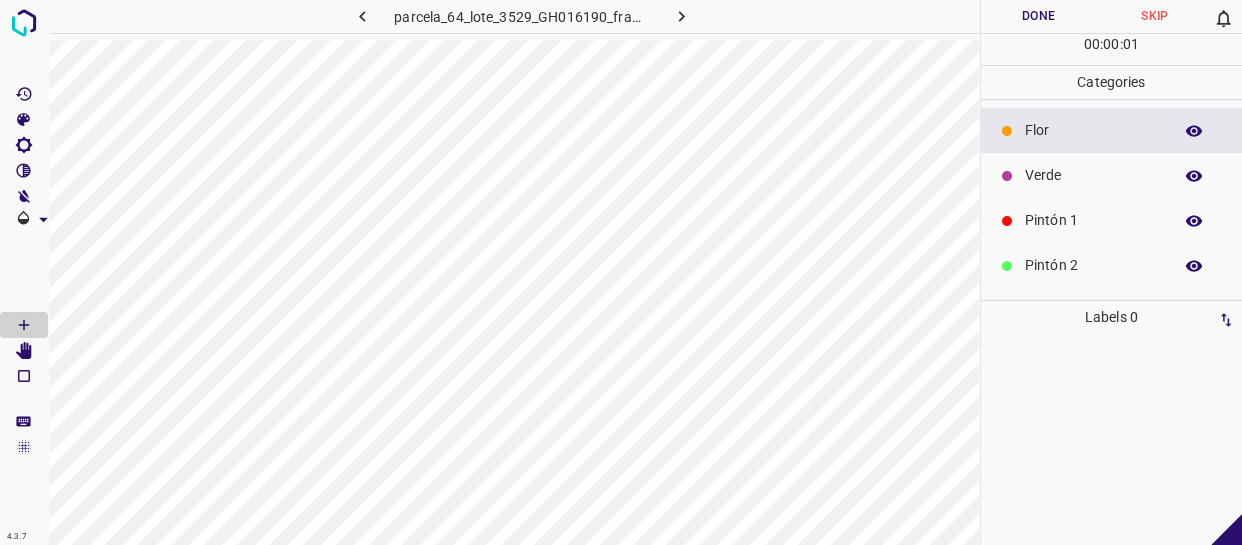 click 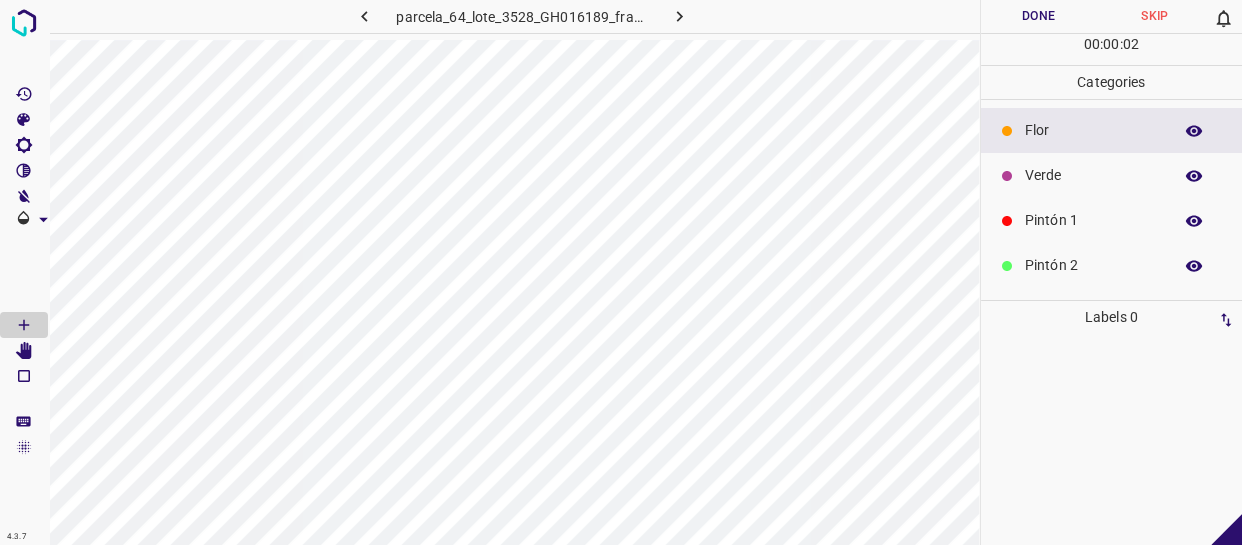 click 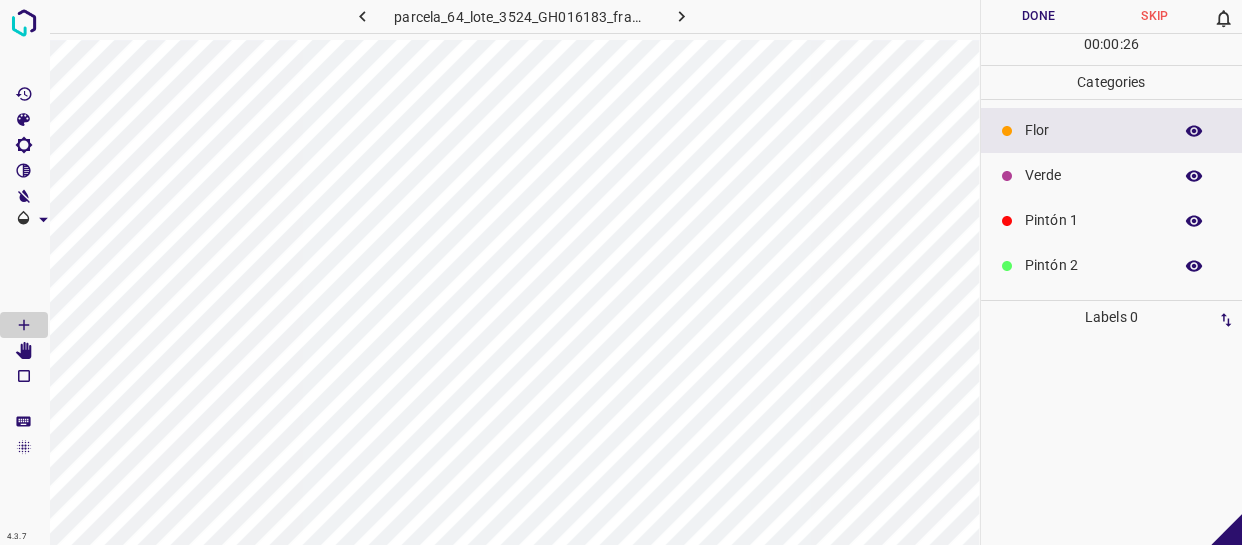 click 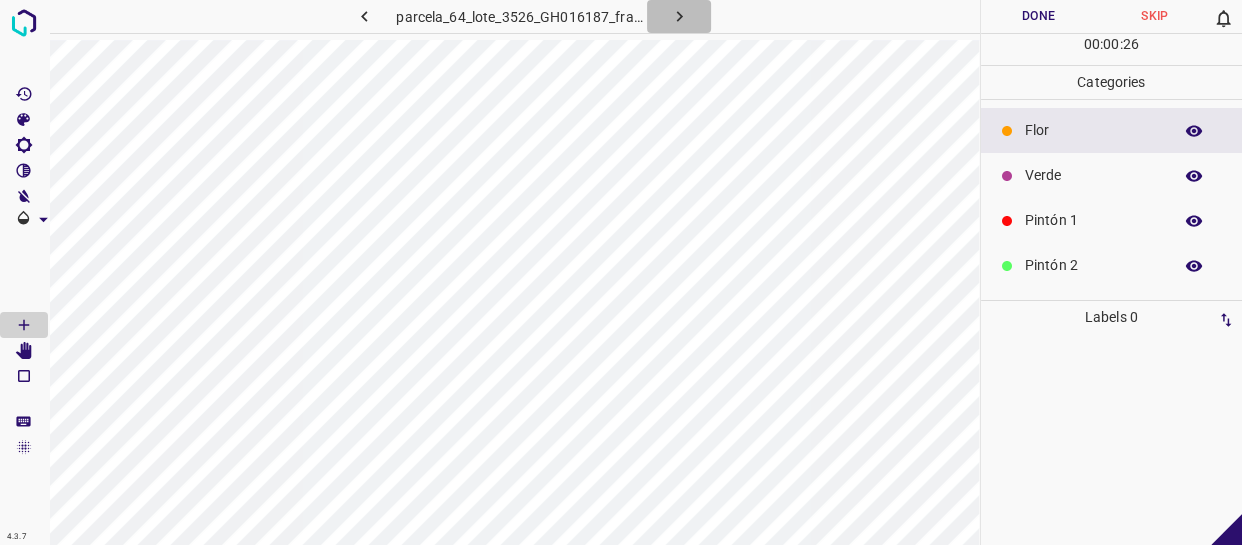 click at bounding box center [679, 16] 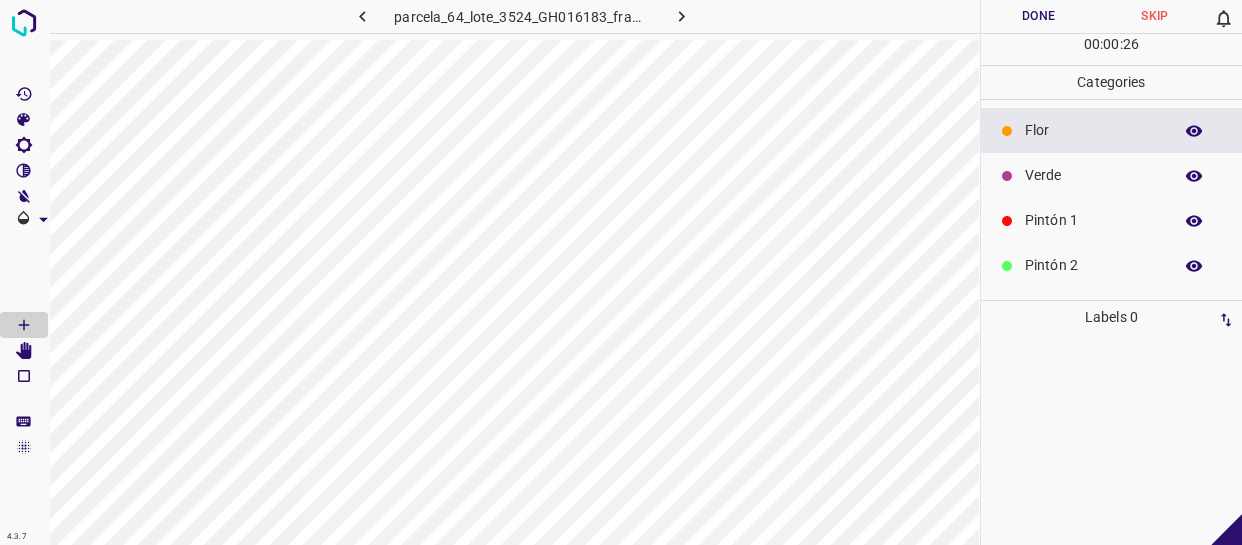 click at bounding box center (681, 16) 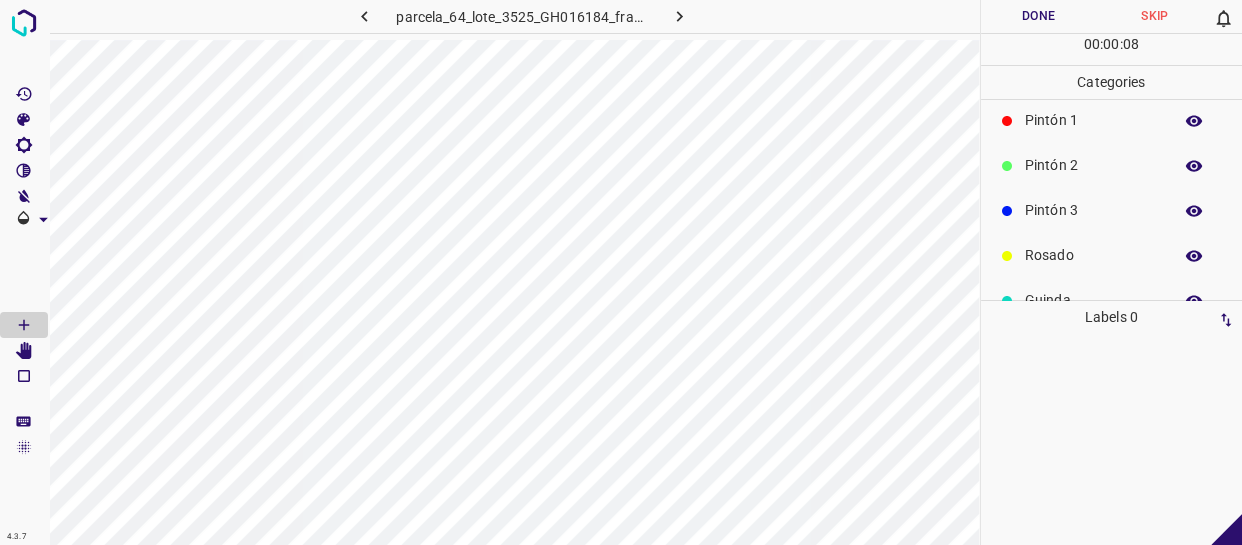 scroll, scrollTop: 175, scrollLeft: 0, axis: vertical 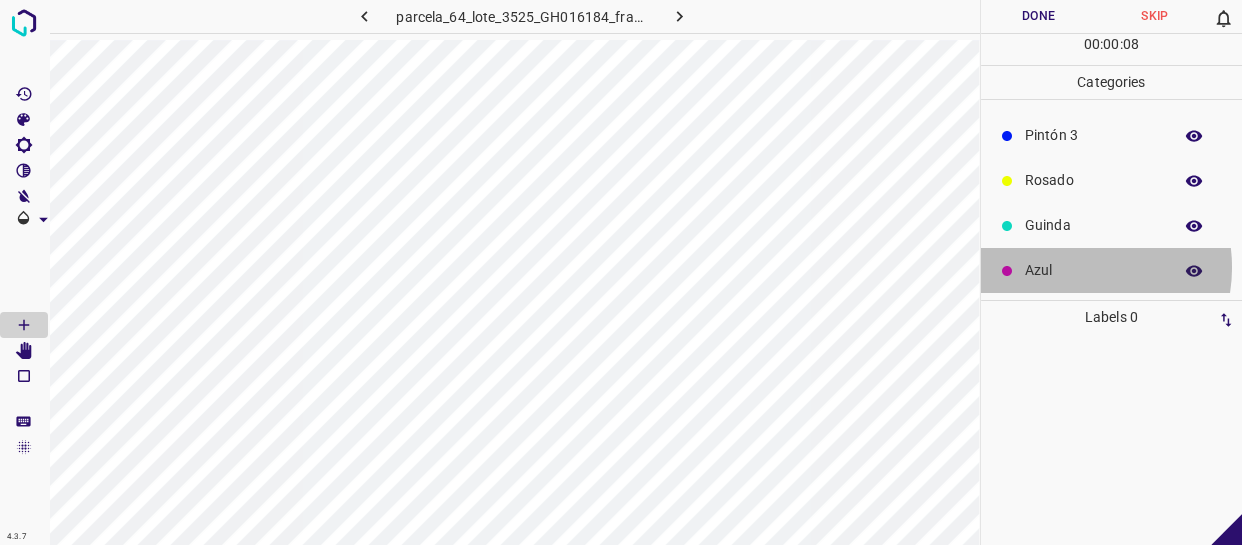 click on "Azul" at bounding box center (1093, 270) 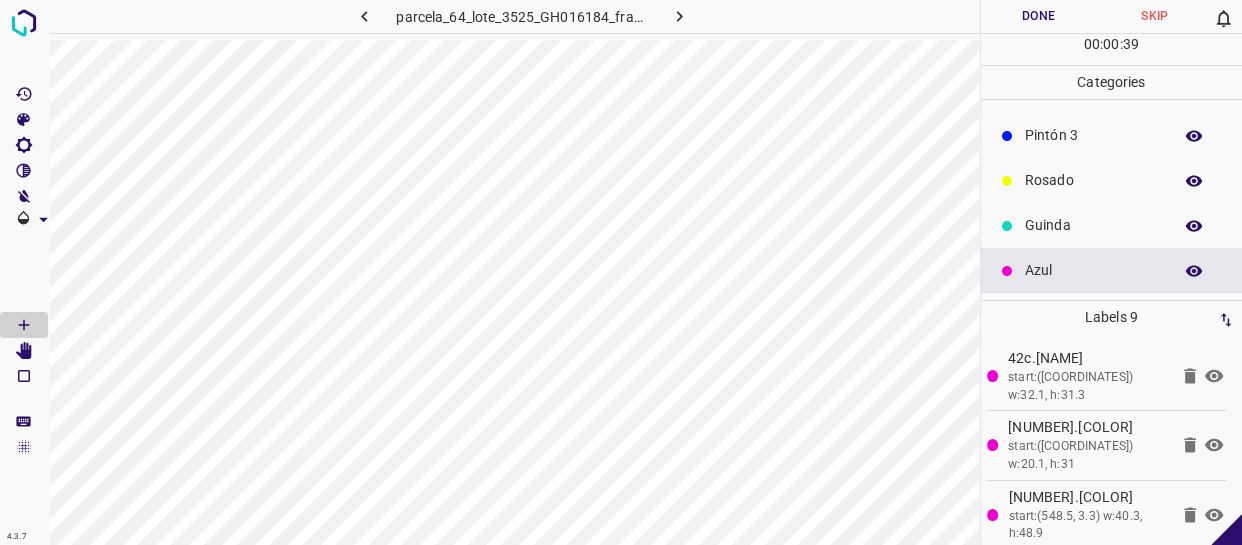 scroll, scrollTop: 0, scrollLeft: 0, axis: both 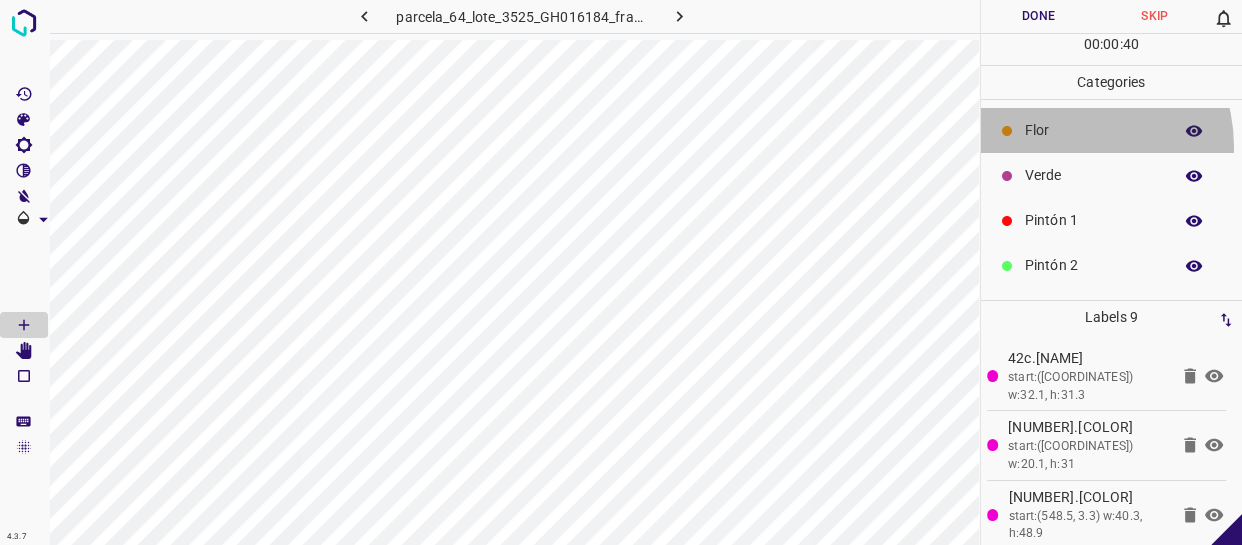click on "Flor" at bounding box center (1112, 130) 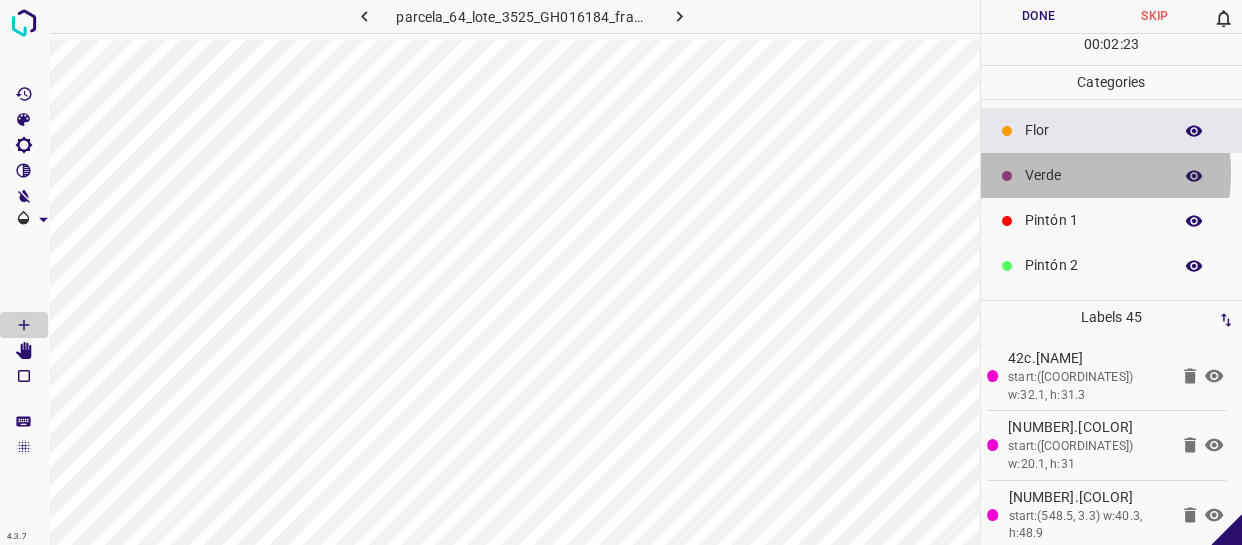 drag, startPoint x: 1040, startPoint y: 172, endPoint x: 1015, endPoint y: 183, distance: 27.313 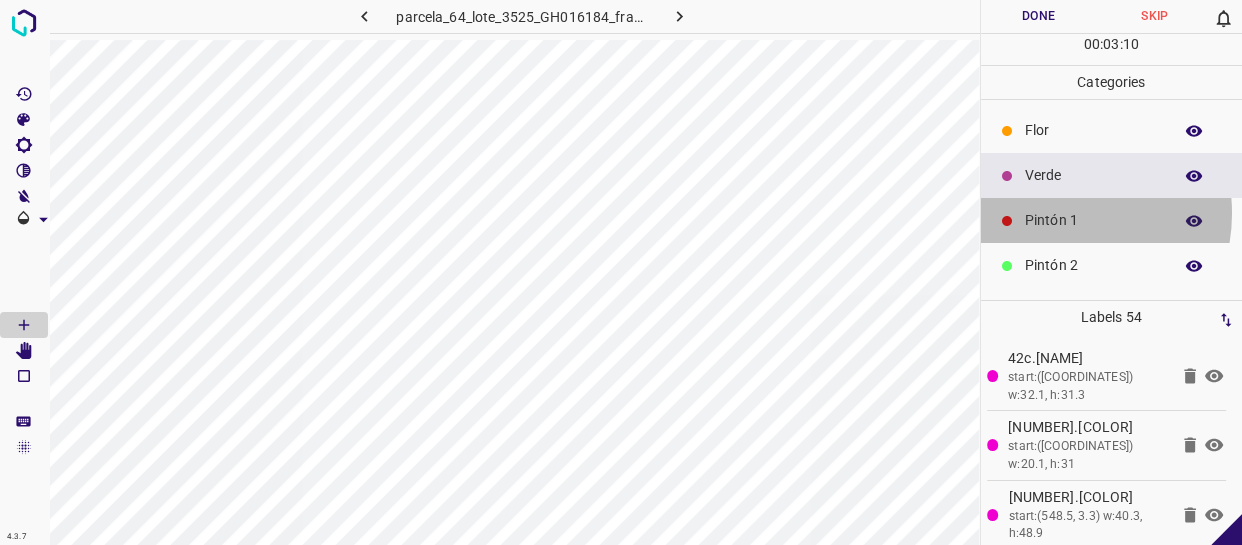 click on "Pintón 1" at bounding box center (1093, 220) 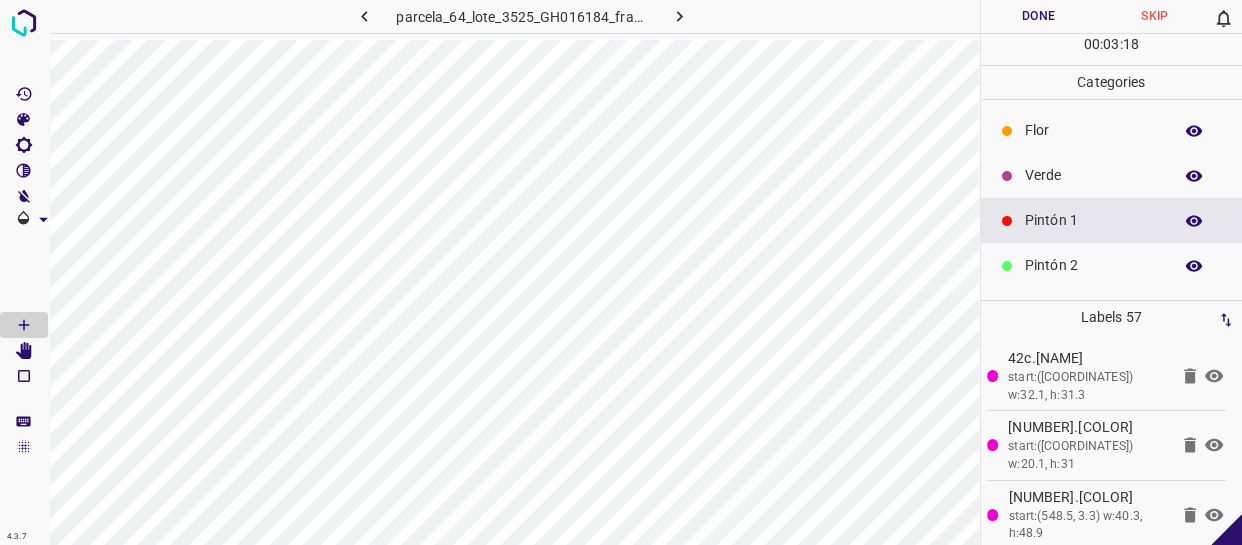 scroll, scrollTop: 175, scrollLeft: 0, axis: vertical 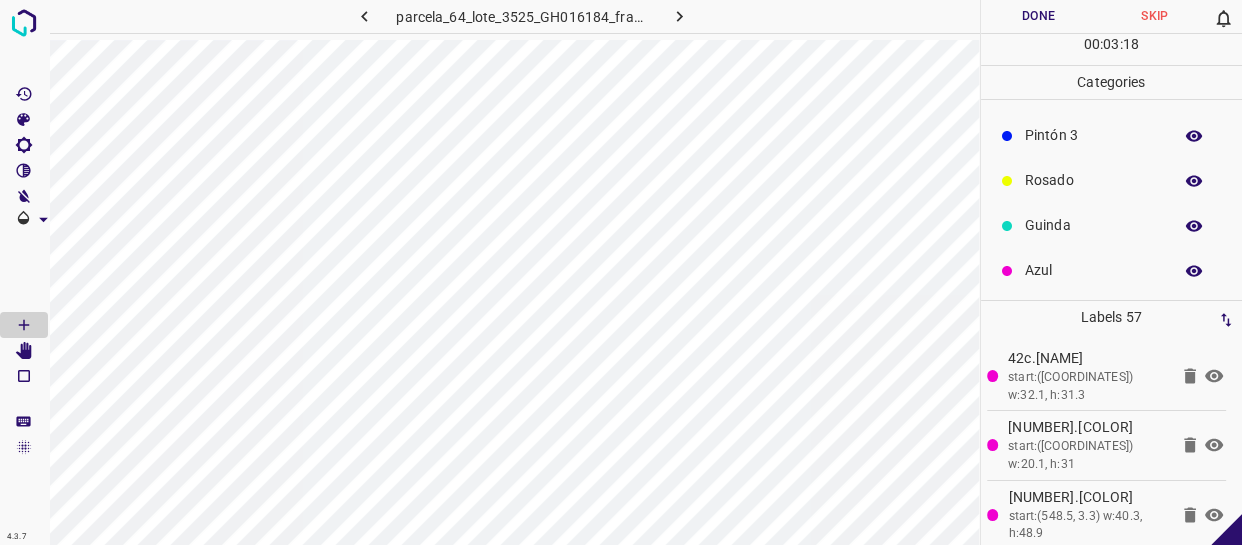 click on "Azul" at bounding box center [1093, 270] 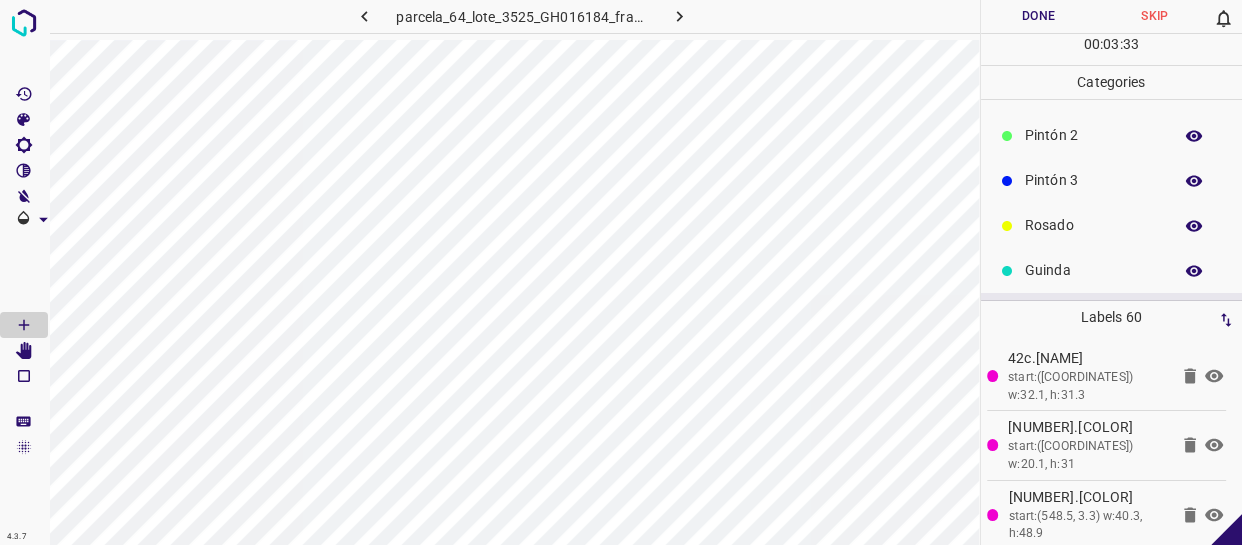 scroll, scrollTop: 84, scrollLeft: 0, axis: vertical 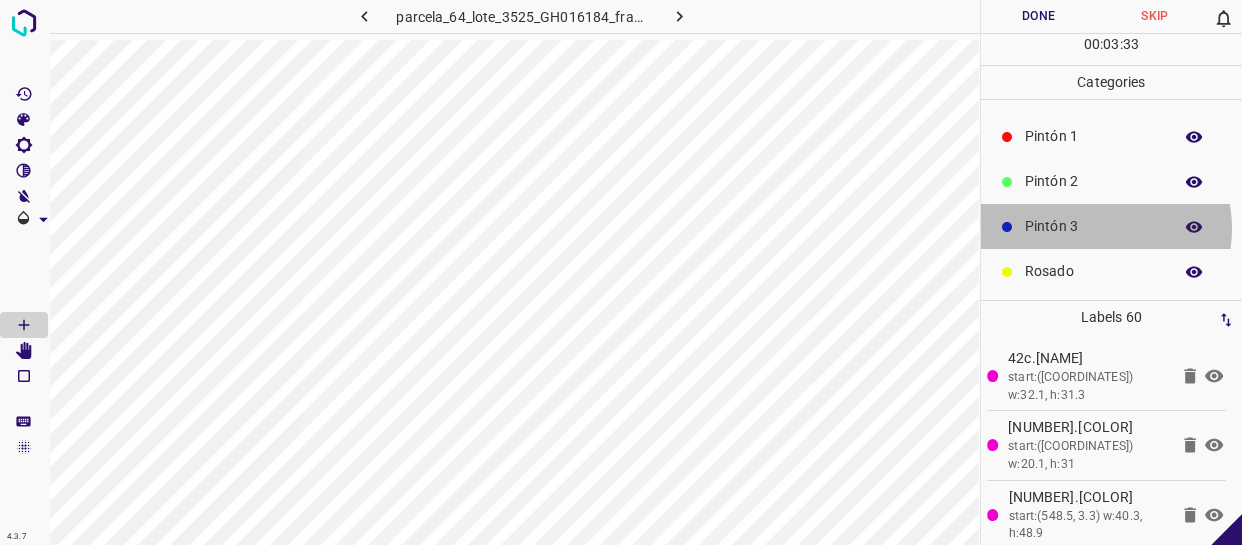drag, startPoint x: 1094, startPoint y: 228, endPoint x: 1003, endPoint y: 231, distance: 91.04944 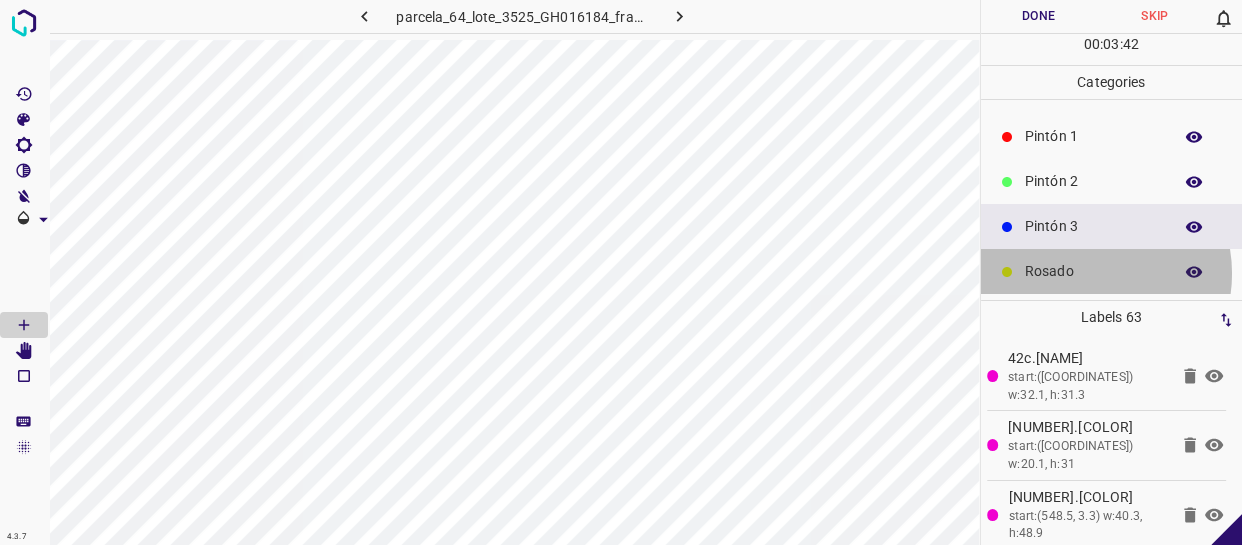 drag, startPoint x: 1086, startPoint y: 273, endPoint x: 1006, endPoint y: 263, distance: 80.622574 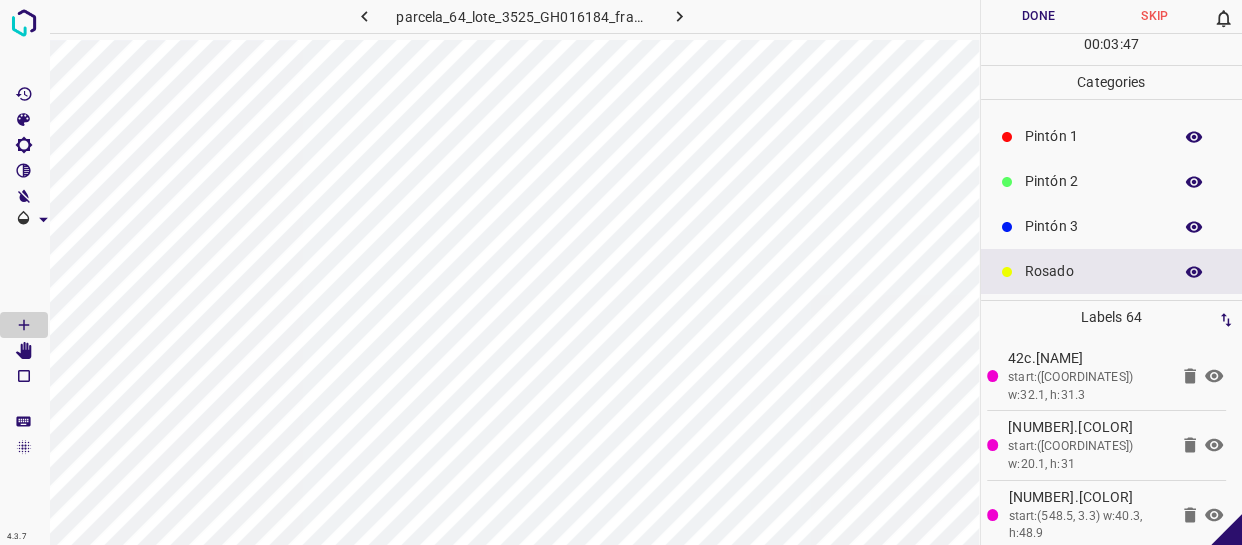 scroll, scrollTop: 0, scrollLeft: 0, axis: both 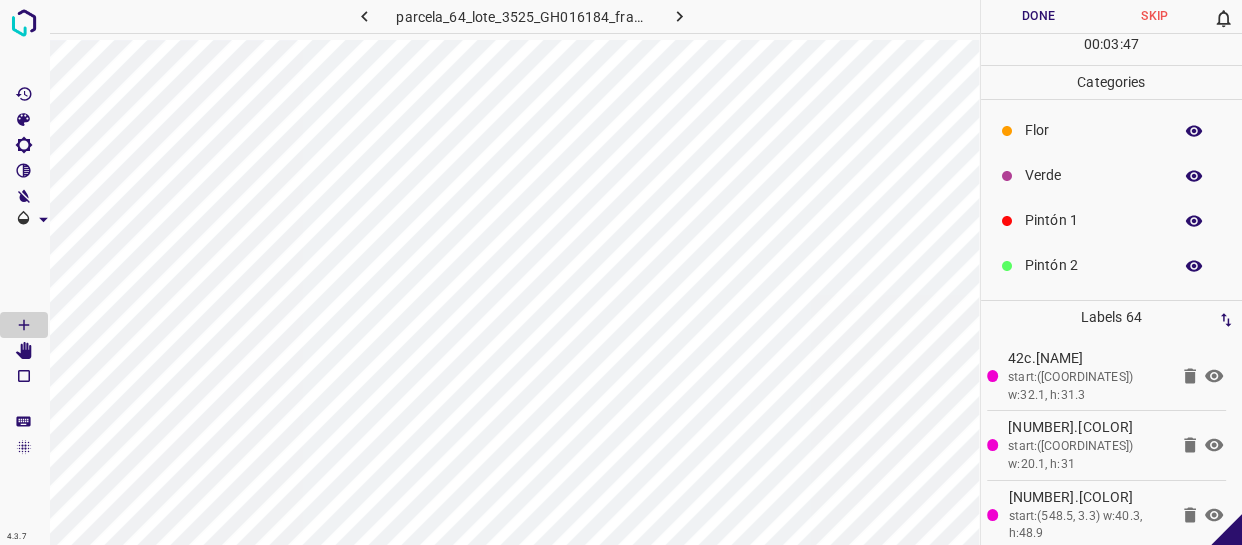 click on "Verde" at bounding box center [1093, 175] 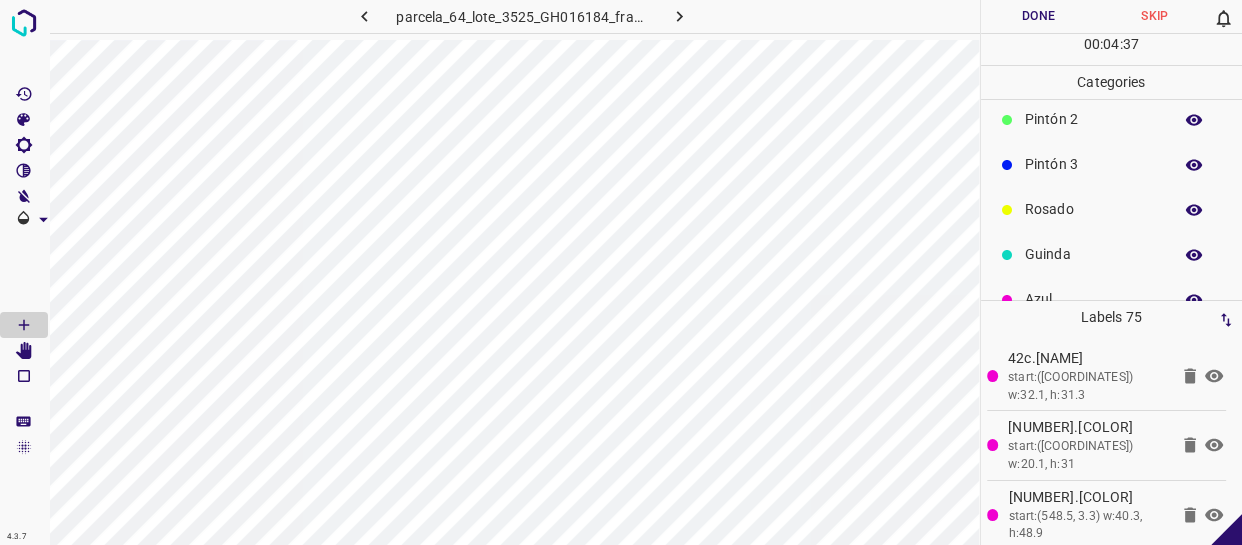 scroll, scrollTop: 175, scrollLeft: 0, axis: vertical 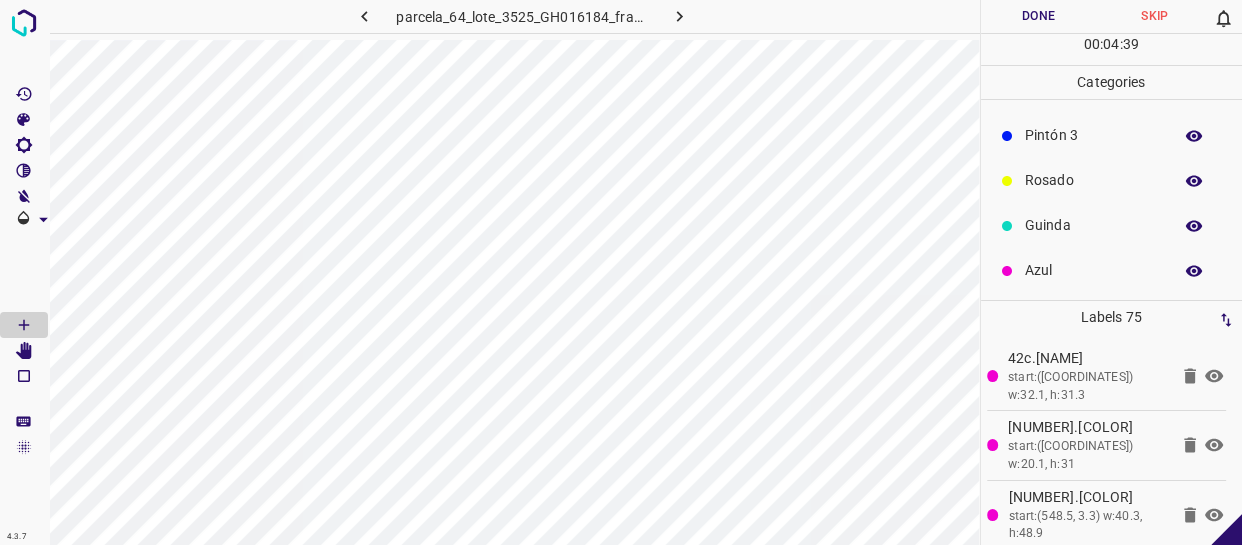 click on "Rosado" at bounding box center [1093, 180] 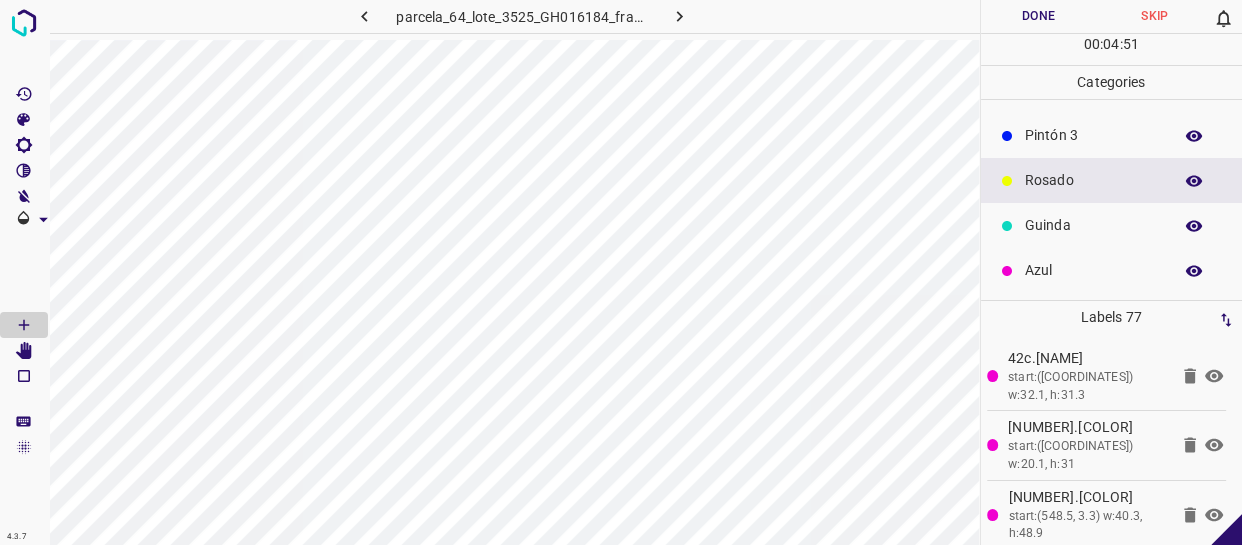 scroll, scrollTop: 84, scrollLeft: 0, axis: vertical 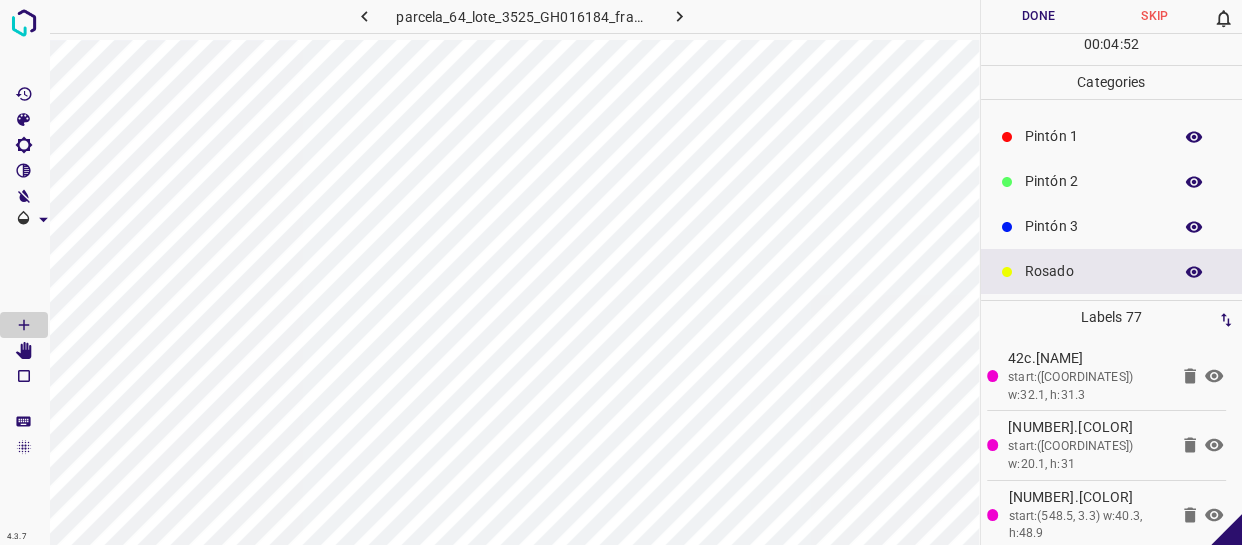 click on "Pintón 2" at bounding box center [1093, 181] 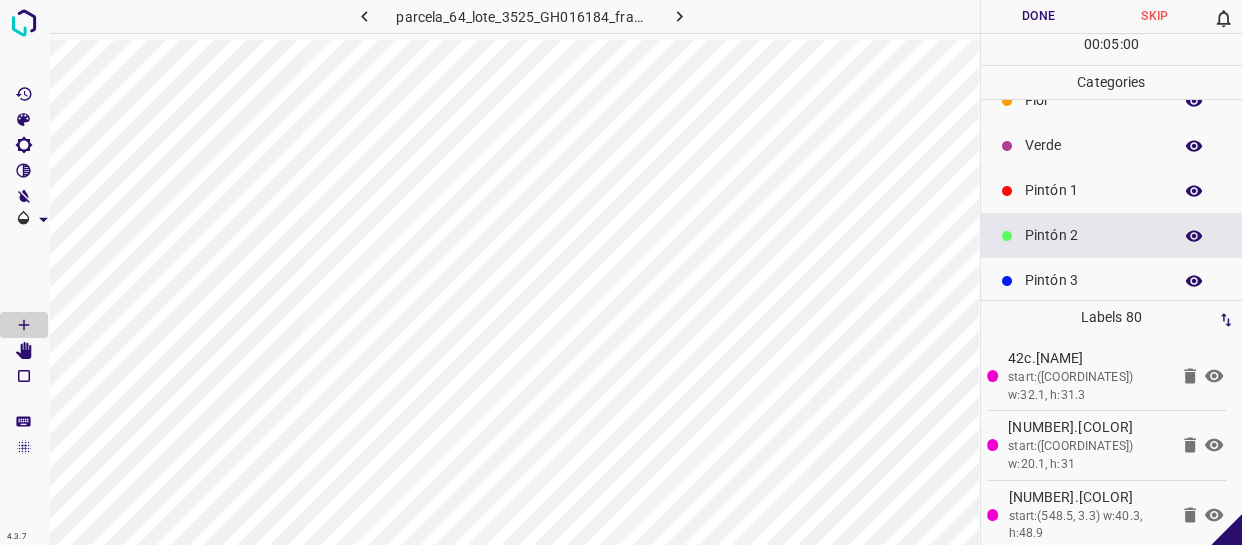 scroll, scrollTop: 0, scrollLeft: 0, axis: both 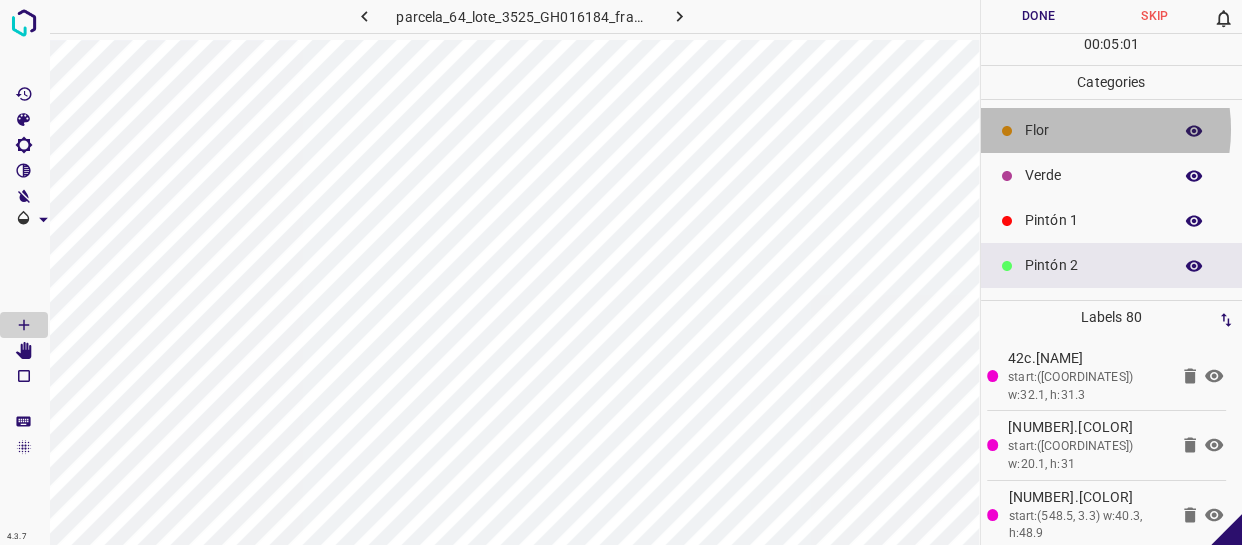 drag, startPoint x: 1060, startPoint y: 129, endPoint x: 1009, endPoint y: 149, distance: 54.781384 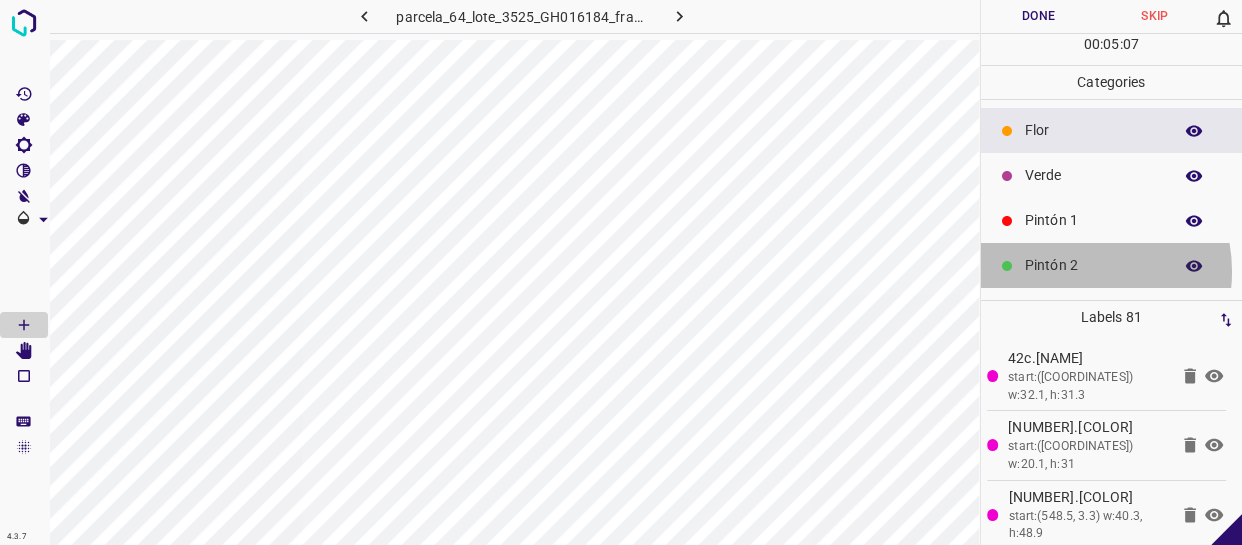click on "Pintón 2" at bounding box center (1093, 265) 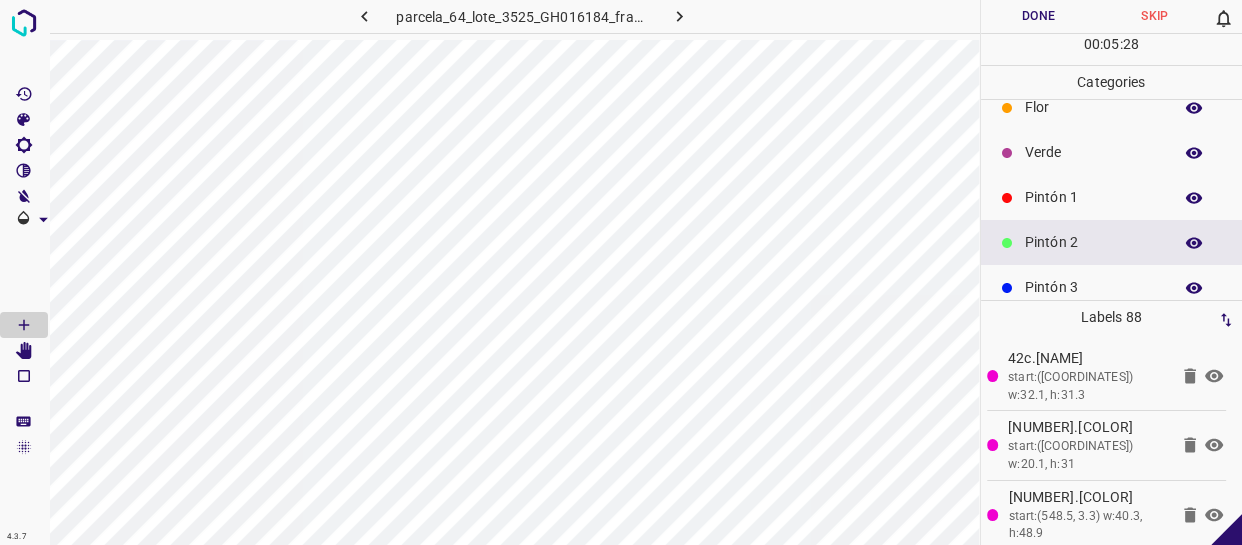 scroll, scrollTop: 90, scrollLeft: 0, axis: vertical 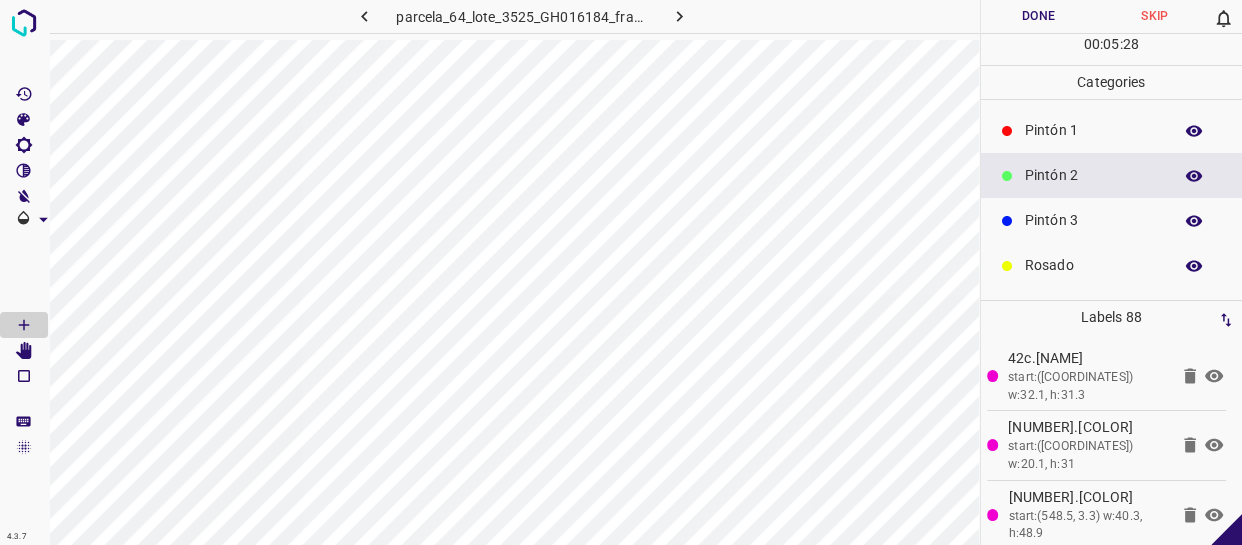 click on "Pintón 3" at bounding box center (1093, 220) 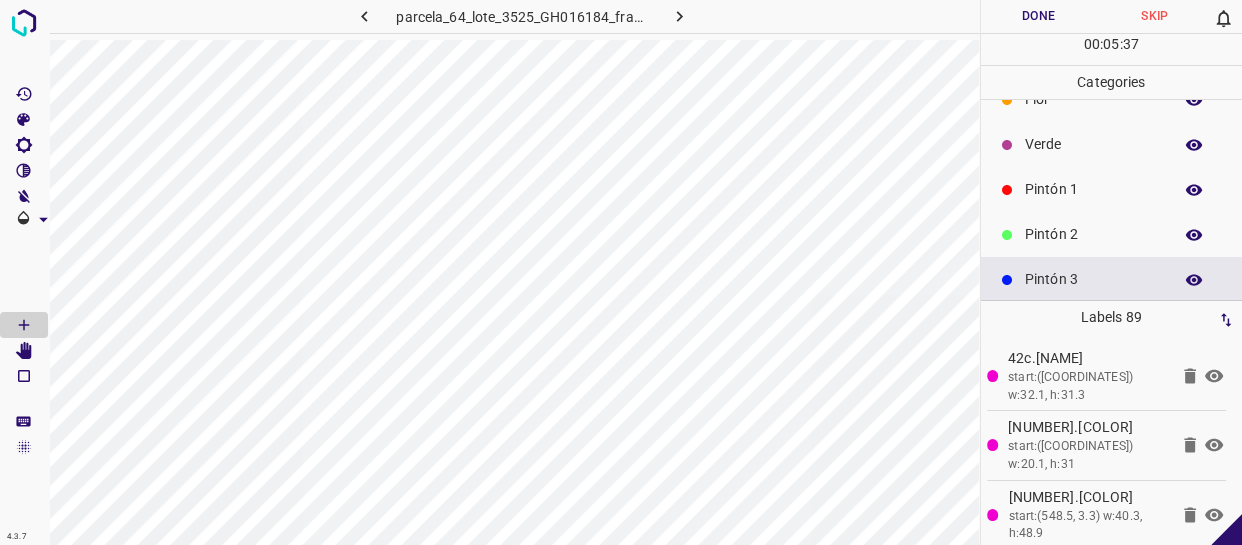scroll, scrollTop: 0, scrollLeft: 0, axis: both 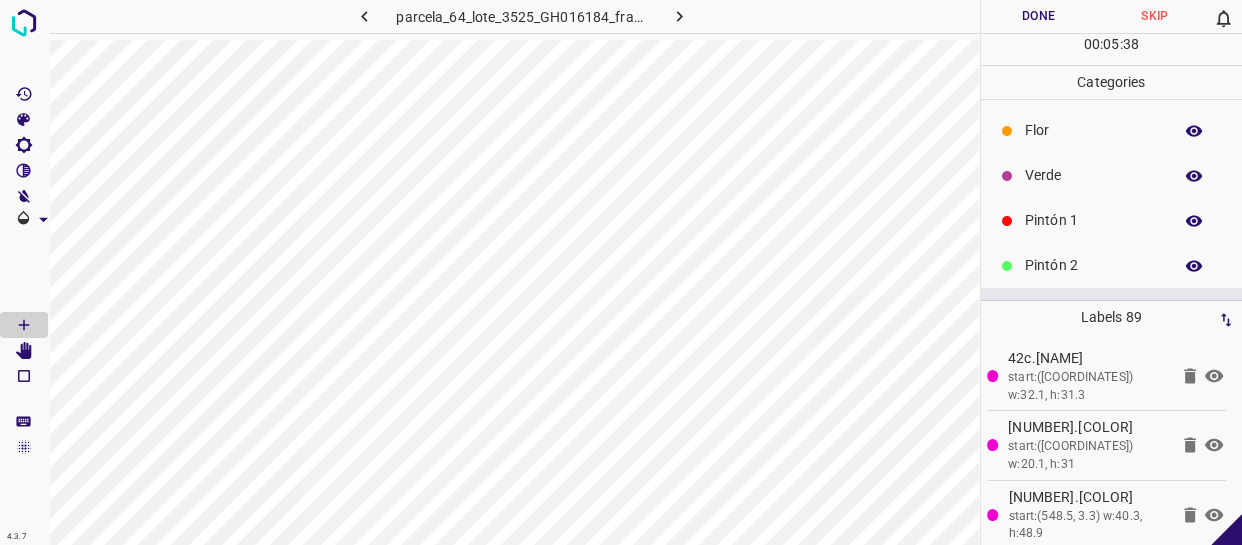 click on "Verde" at bounding box center (1112, 175) 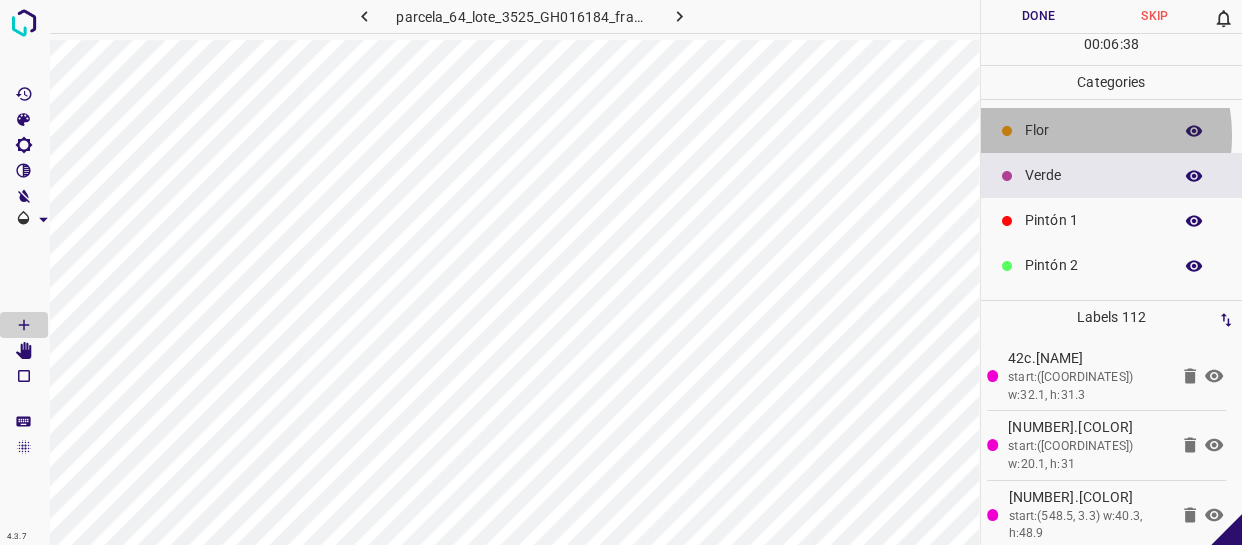click on "Flor" at bounding box center (1093, 130) 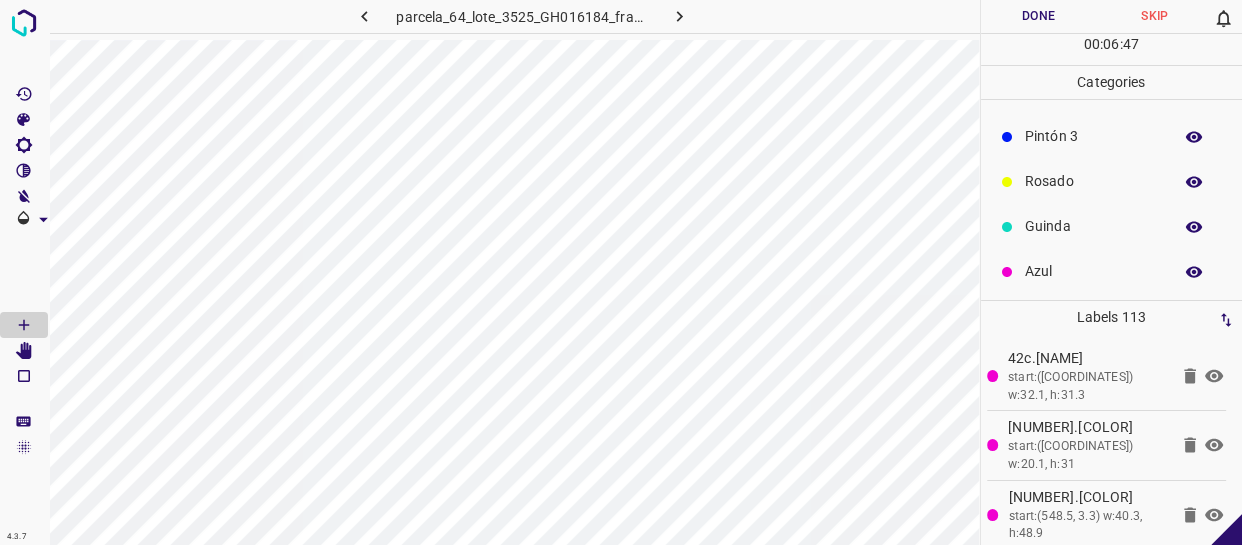 scroll, scrollTop: 175, scrollLeft: 0, axis: vertical 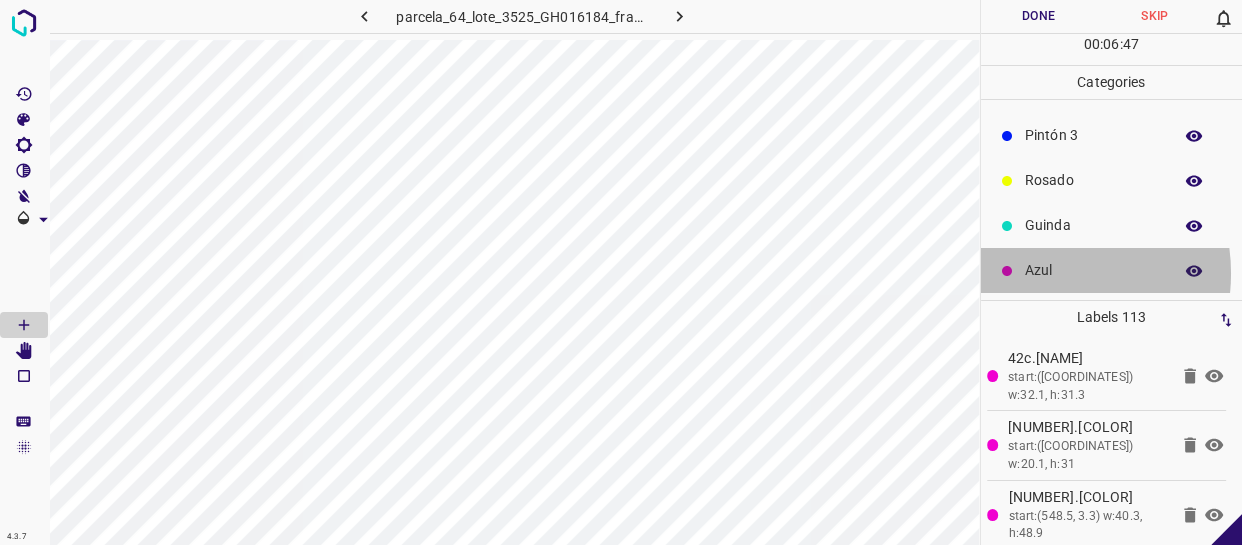 click on "Azul" at bounding box center (1093, 270) 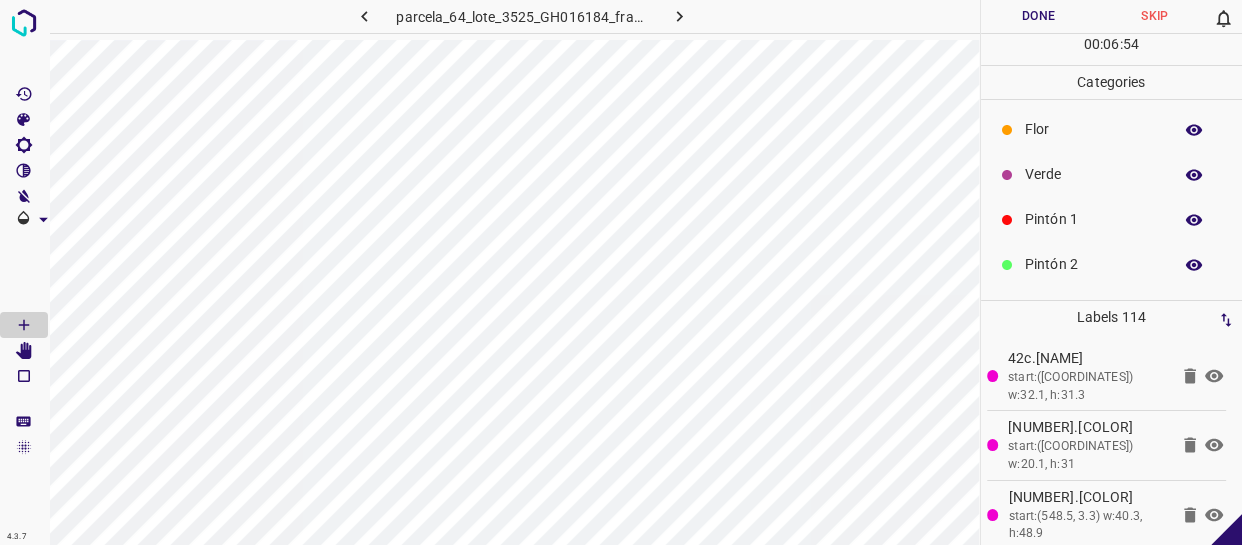 scroll, scrollTop: 0, scrollLeft: 0, axis: both 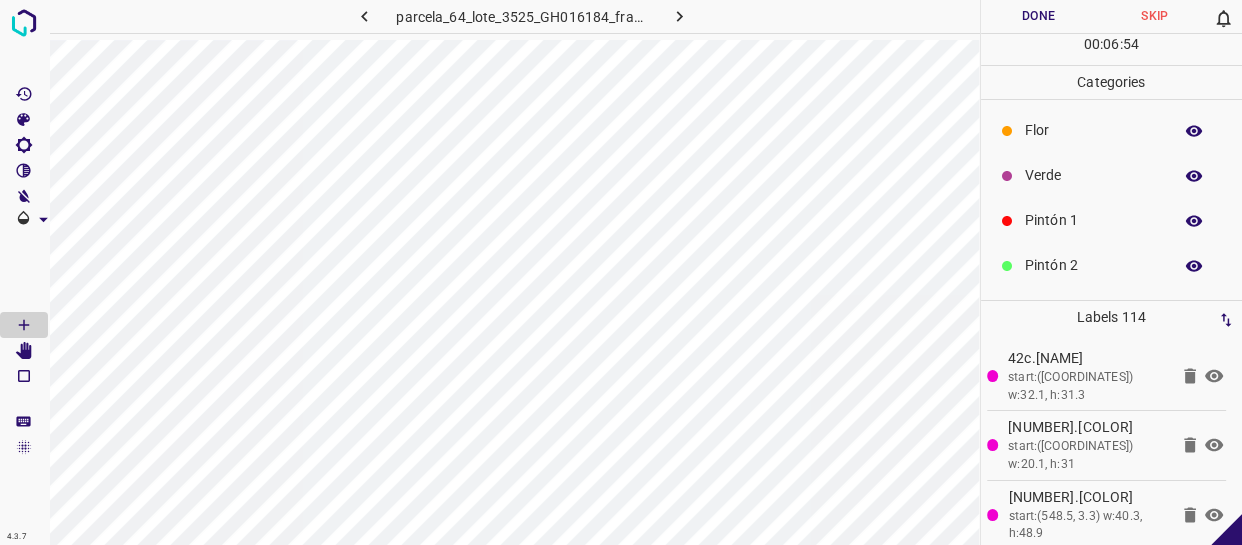 click on "Flor" at bounding box center [1112, 130] 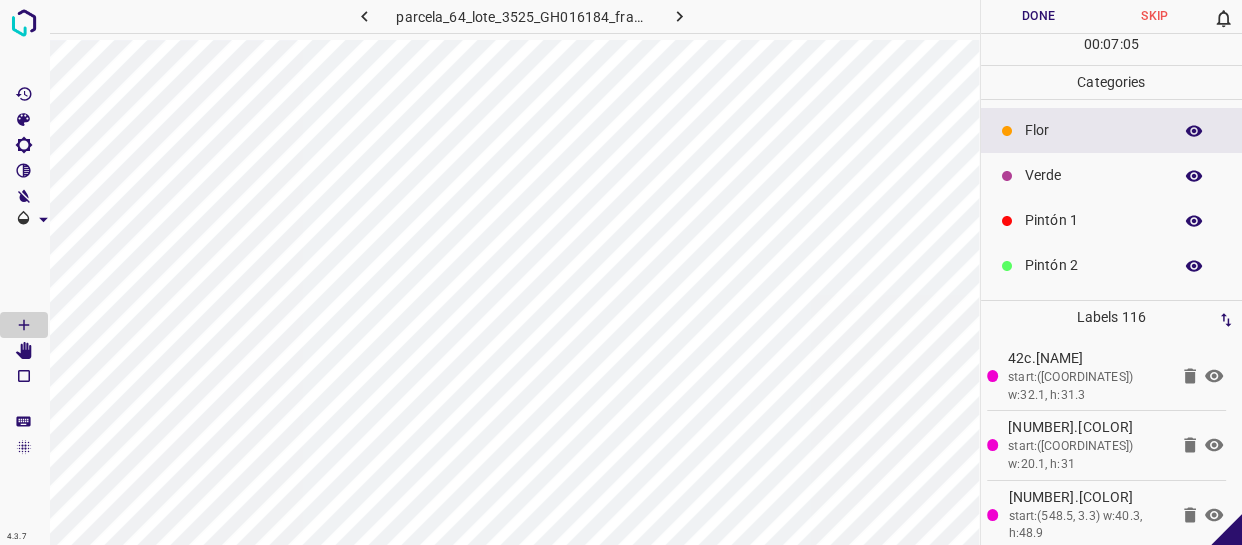 click on "Verde" at bounding box center (1093, 175) 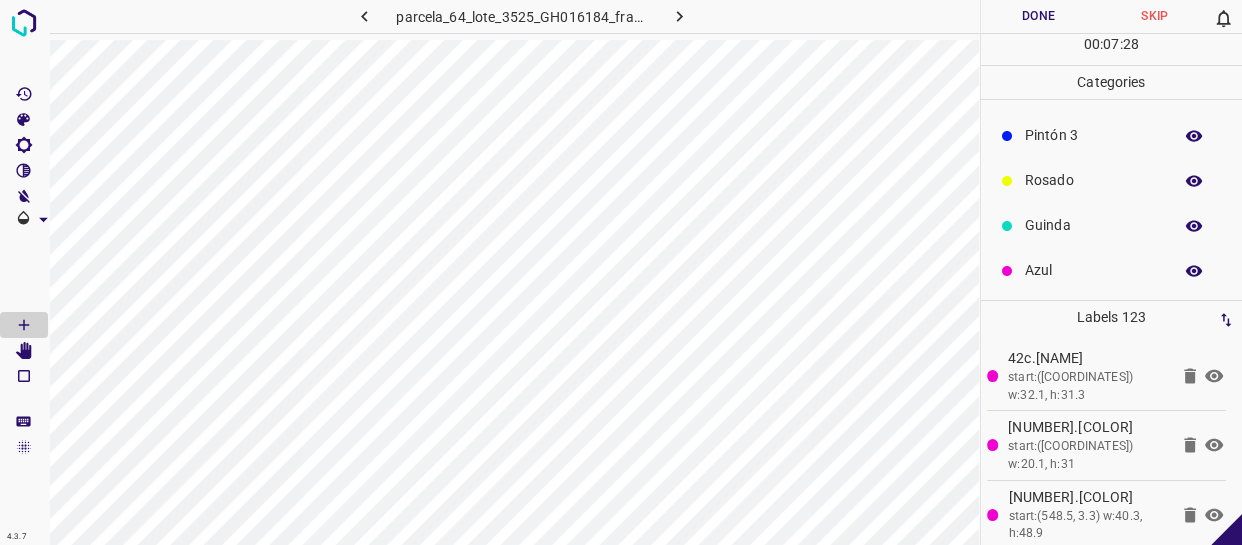 scroll, scrollTop: 90, scrollLeft: 0, axis: vertical 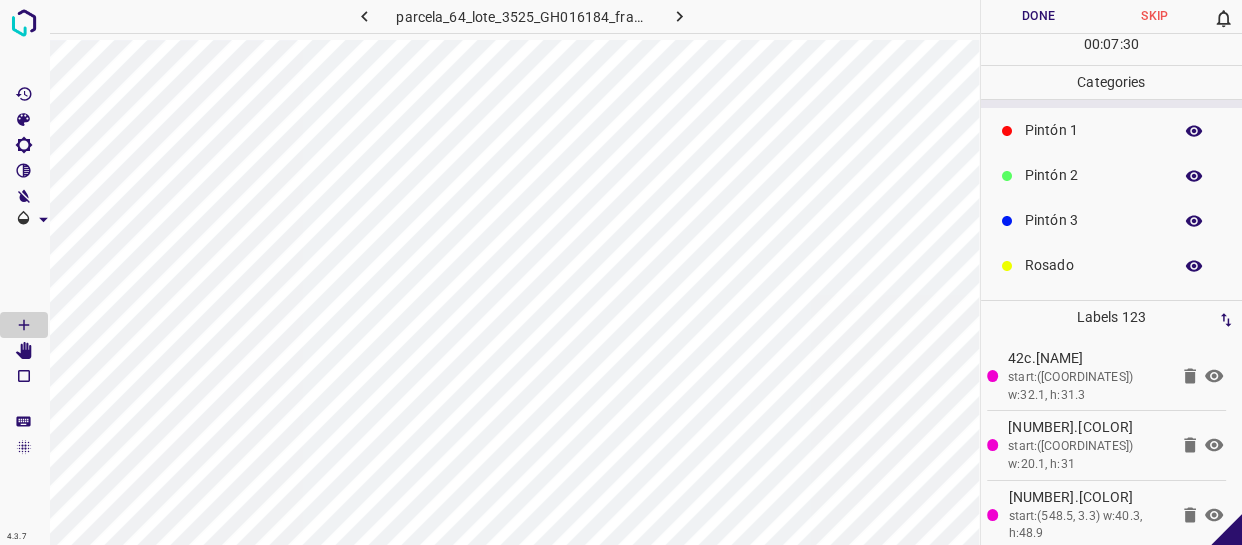 drag, startPoint x: 1143, startPoint y: 279, endPoint x: 1132, endPoint y: 278, distance: 11.045361 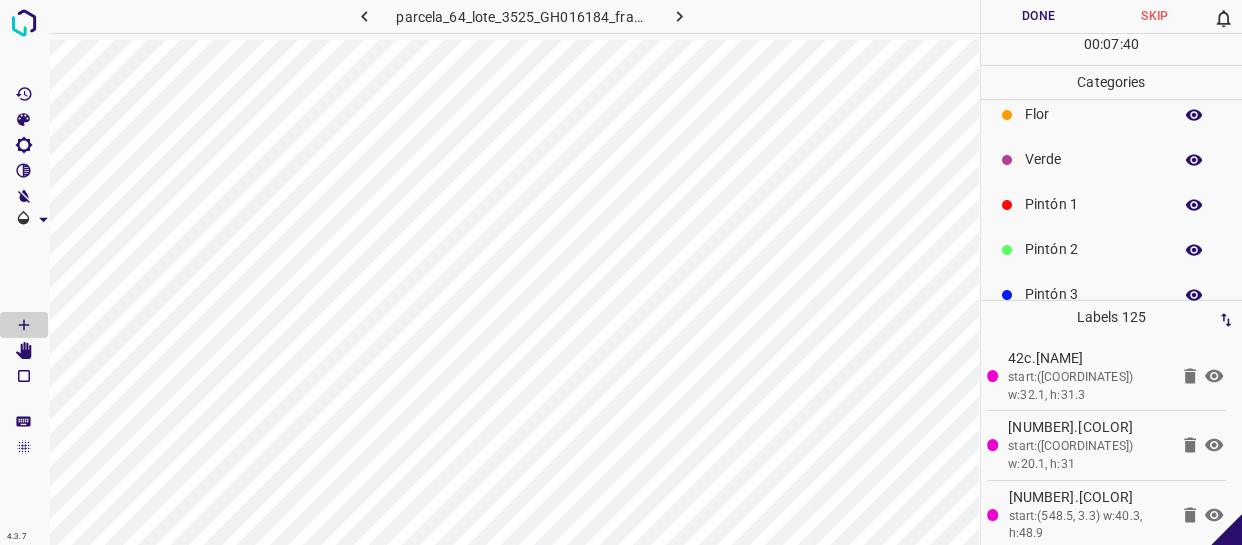 scroll, scrollTop: 0, scrollLeft: 0, axis: both 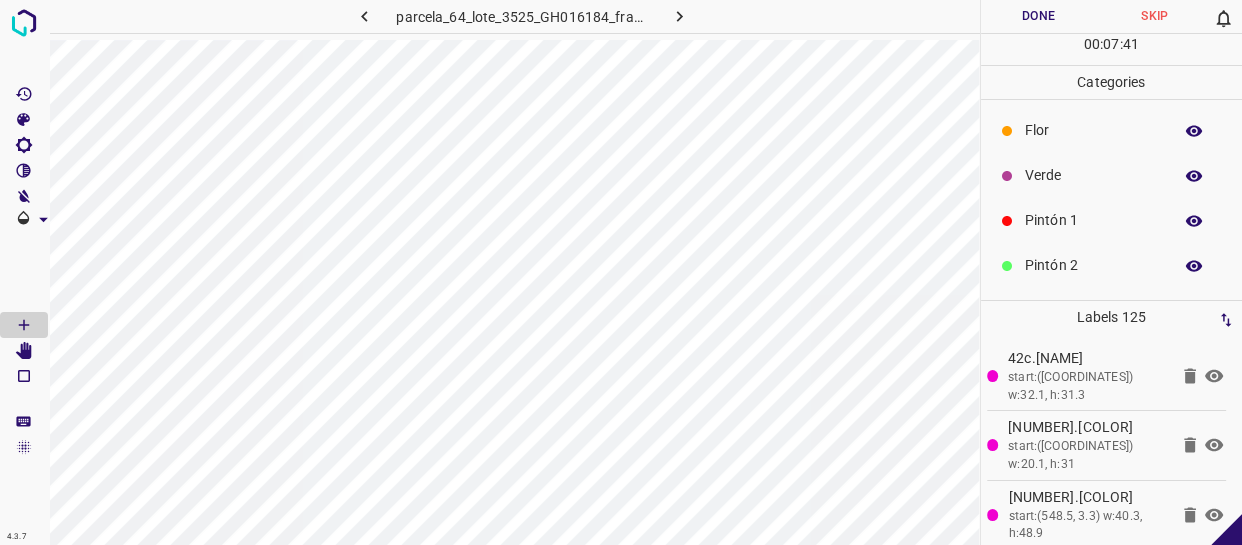 click on "Flor" at bounding box center [1093, 130] 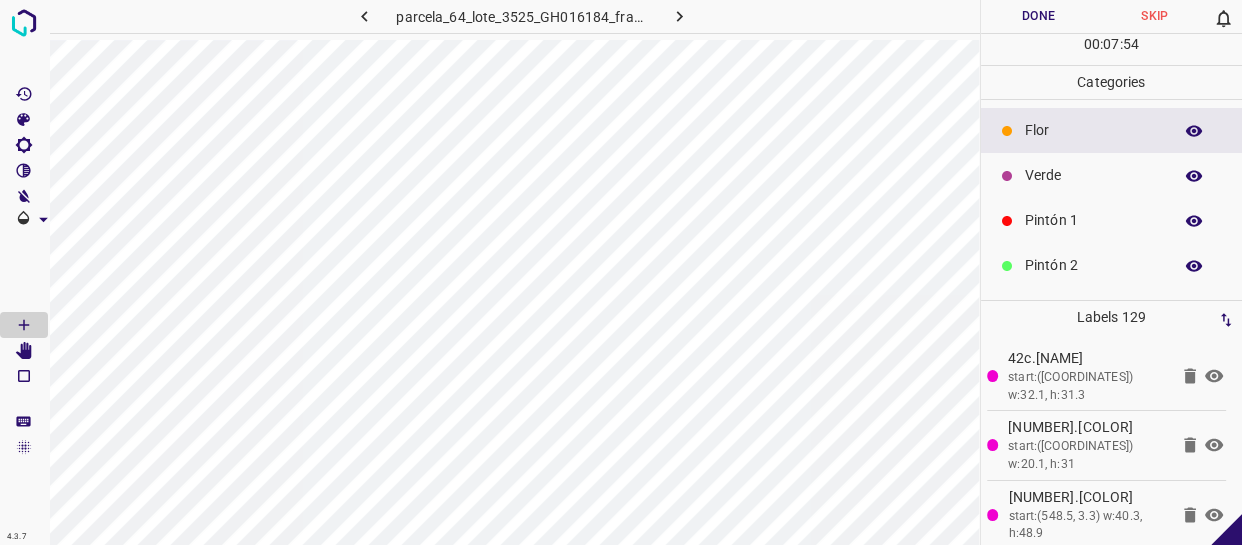 drag, startPoint x: 1080, startPoint y: 182, endPoint x: 1066, endPoint y: 186, distance: 14.56022 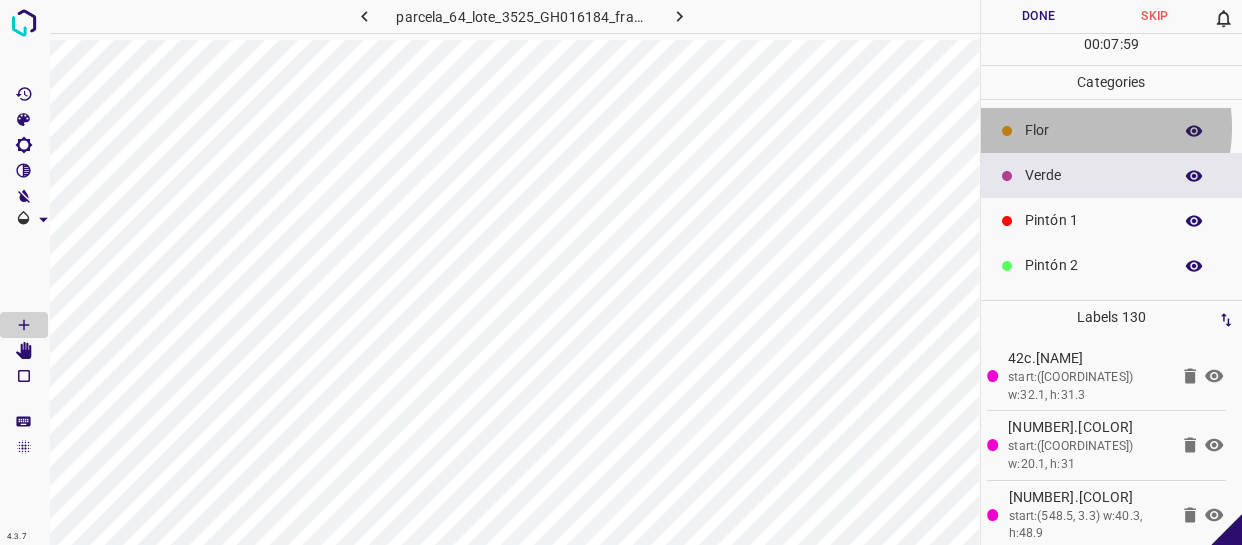 click on "Flor" at bounding box center (1093, 130) 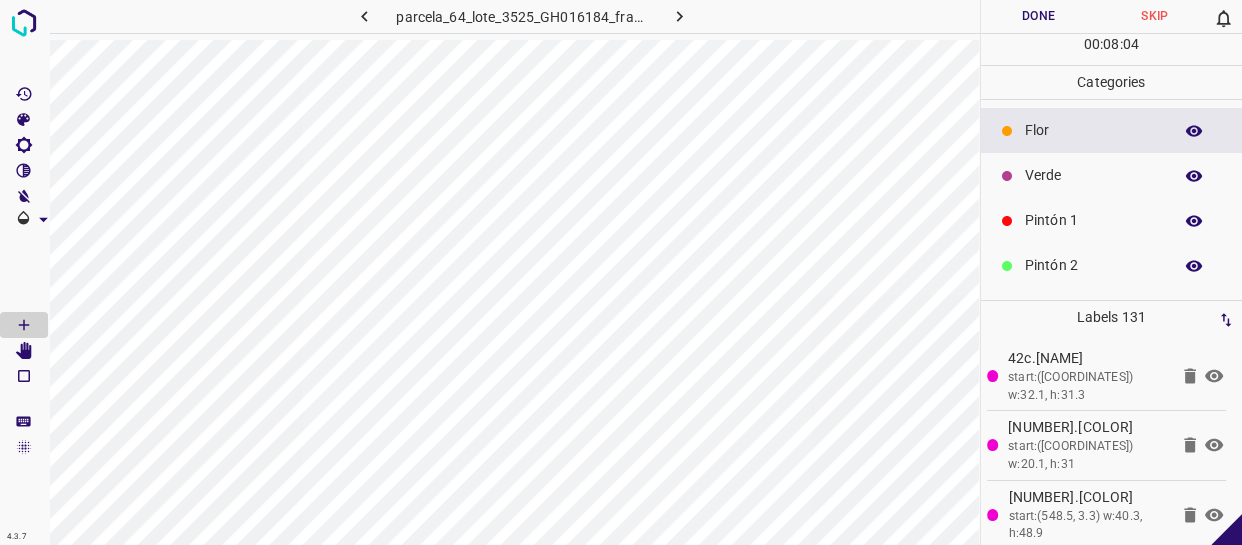 click on "Verde" at bounding box center (1112, 175) 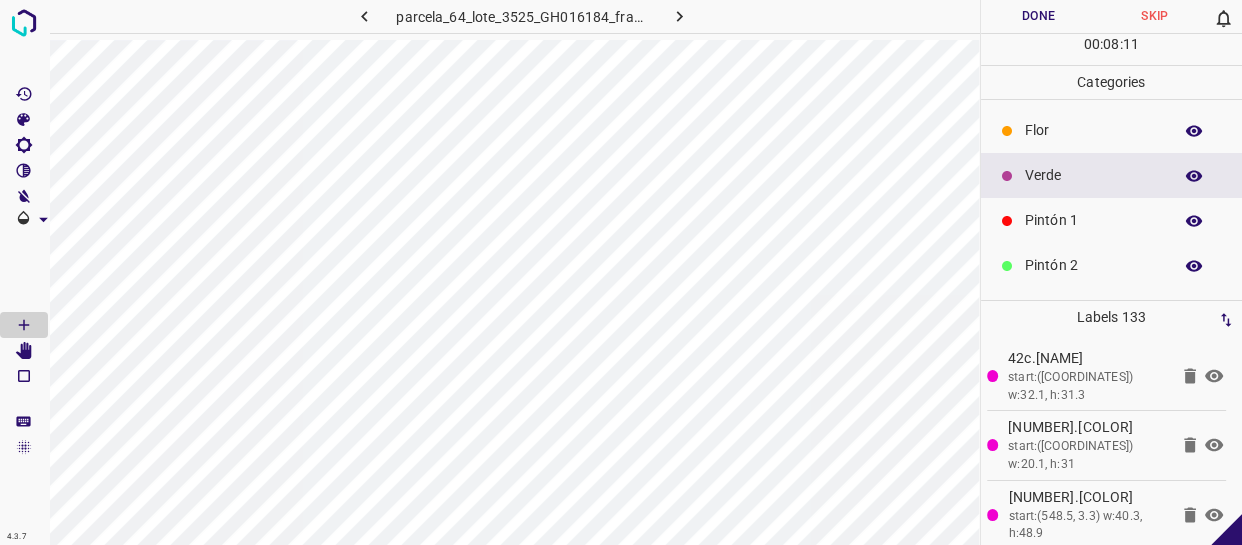 click on "Pintón 1" at bounding box center (1093, 220) 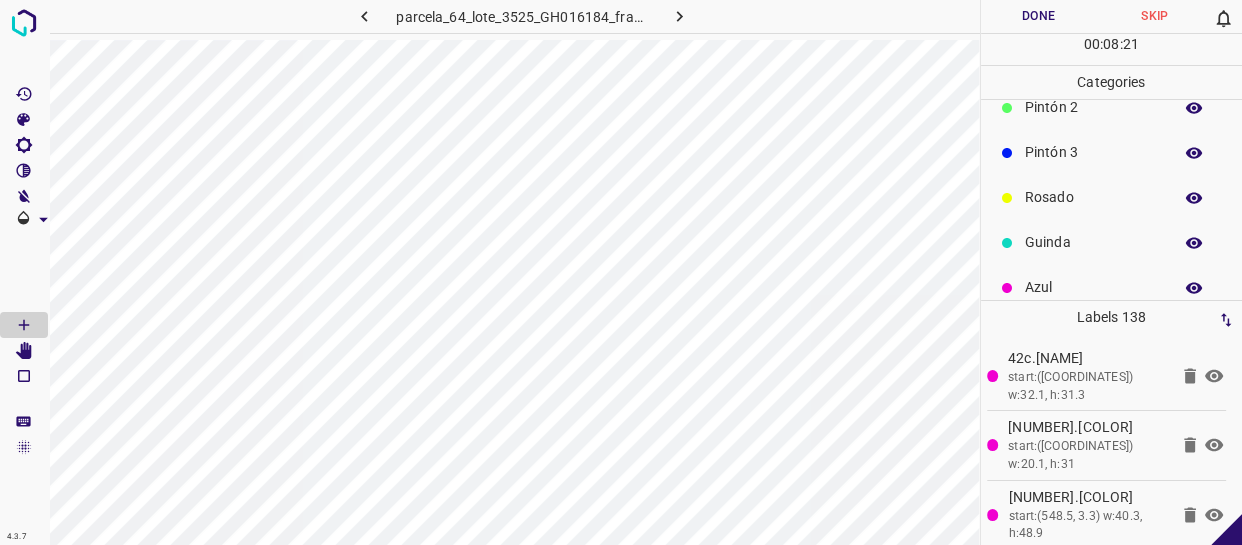 scroll, scrollTop: 175, scrollLeft: 0, axis: vertical 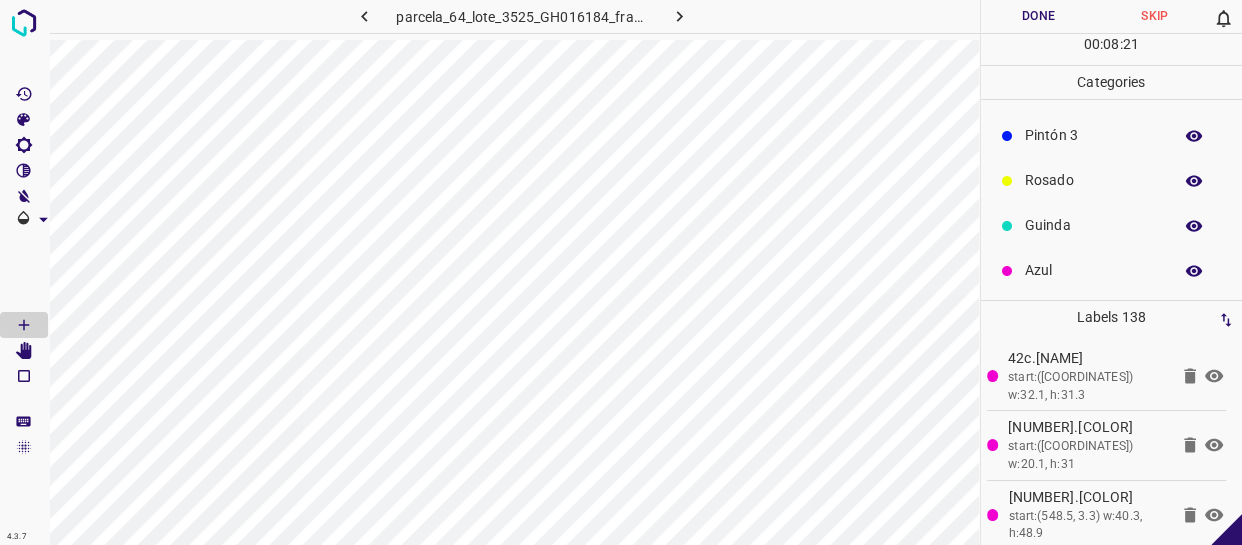 click on "Azul" at bounding box center (1093, 270) 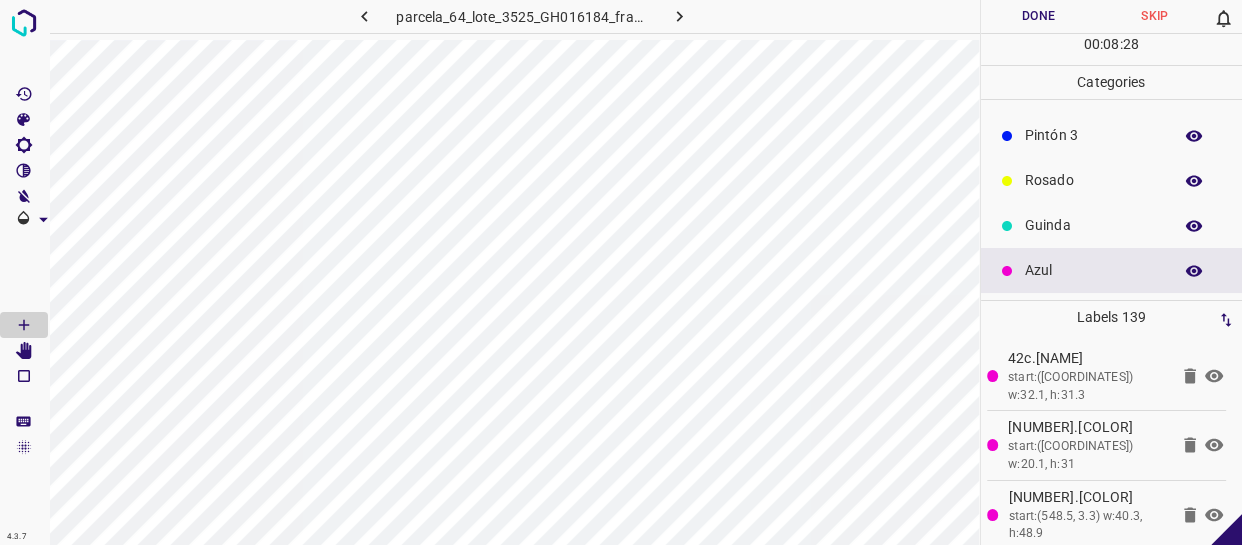 scroll, scrollTop: 0, scrollLeft: 0, axis: both 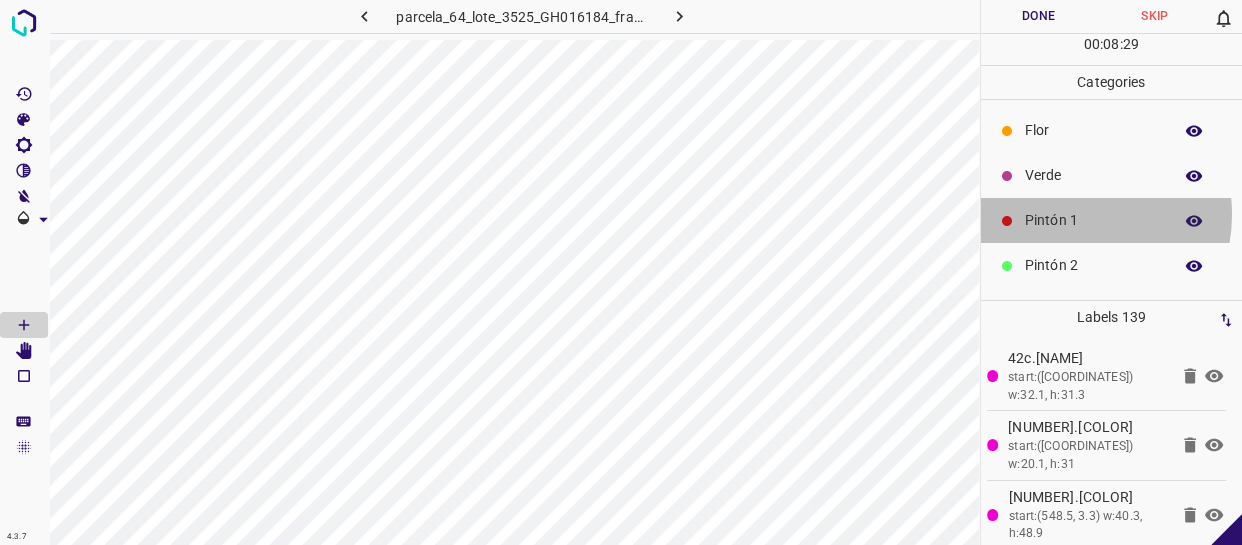 click on "Pintón 1" at bounding box center (1093, 220) 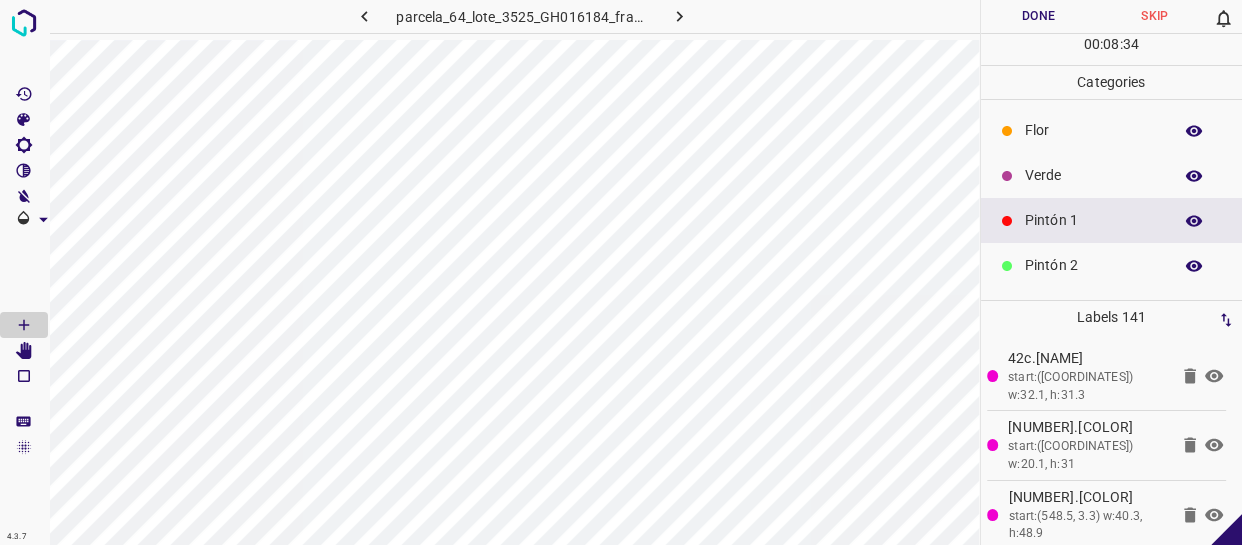 scroll, scrollTop: 90, scrollLeft: 0, axis: vertical 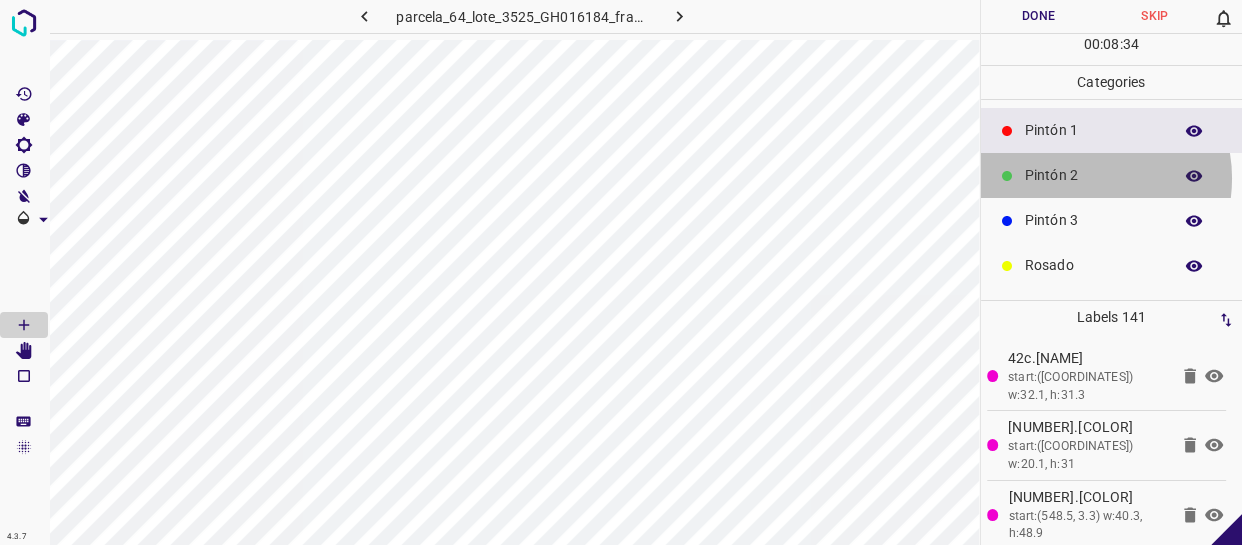 click on "Pintón 2" at bounding box center (1093, 175) 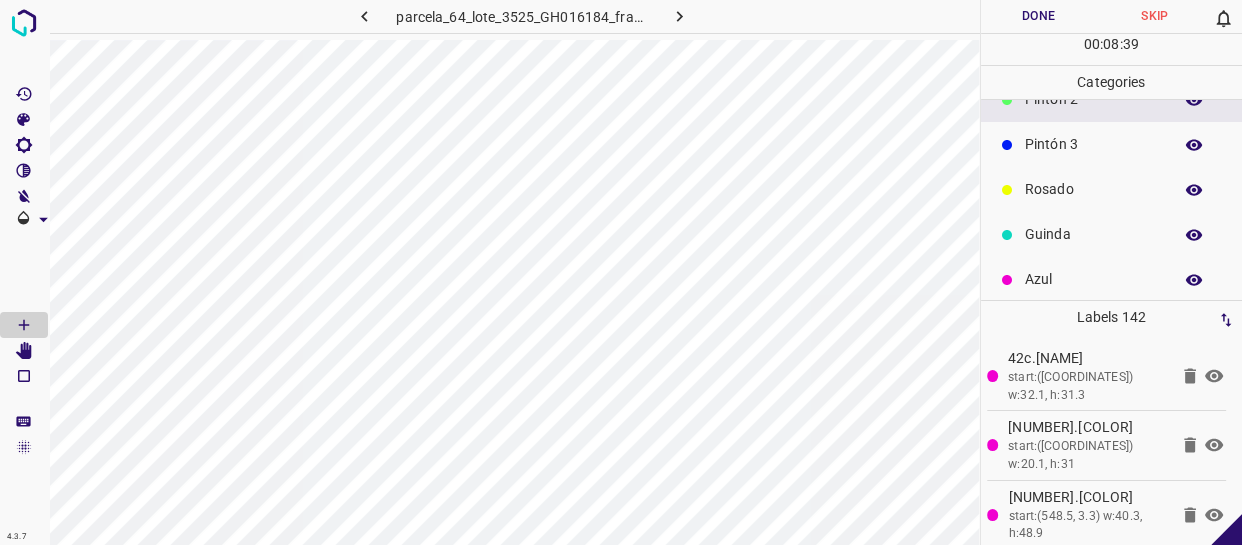 scroll, scrollTop: 175, scrollLeft: 0, axis: vertical 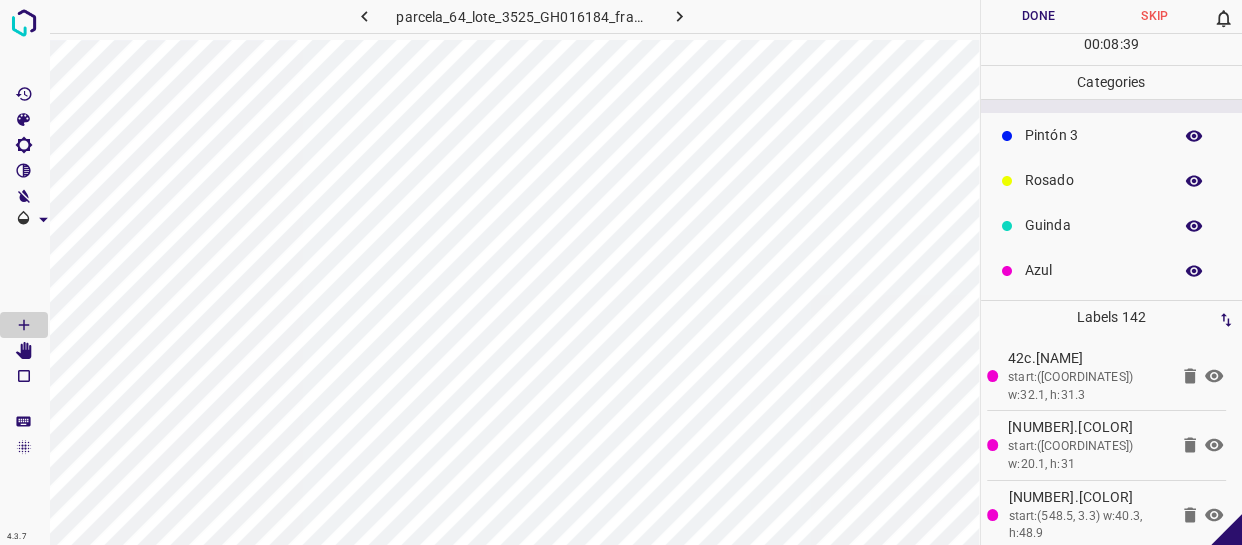 drag, startPoint x: 1030, startPoint y: 282, endPoint x: 1018, endPoint y: 282, distance: 12 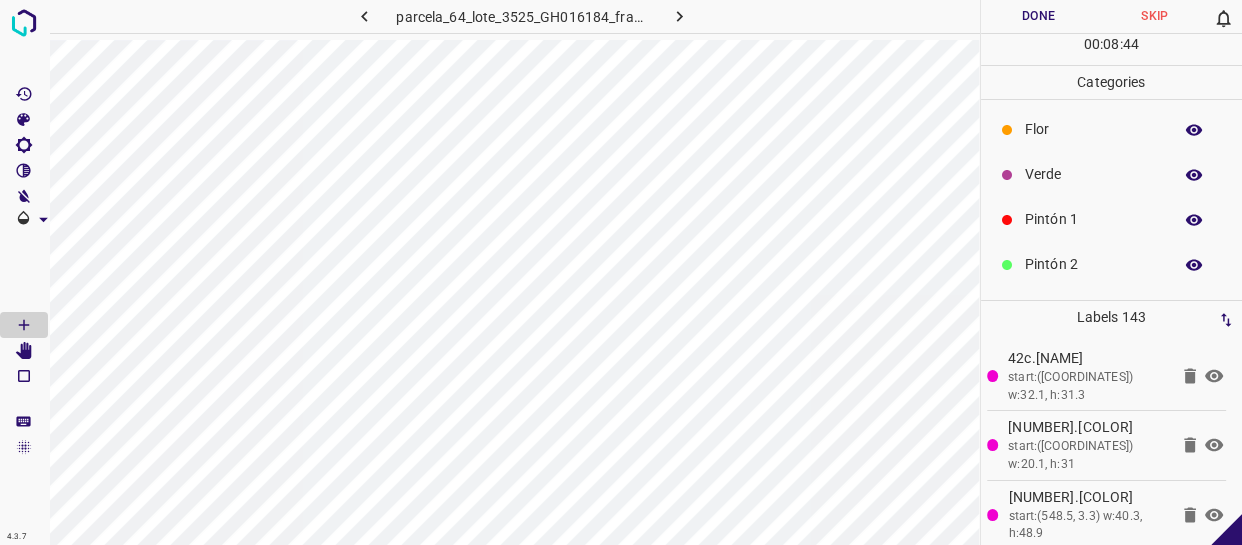 scroll, scrollTop: 0, scrollLeft: 0, axis: both 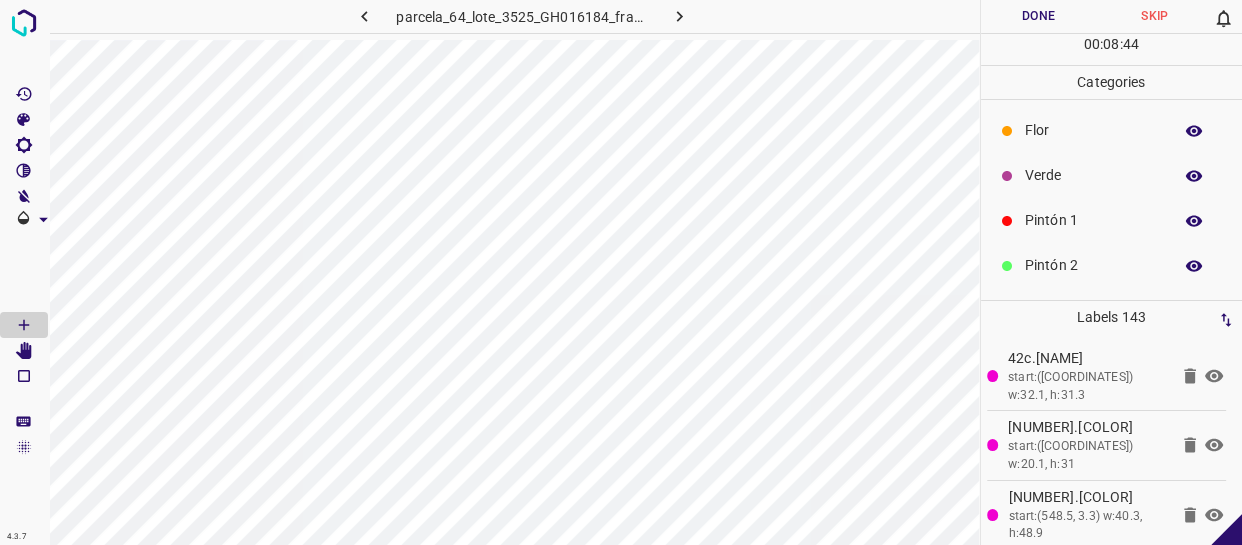 click on "Verde" at bounding box center (1093, 175) 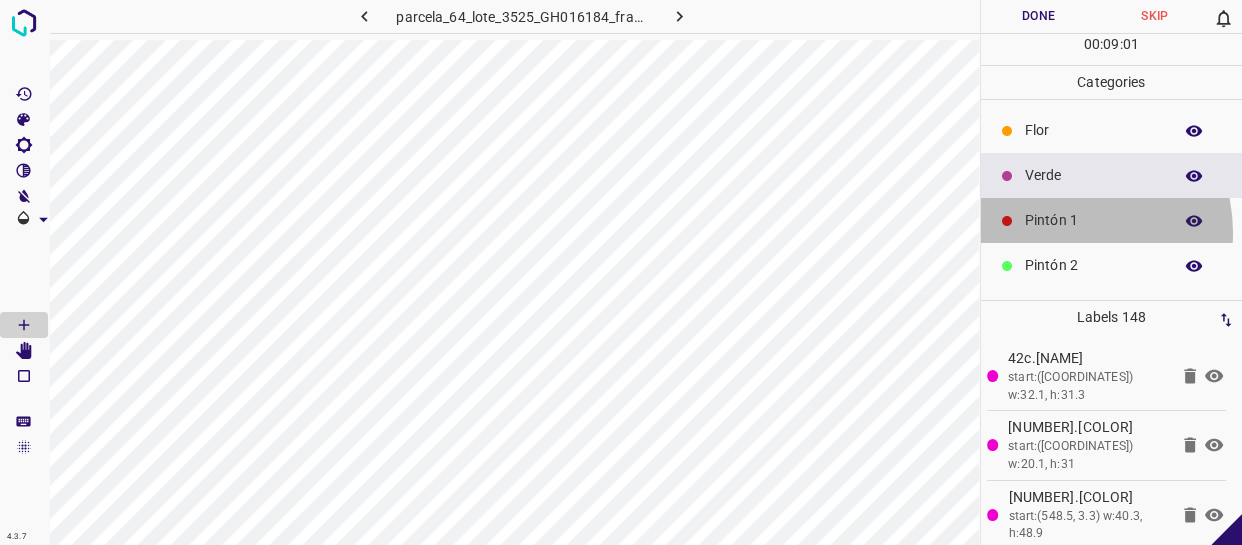 click on "Pintón 1" at bounding box center [1112, 220] 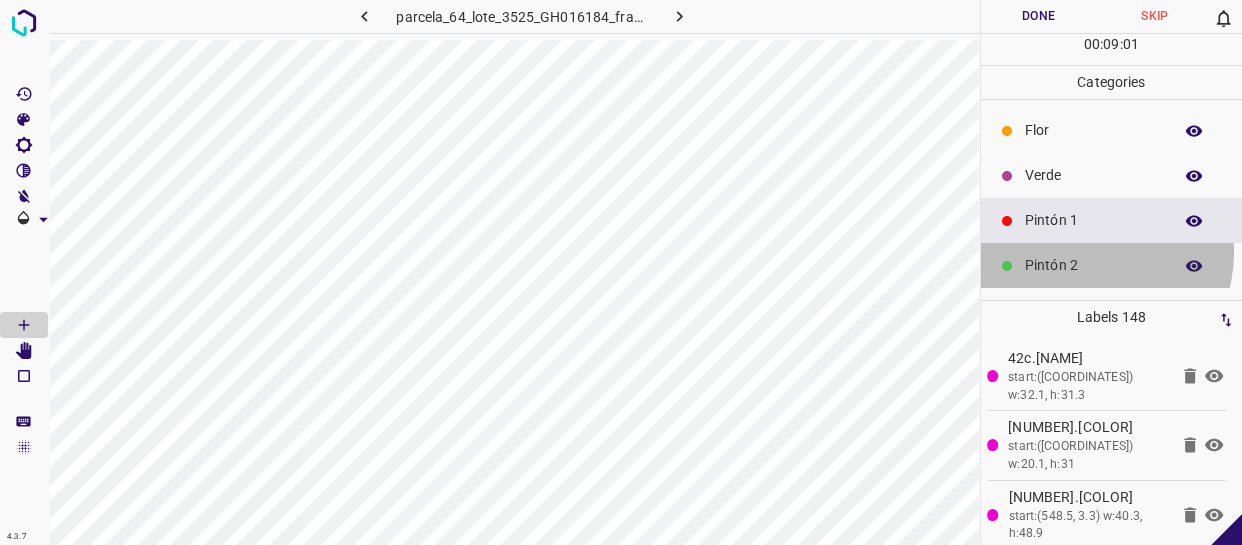 click on "Pintón 2" at bounding box center [1112, 265] 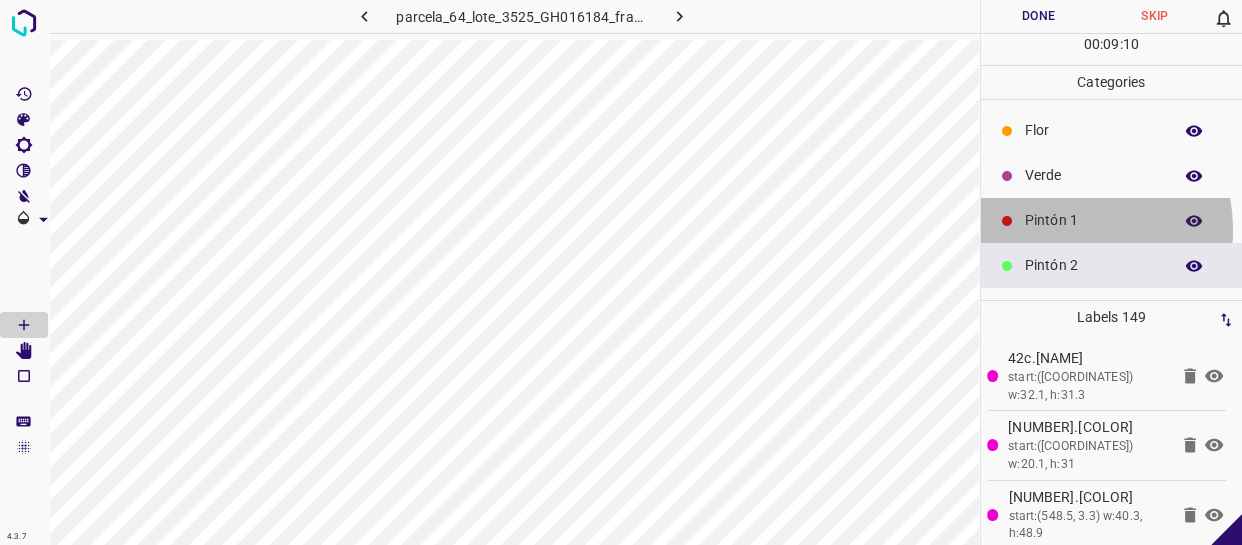 click on "Pintón 1" at bounding box center (1093, 220) 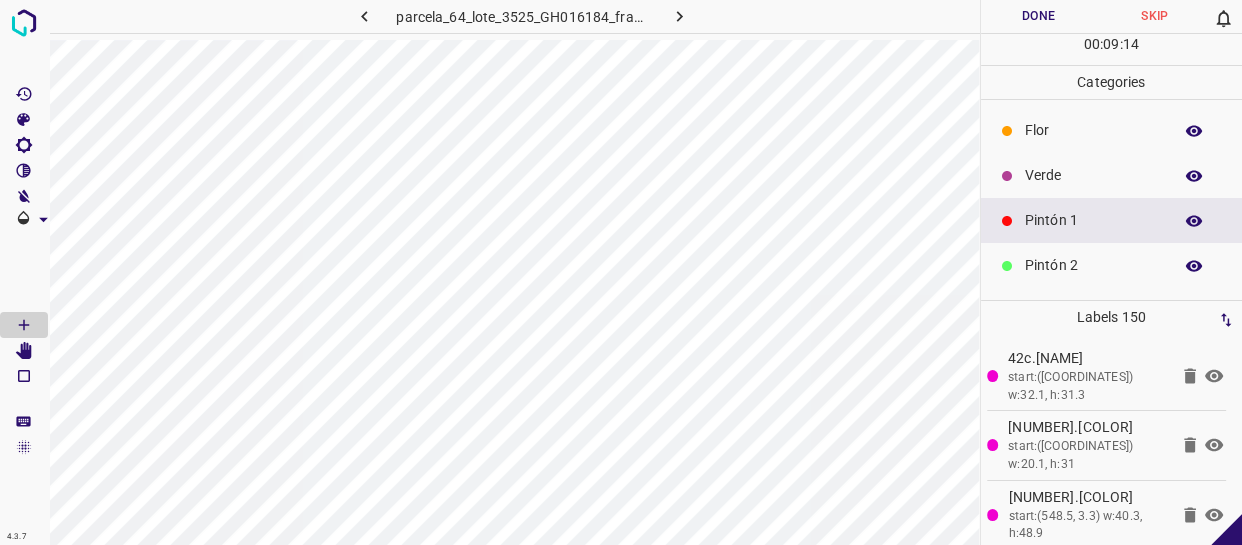 click on "Verde" at bounding box center (1093, 175) 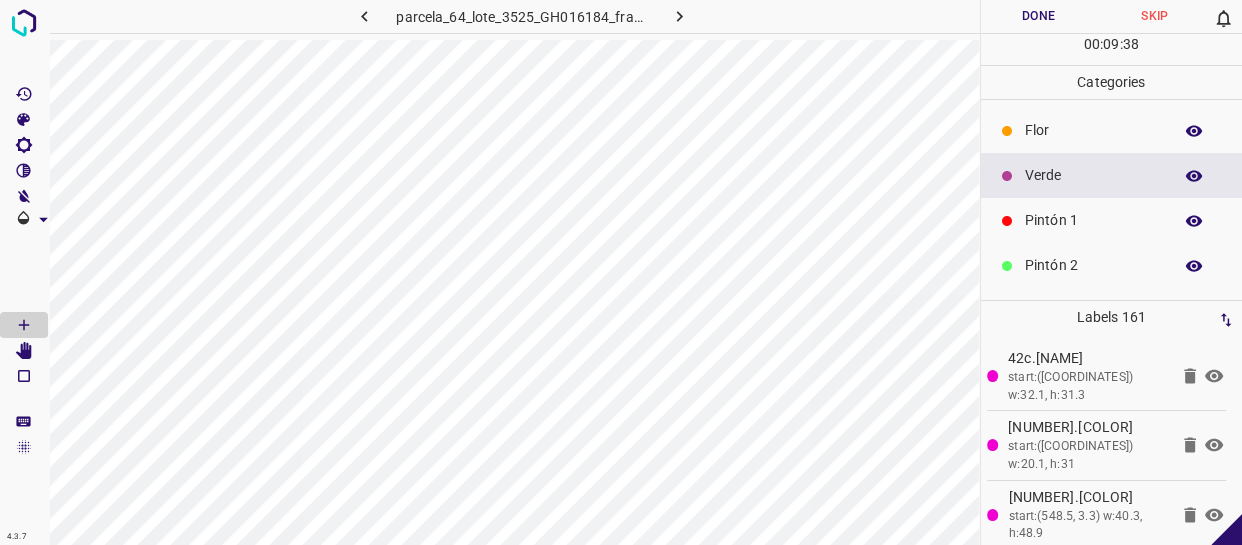 click on "Pintón 1" at bounding box center (1093, 220) 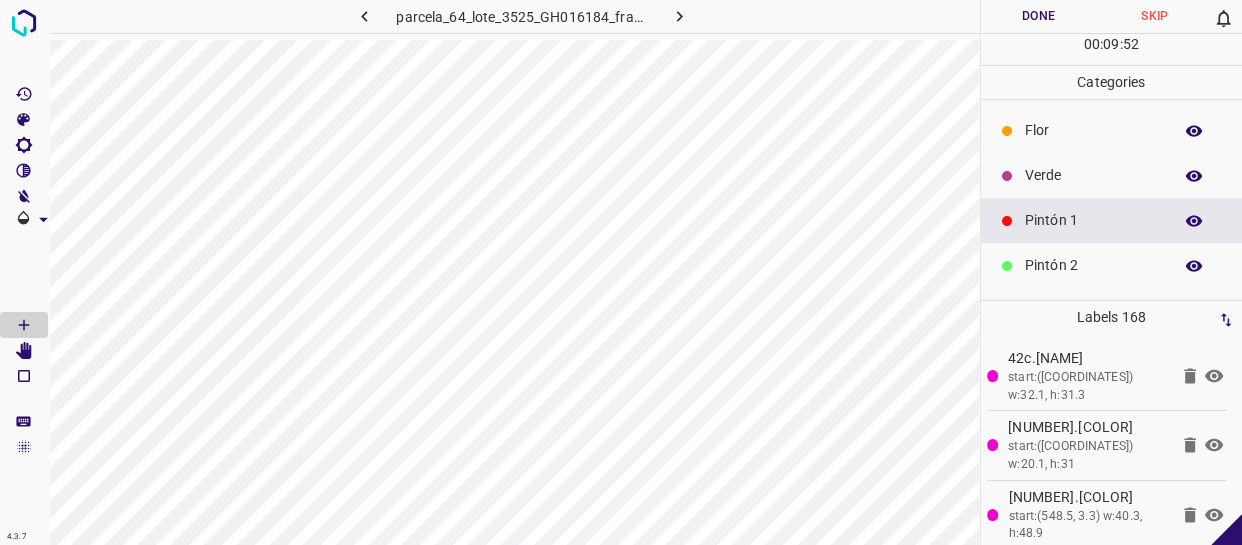 click on "Verde" at bounding box center [1112, 175] 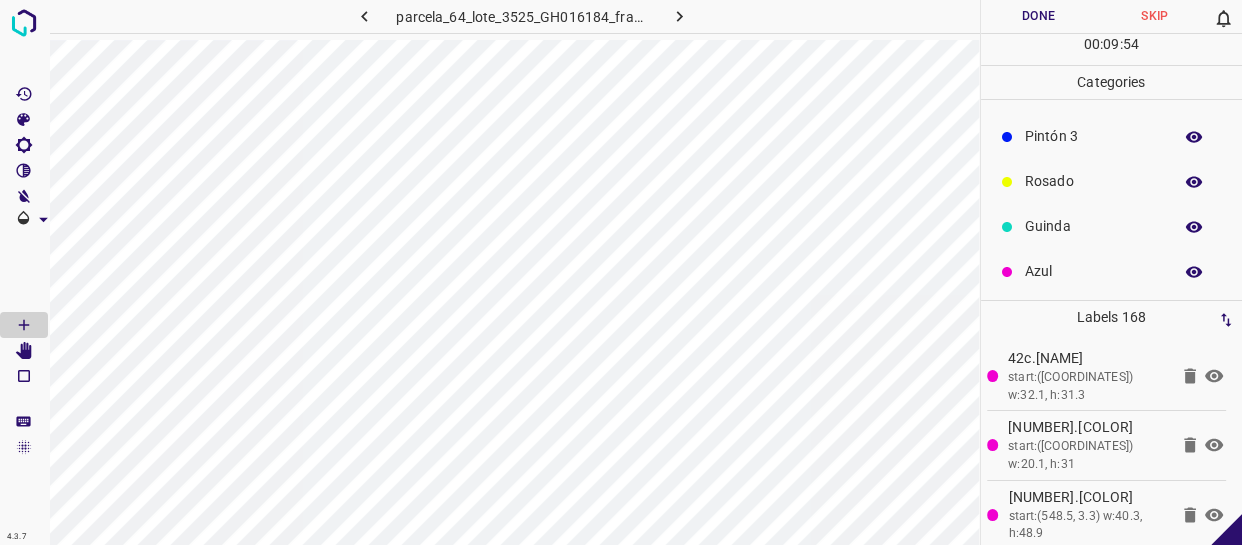 scroll, scrollTop: 175, scrollLeft: 0, axis: vertical 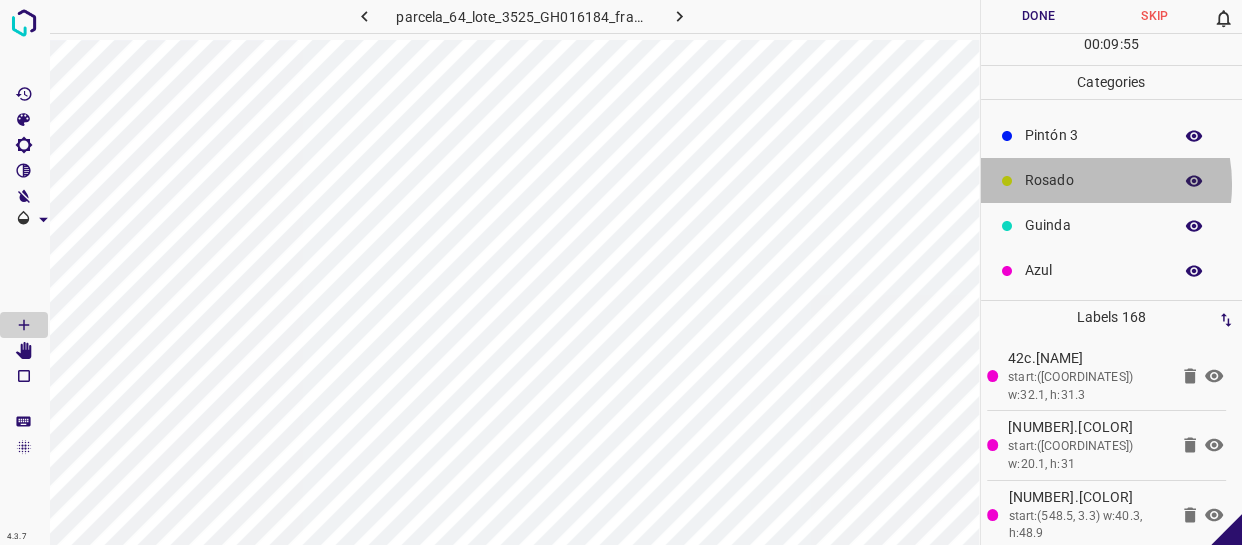 click on "Rosado" at bounding box center (1093, 180) 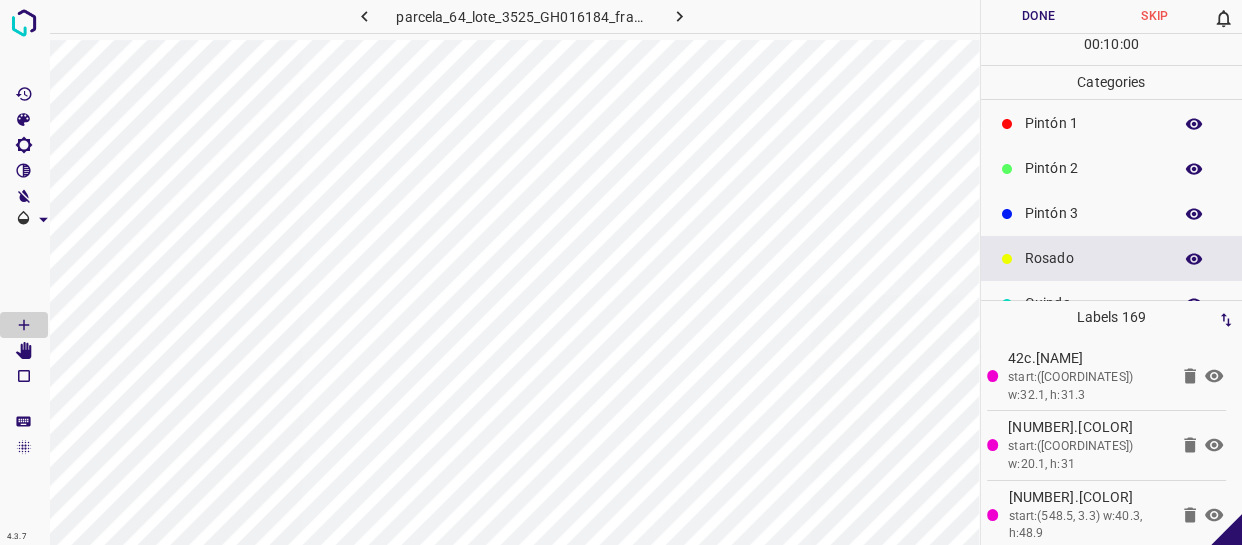 scroll, scrollTop: 0, scrollLeft: 0, axis: both 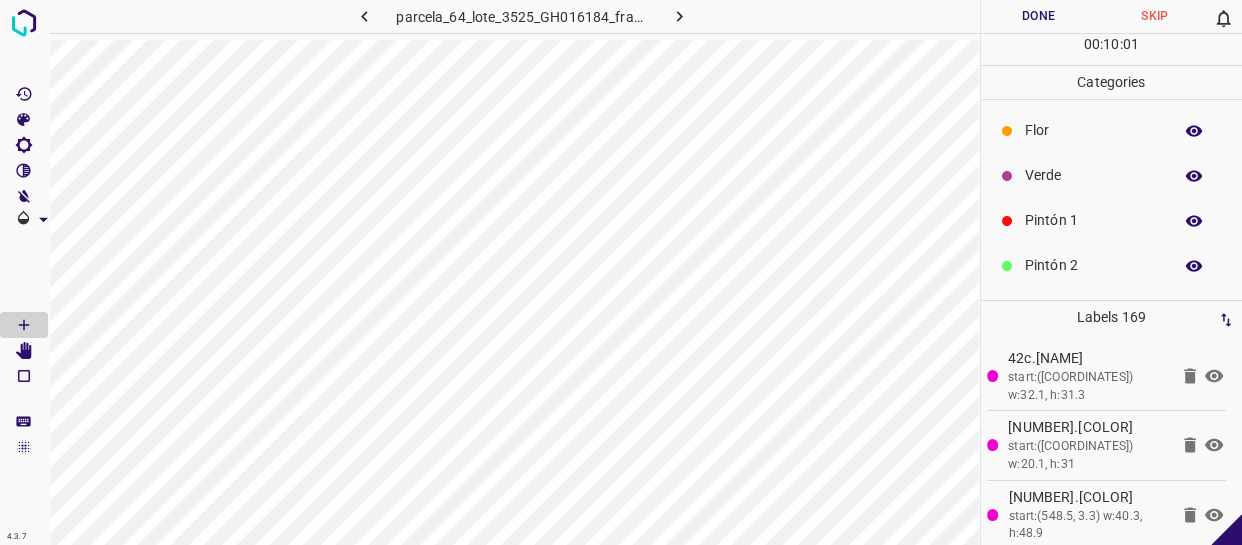 click on "Verde" at bounding box center [1093, 175] 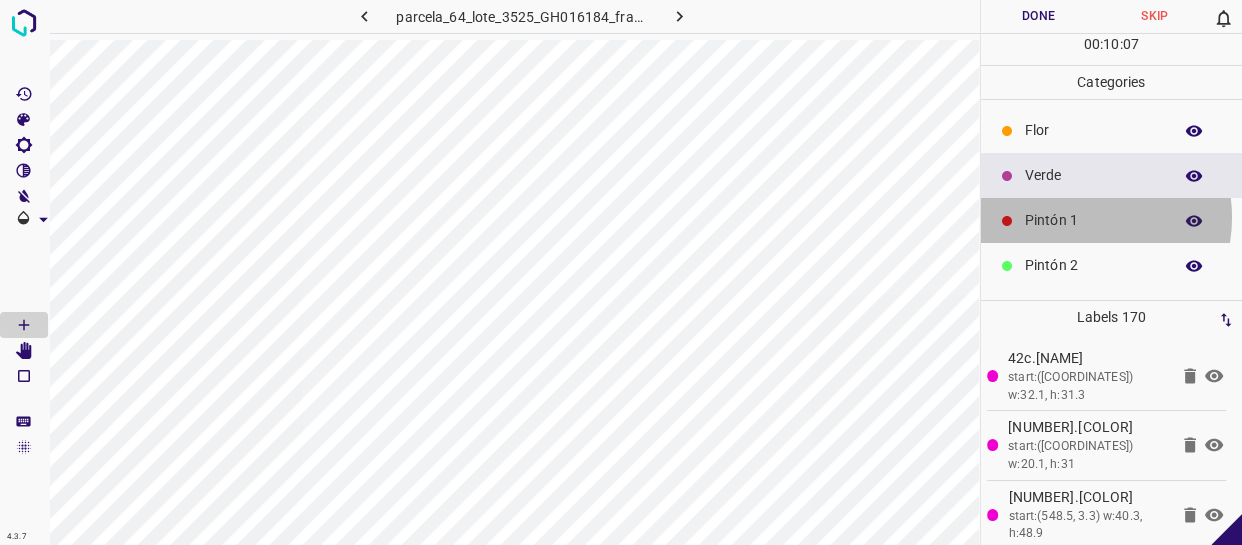 click on "Pintón 1" at bounding box center [1093, 220] 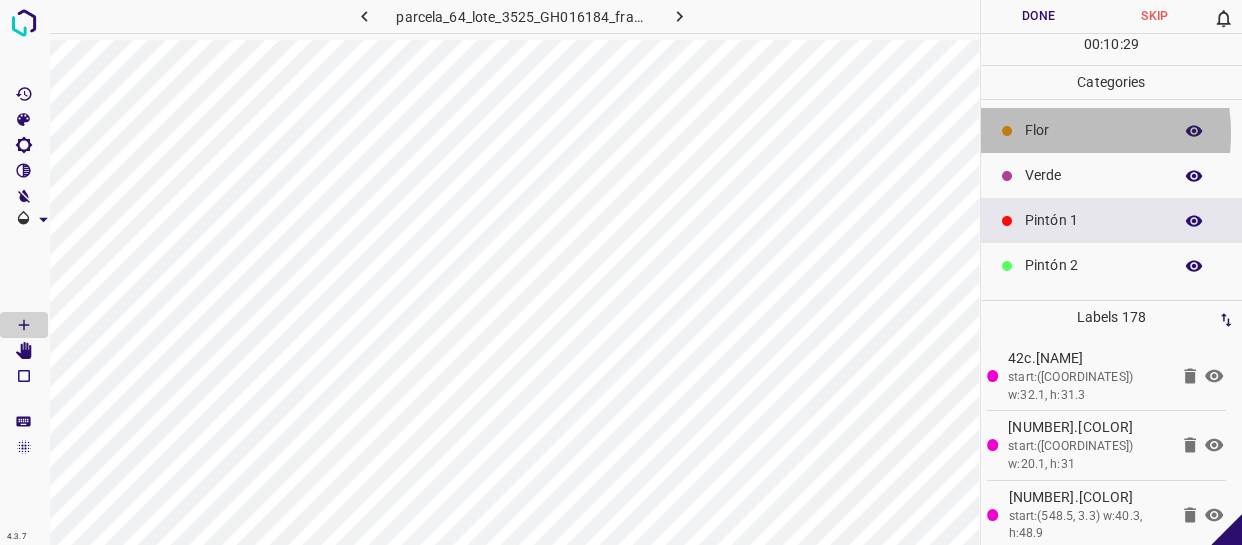click on "Flor" at bounding box center [1093, 130] 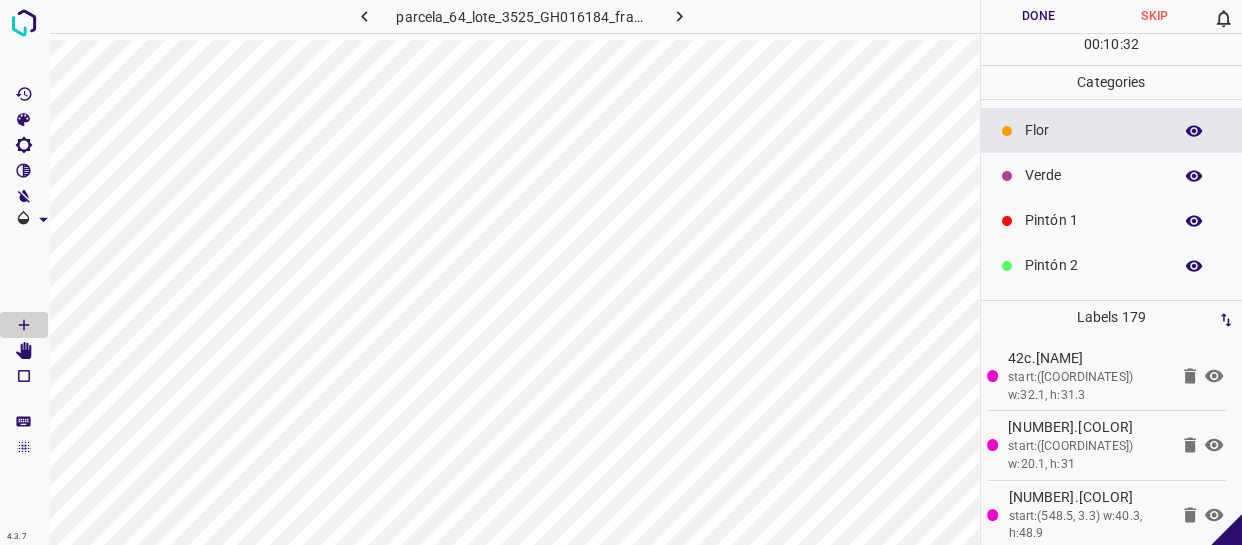 click on "Verde" at bounding box center (1112, 175) 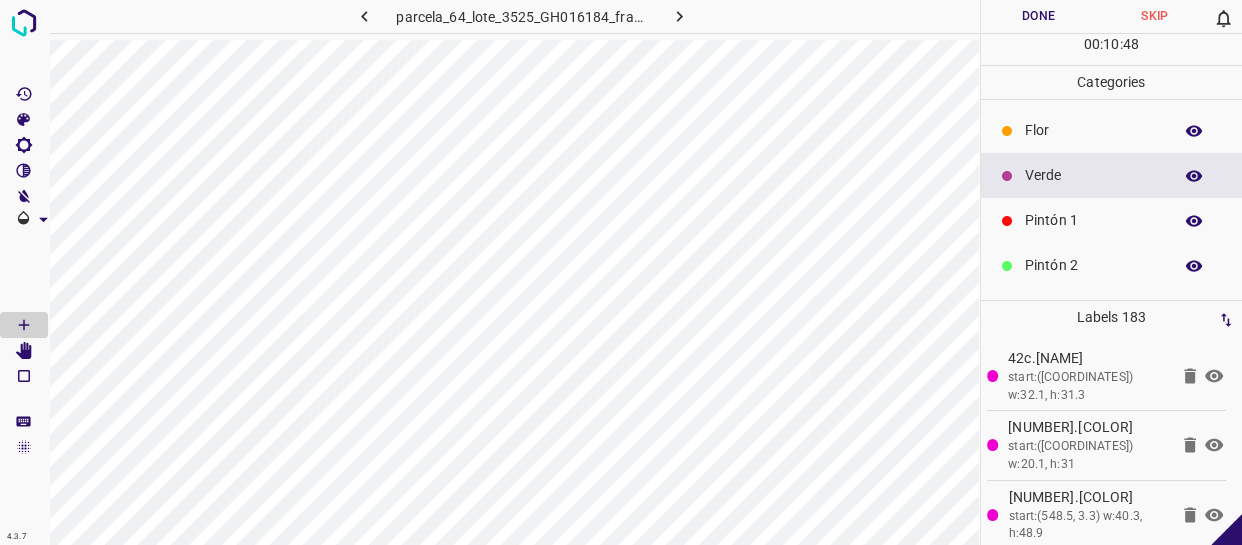 click on "Pintón 1" at bounding box center [1112, 220] 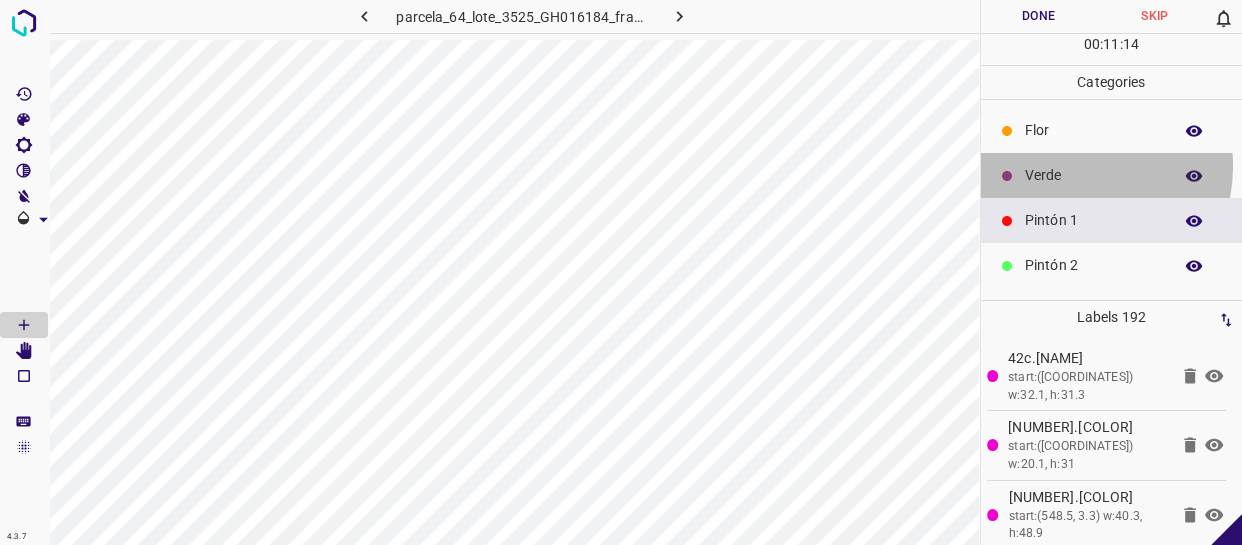 click on "Verde" at bounding box center (1093, 175) 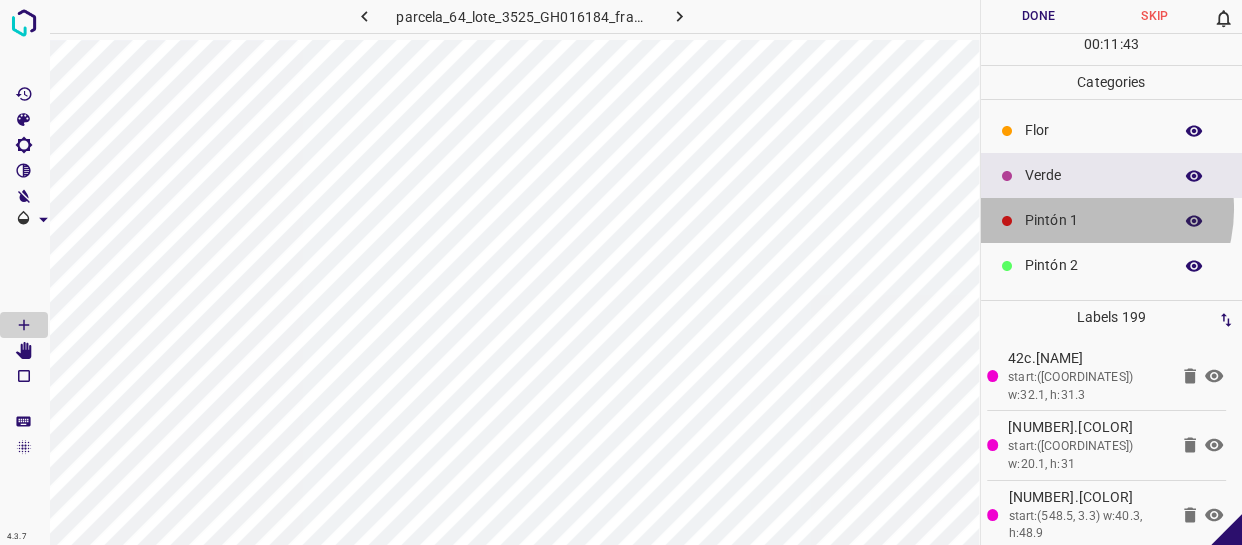 click on "Pintón 1" at bounding box center [1112, 220] 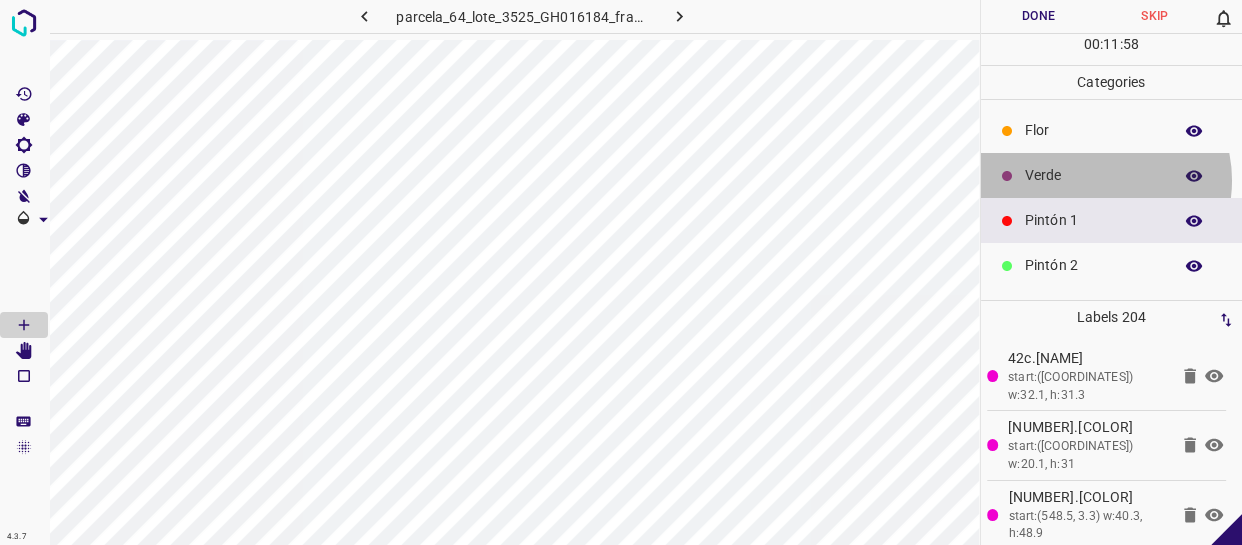 click on "Verde" at bounding box center [1093, 175] 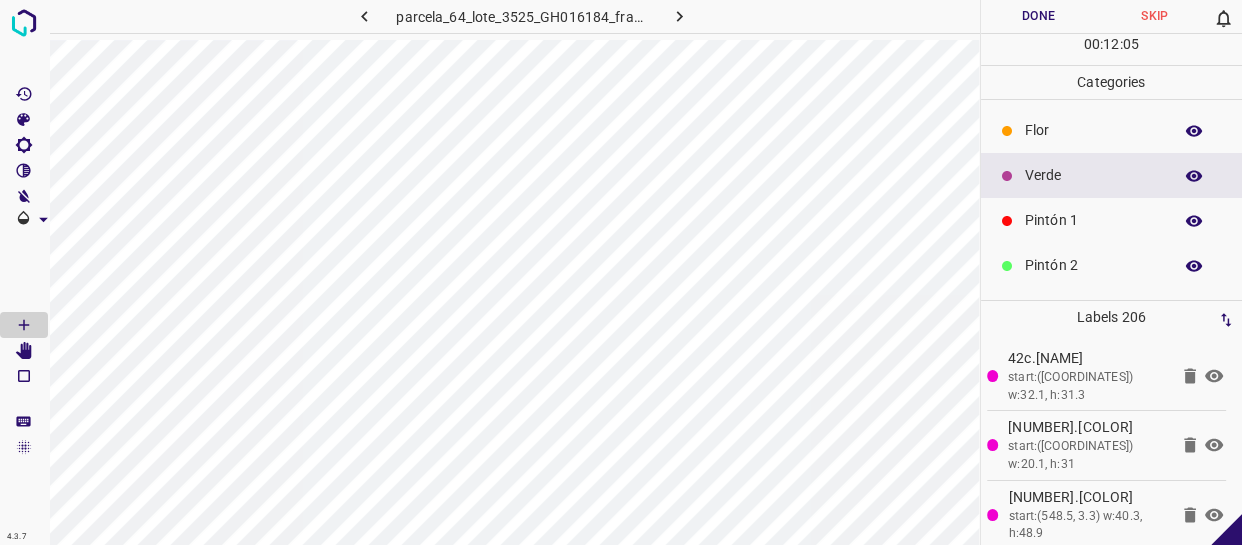 click on "Pintón 1" at bounding box center (1093, 220) 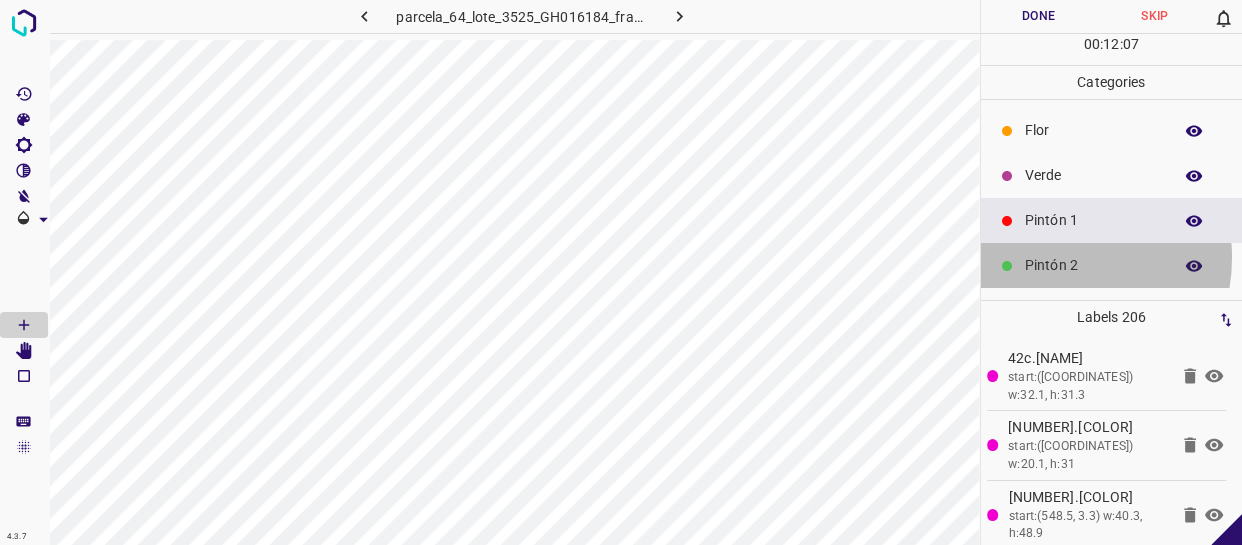 click on "Pintón 2" at bounding box center [1093, 265] 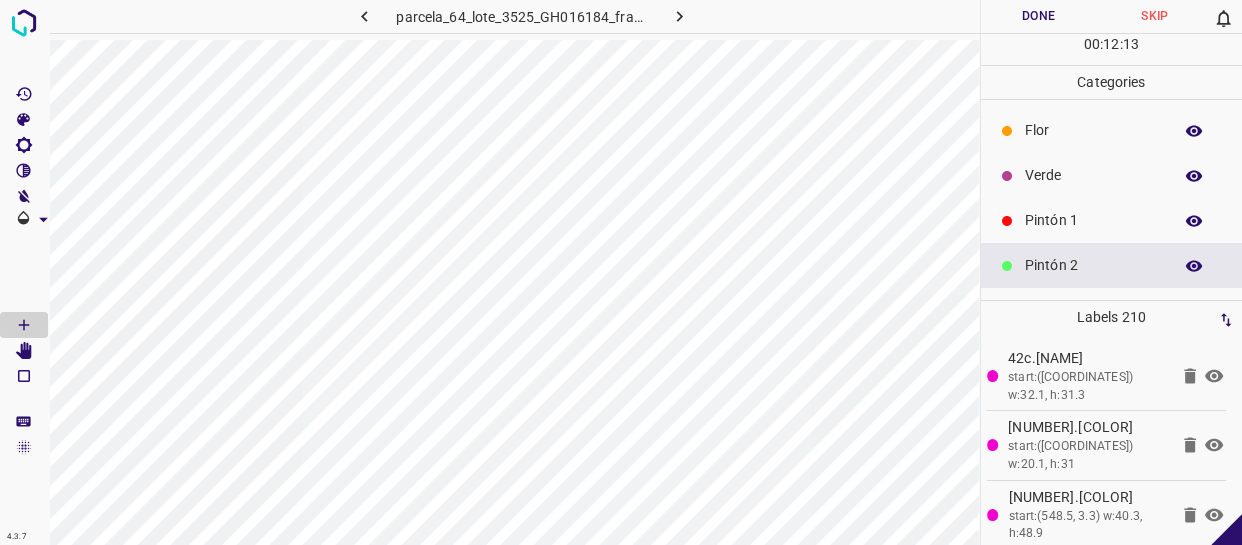 click on "Pintón 1" at bounding box center [1112, 220] 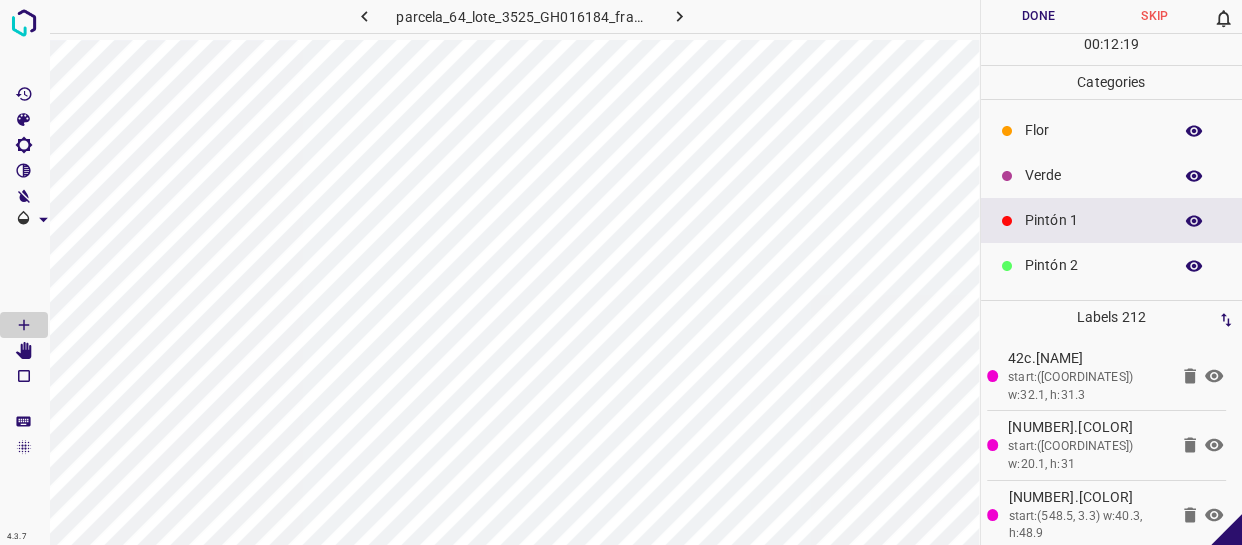 click on "Flor" at bounding box center [1112, 130] 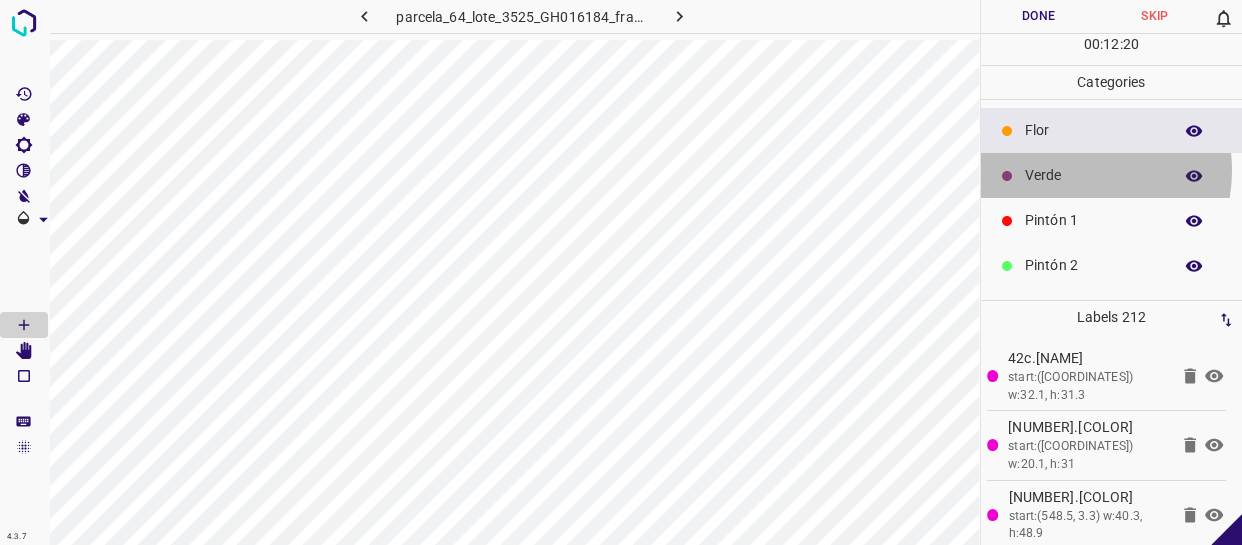 click on "Verde" at bounding box center (1093, 175) 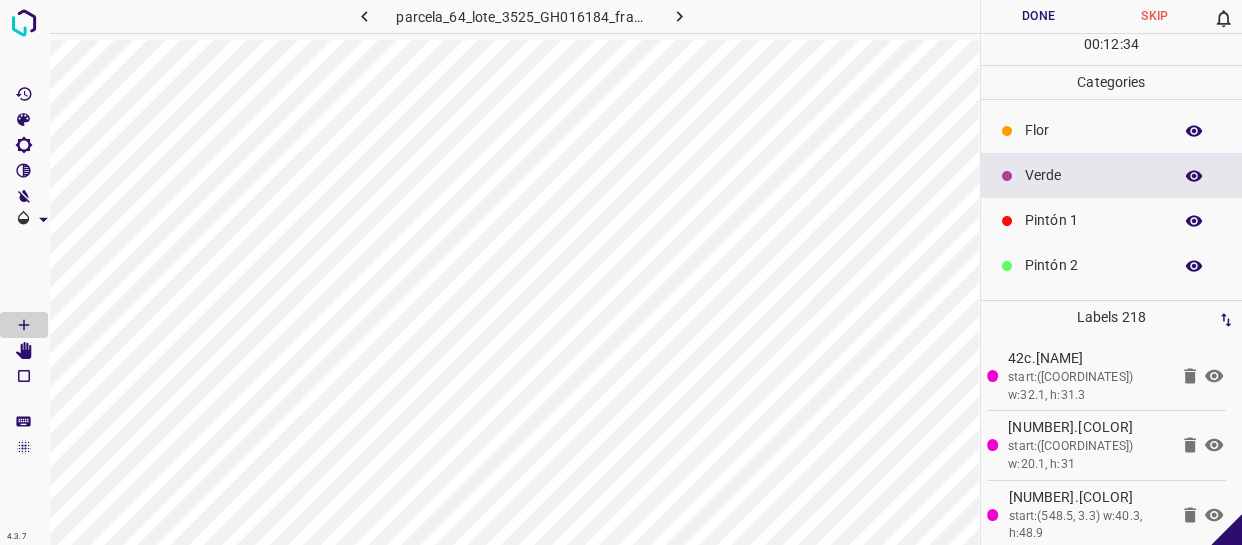 click on "Pintón 2" at bounding box center (1093, 265) 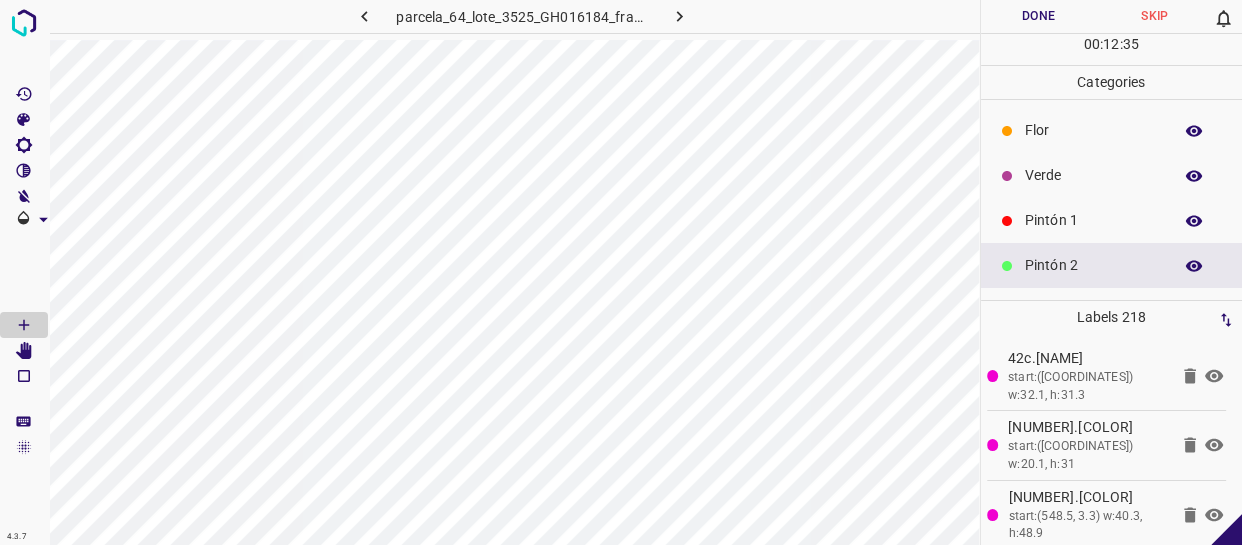 click on "Pintón 1" at bounding box center (1093, 220) 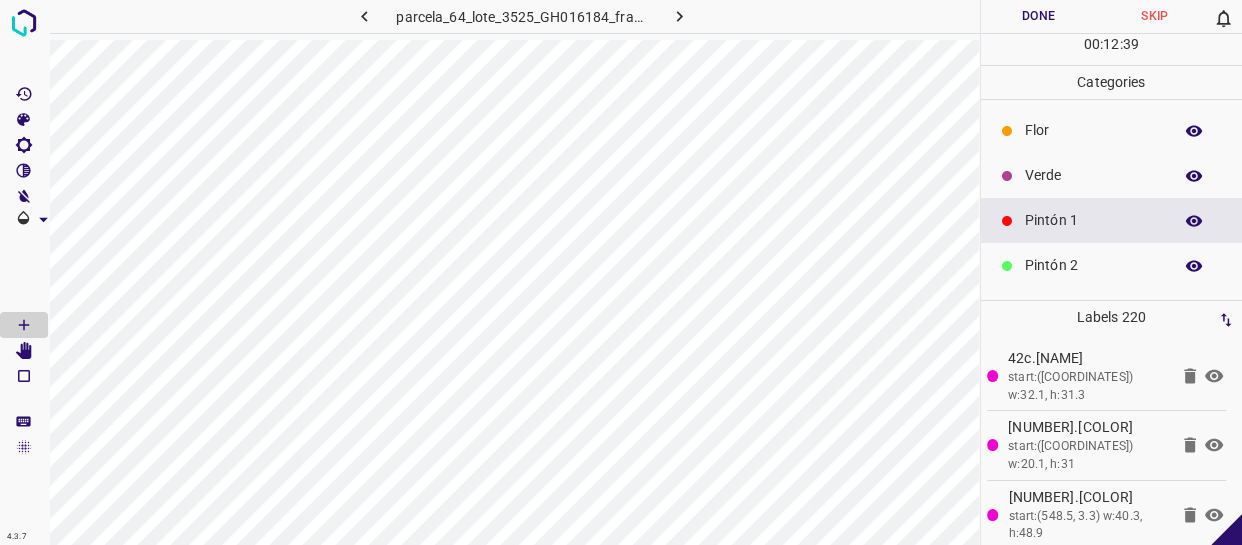 drag, startPoint x: 1081, startPoint y: 260, endPoint x: 1019, endPoint y: 265, distance: 62.201286 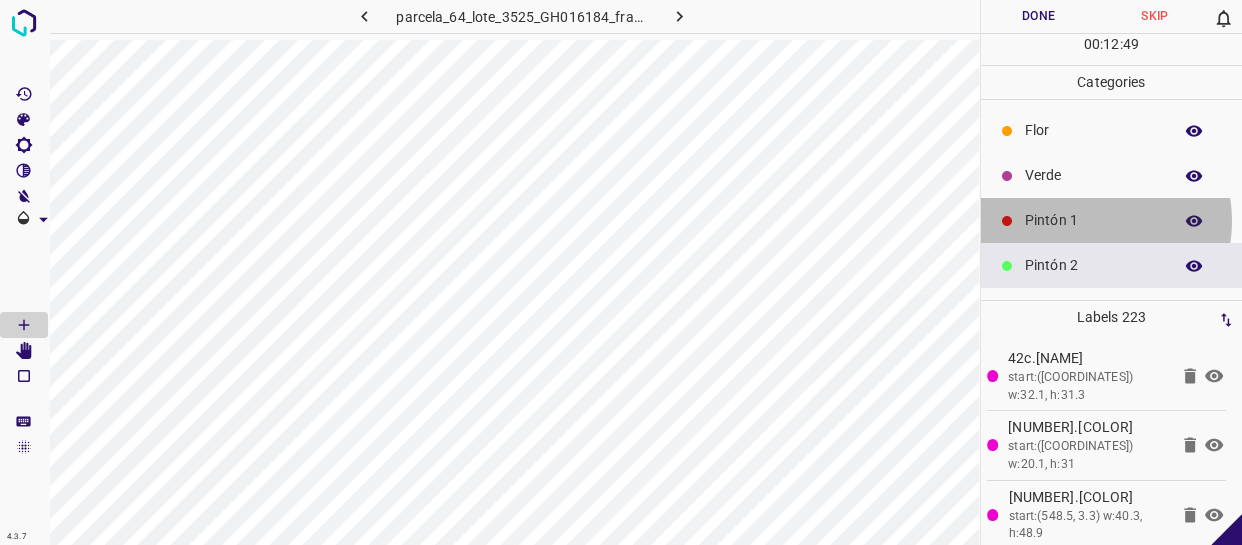 click on "Pintón 1" at bounding box center [1093, 220] 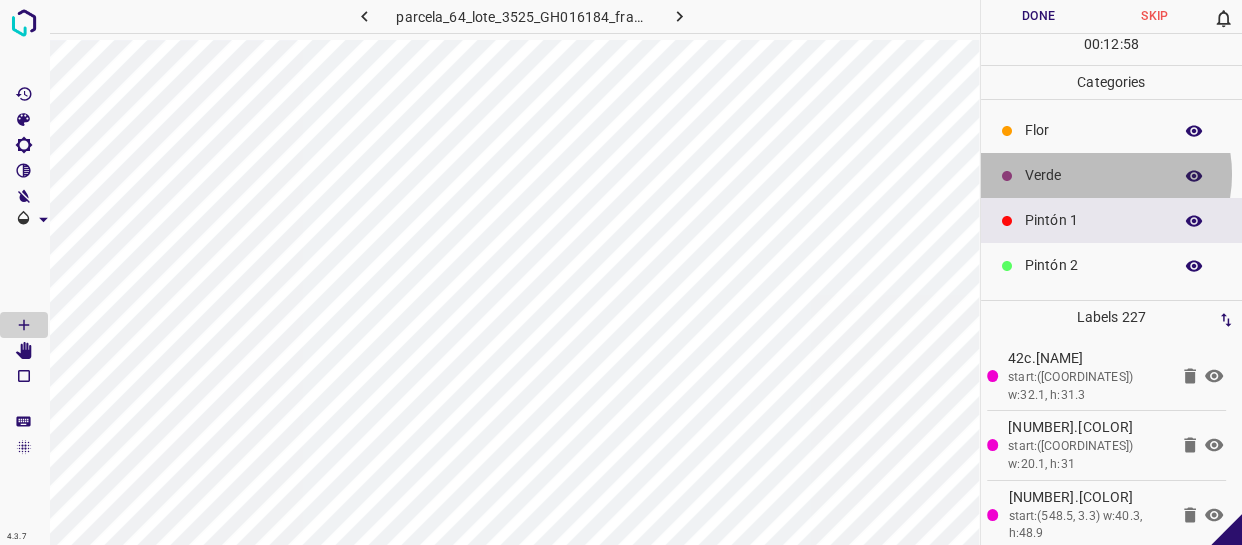 click on "Verde" at bounding box center [1093, 175] 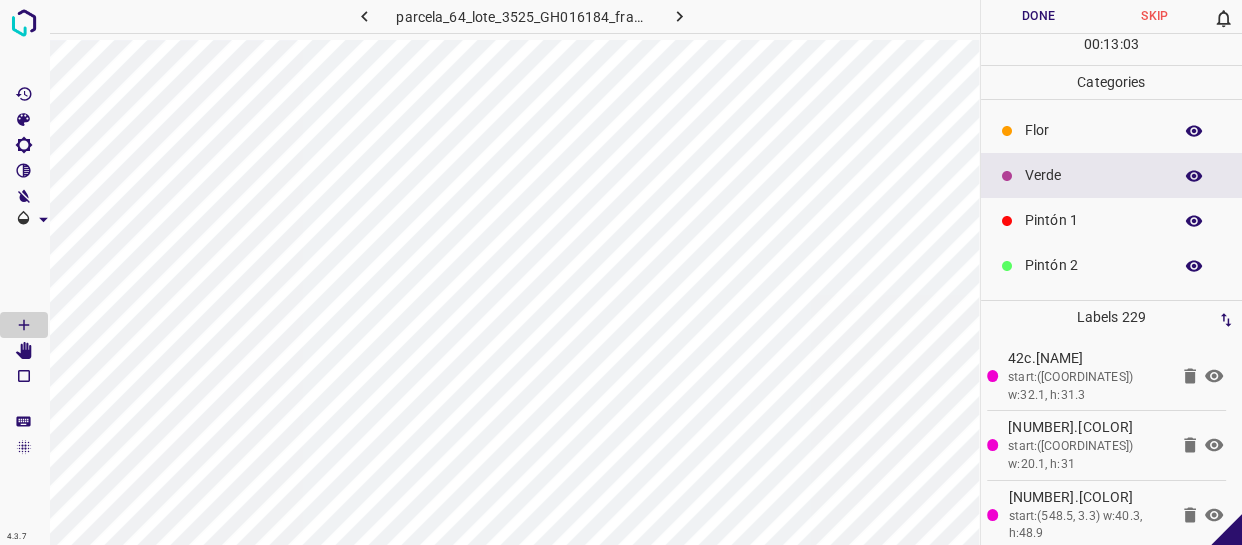click on "Pintón 2" at bounding box center (1093, 265) 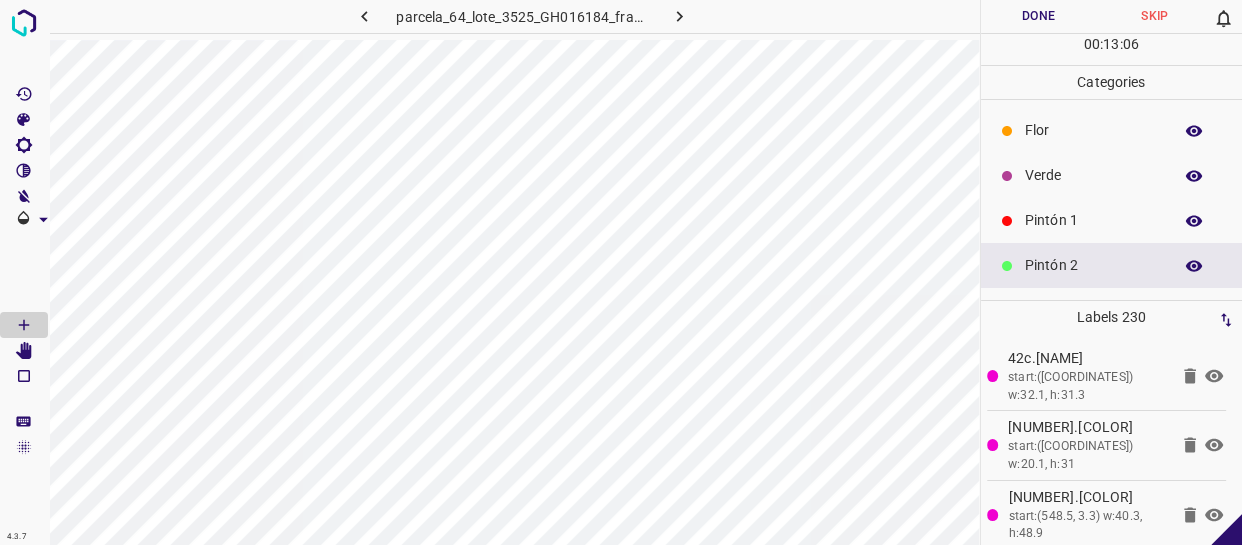 click on "Pintón 1" at bounding box center (1093, 220) 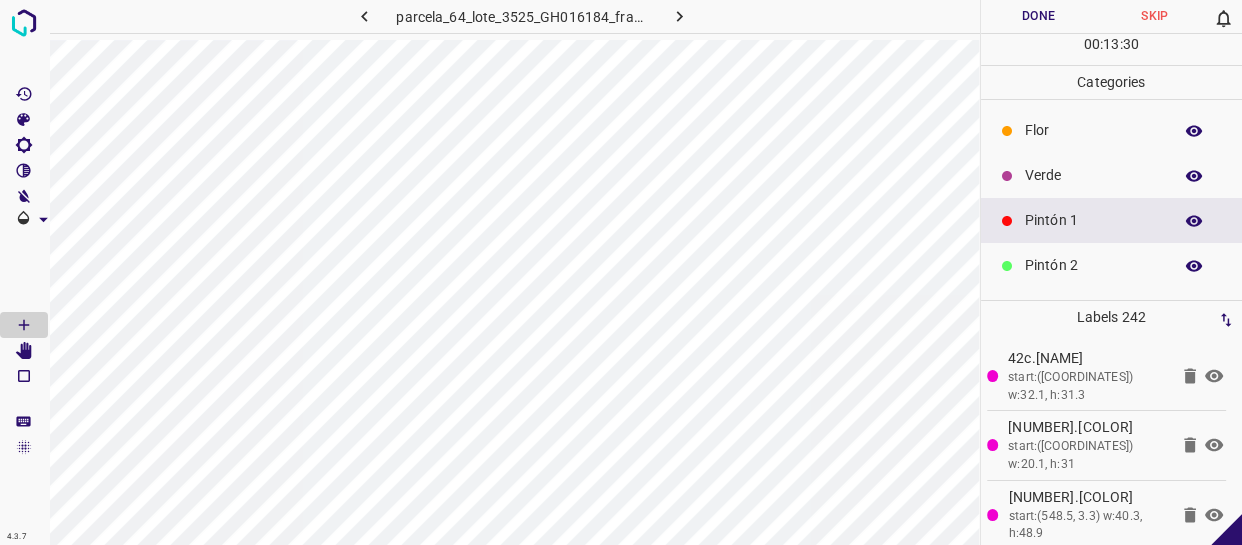 click on "Verde" at bounding box center [1093, 175] 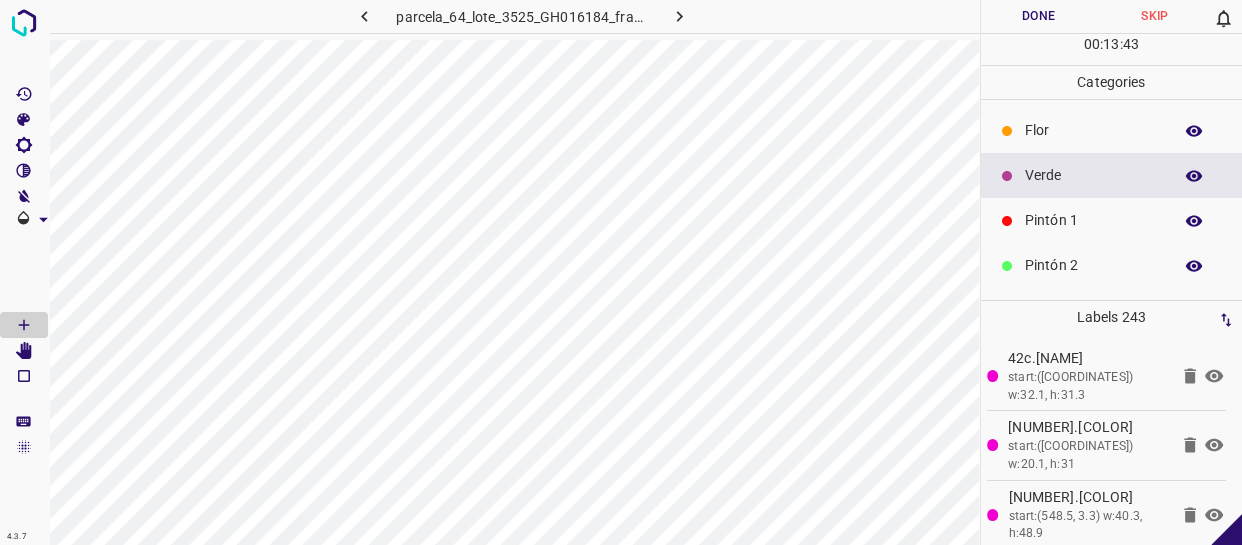 click on "Verde" at bounding box center [1093, 175] 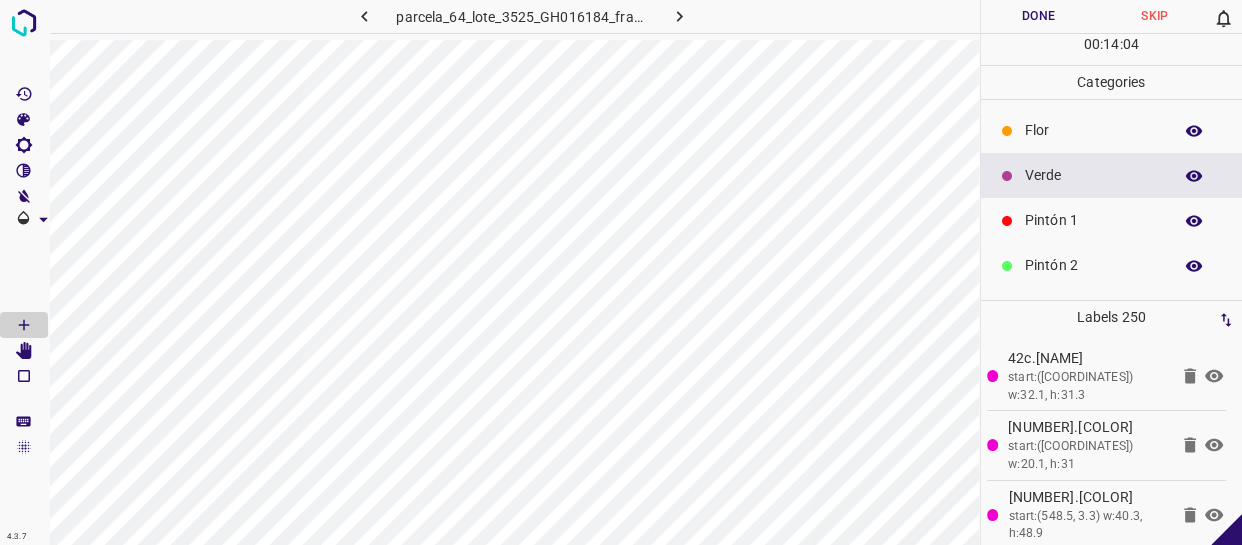 click on "Pintón 1" at bounding box center (1093, 220) 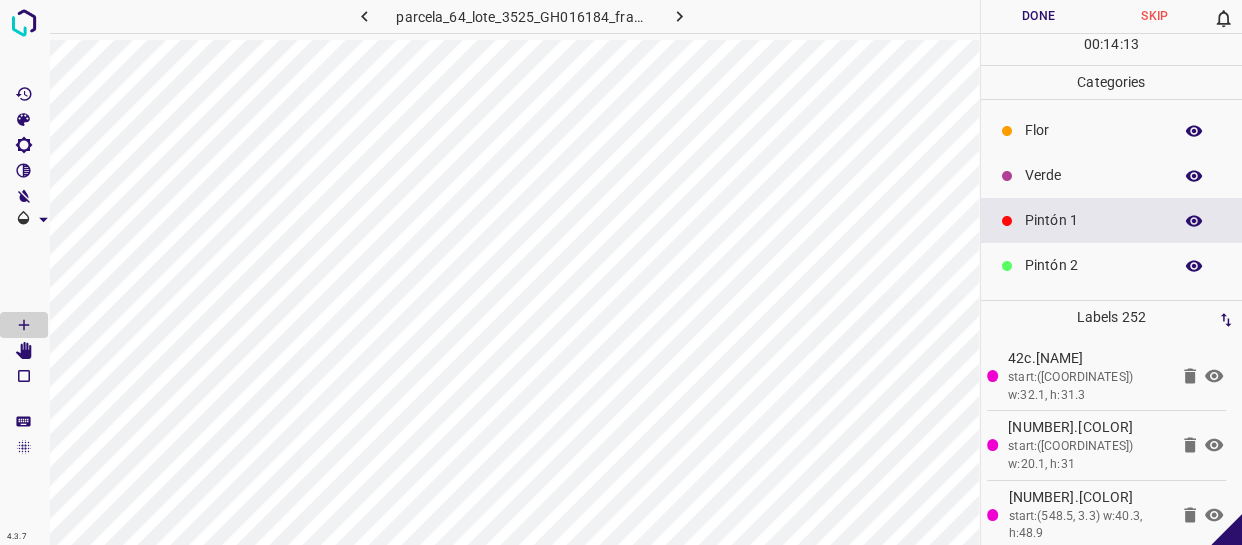 click on "Verde" at bounding box center (1112, 175) 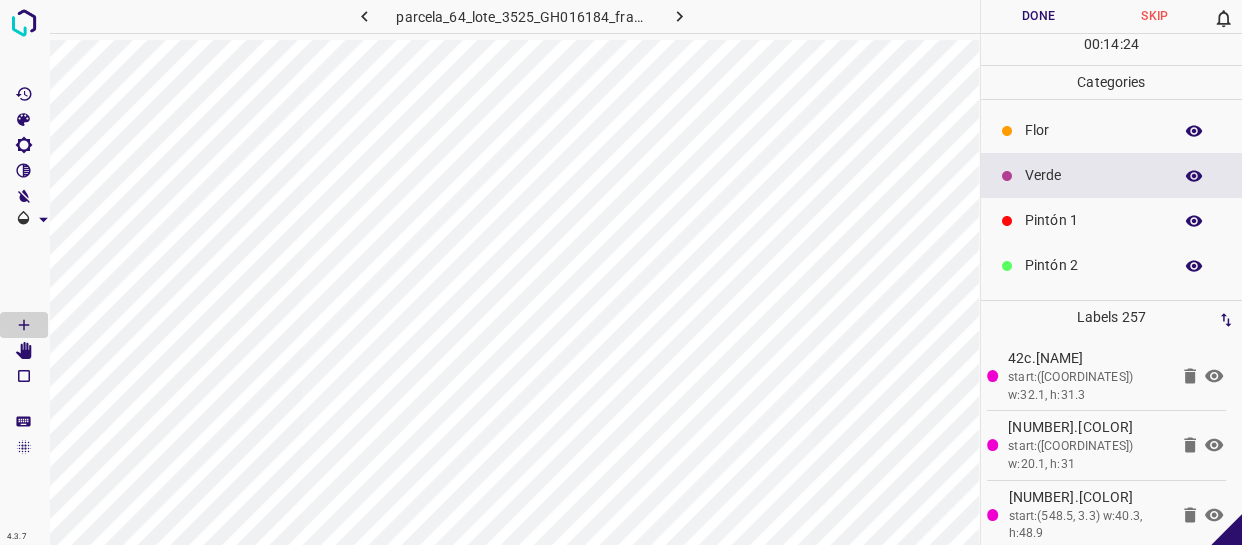 click on "Flor" at bounding box center [1112, 130] 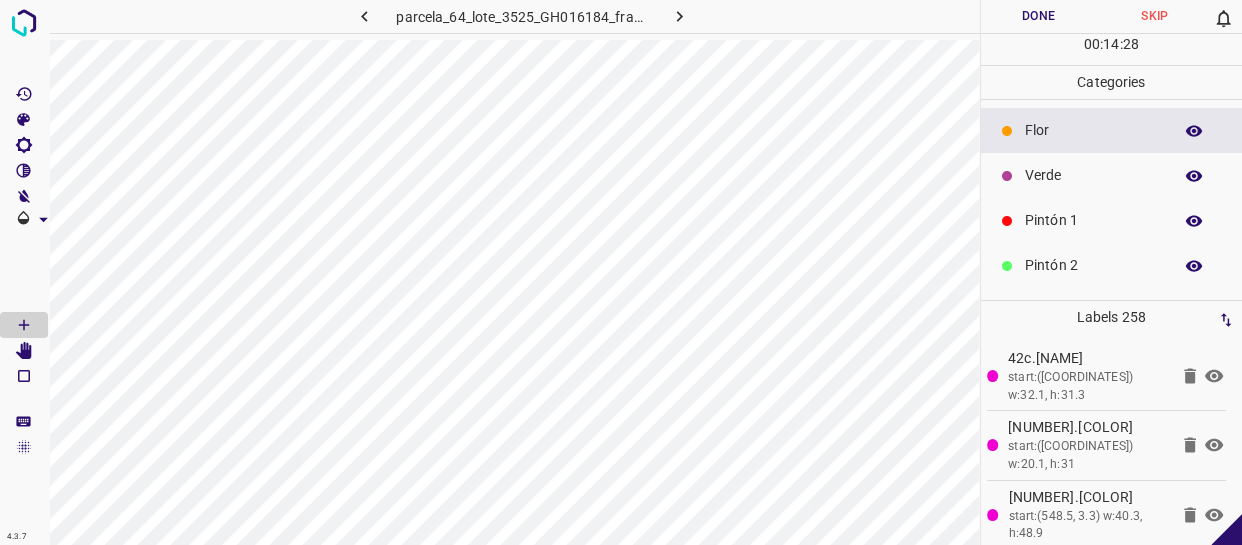 drag, startPoint x: 1075, startPoint y: 207, endPoint x: 1062, endPoint y: 207, distance: 13 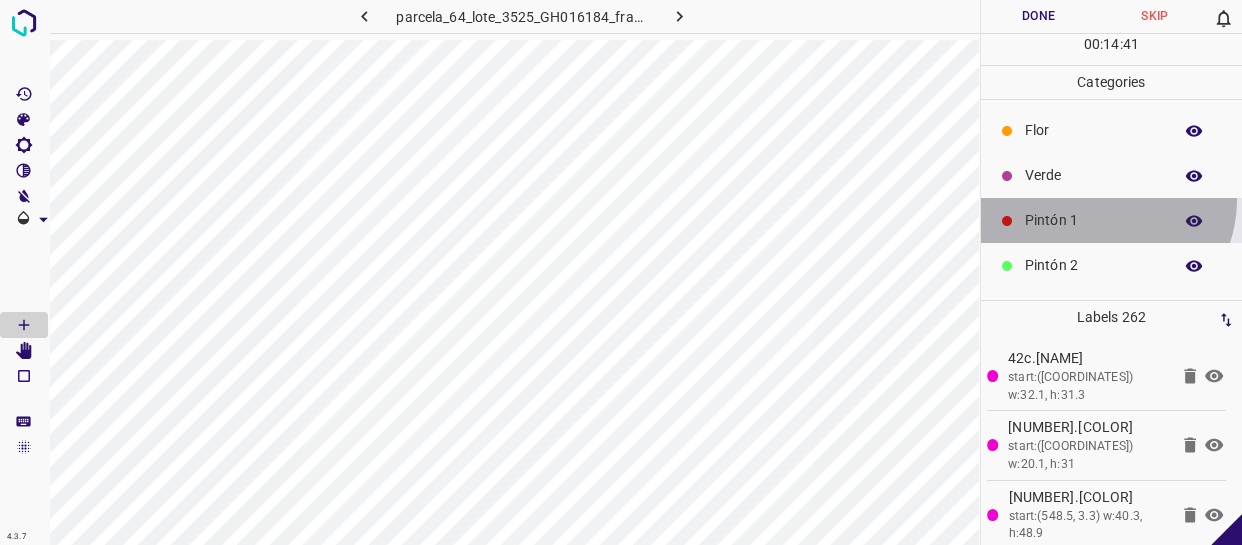 drag, startPoint x: 1100, startPoint y: 199, endPoint x: 1051, endPoint y: 197, distance: 49.0408 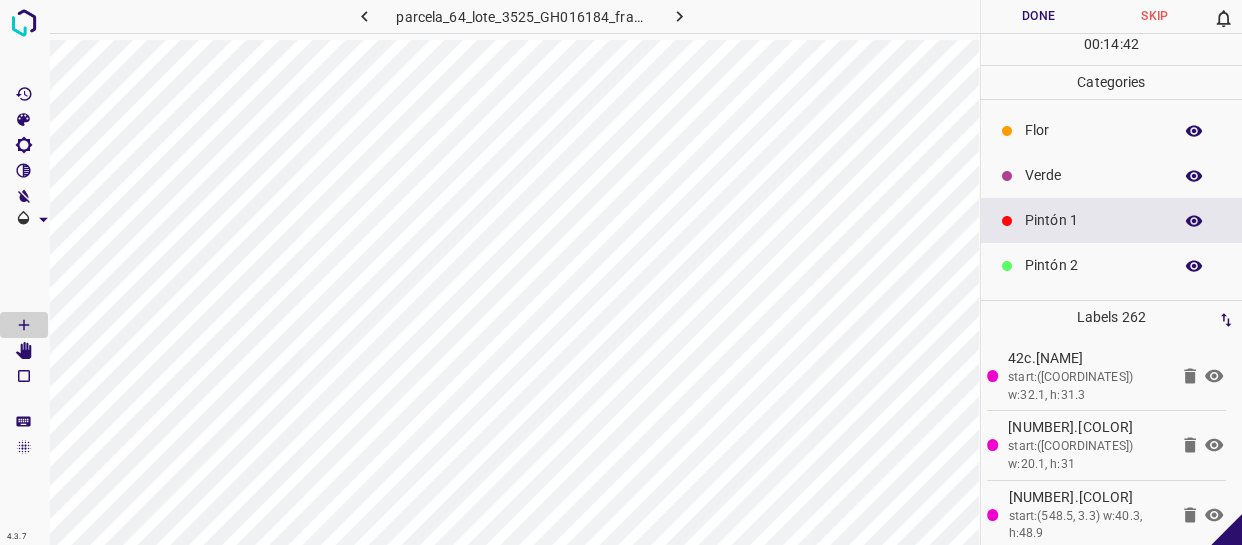 click on "Verde" at bounding box center [1112, 175] 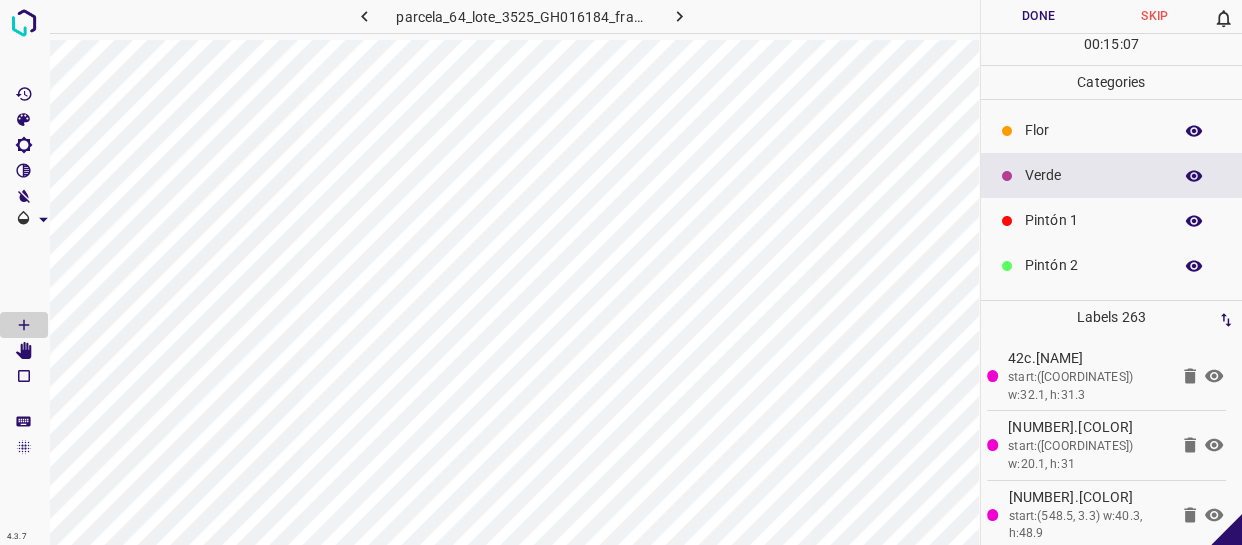 click on "Verde" at bounding box center (1093, 175) 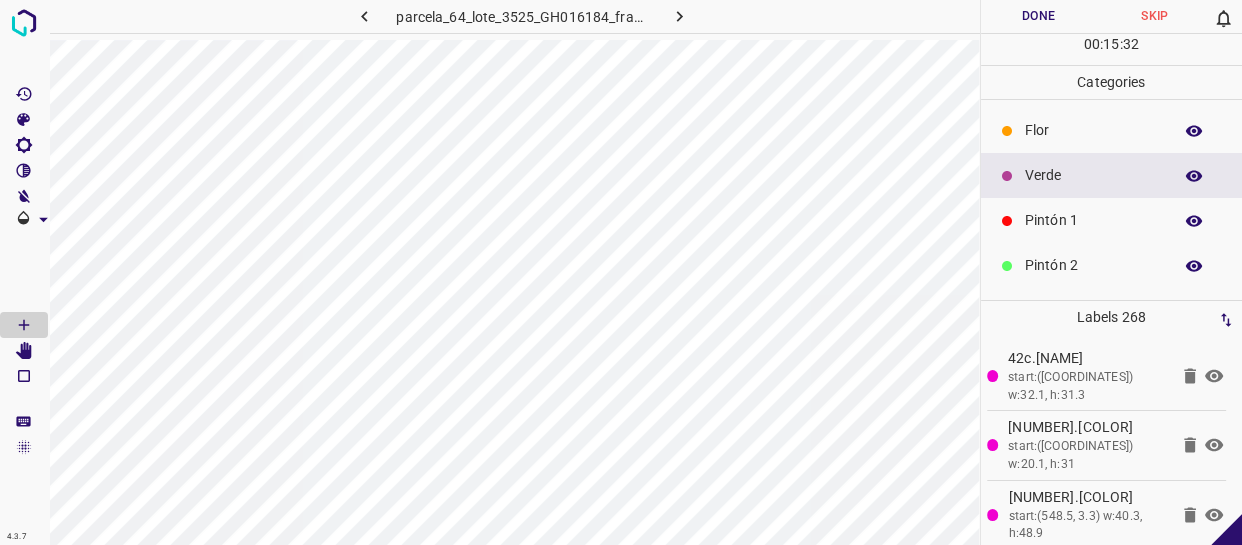 click on "Verde" at bounding box center [1093, 175] 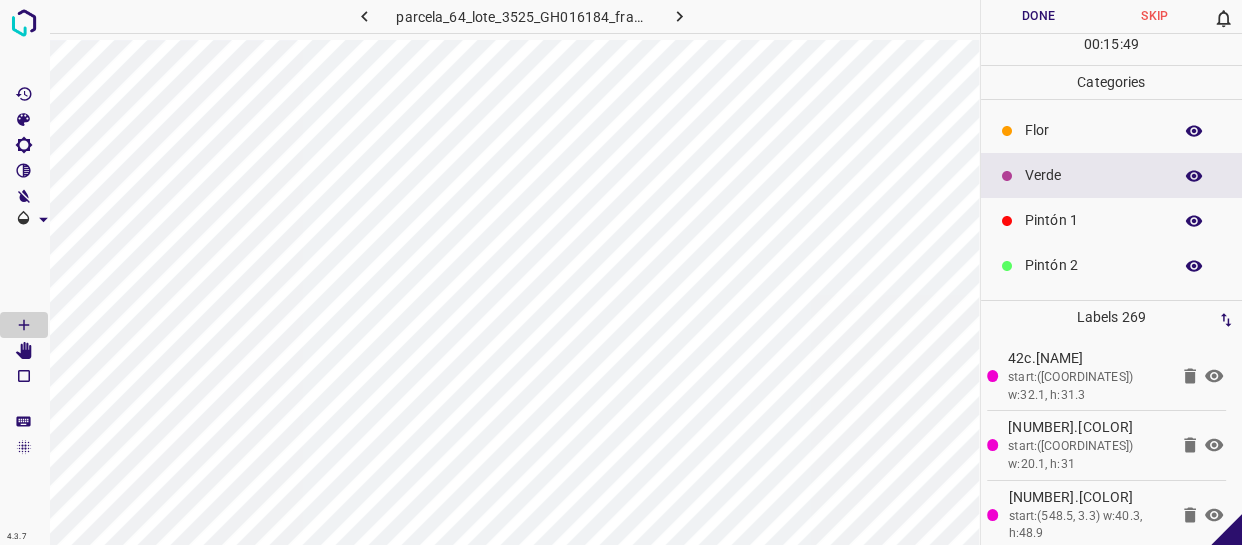 drag, startPoint x: 1090, startPoint y: 225, endPoint x: 1070, endPoint y: 232, distance: 21.189621 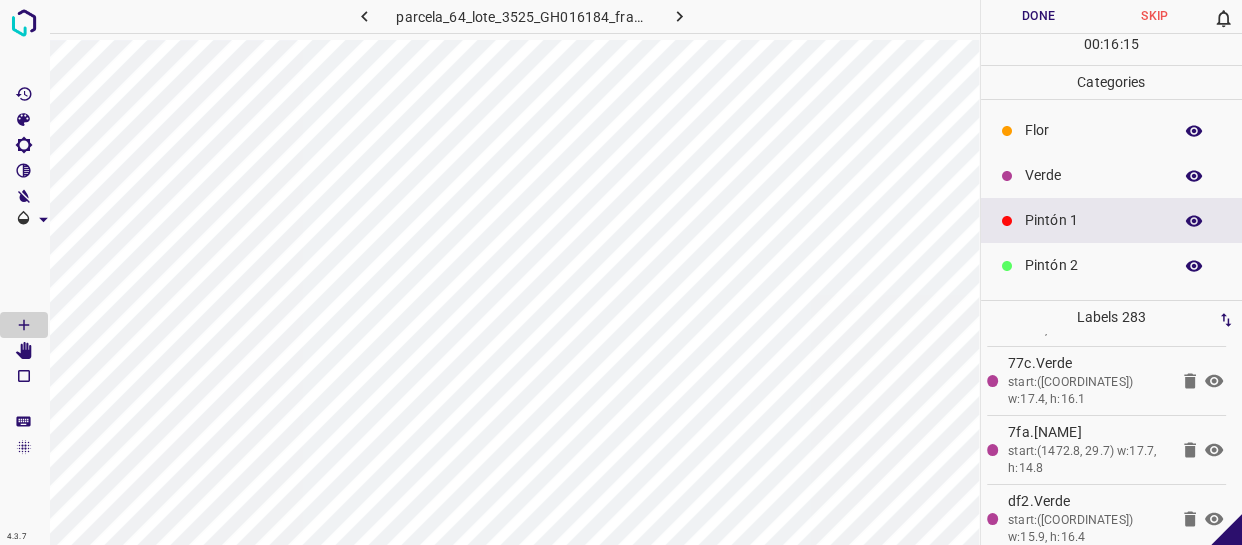 scroll, scrollTop: 19305, scrollLeft: 0, axis: vertical 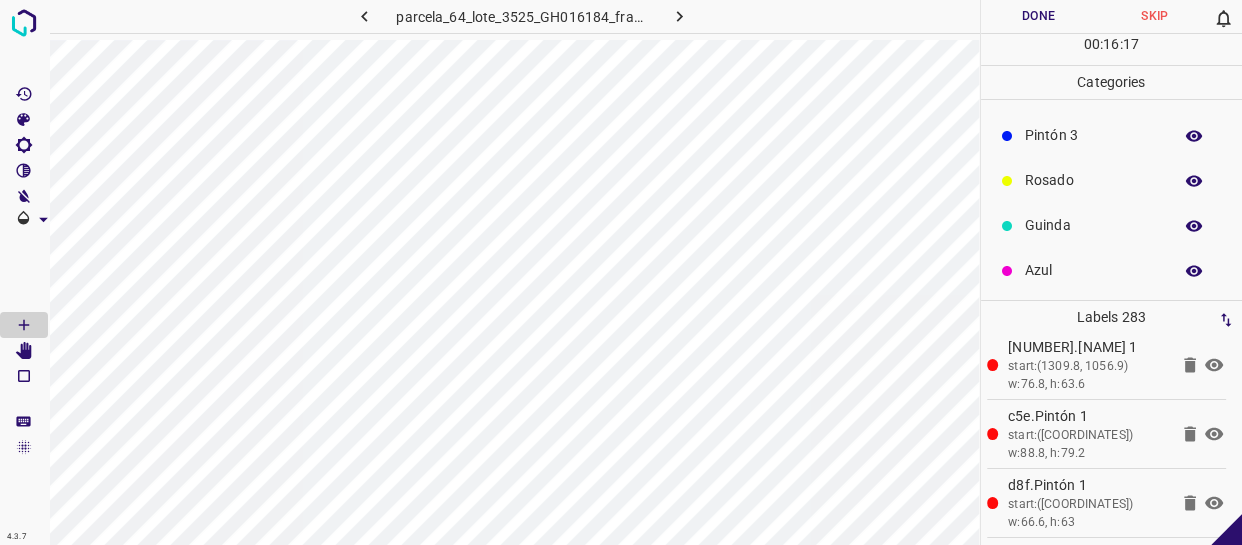 click 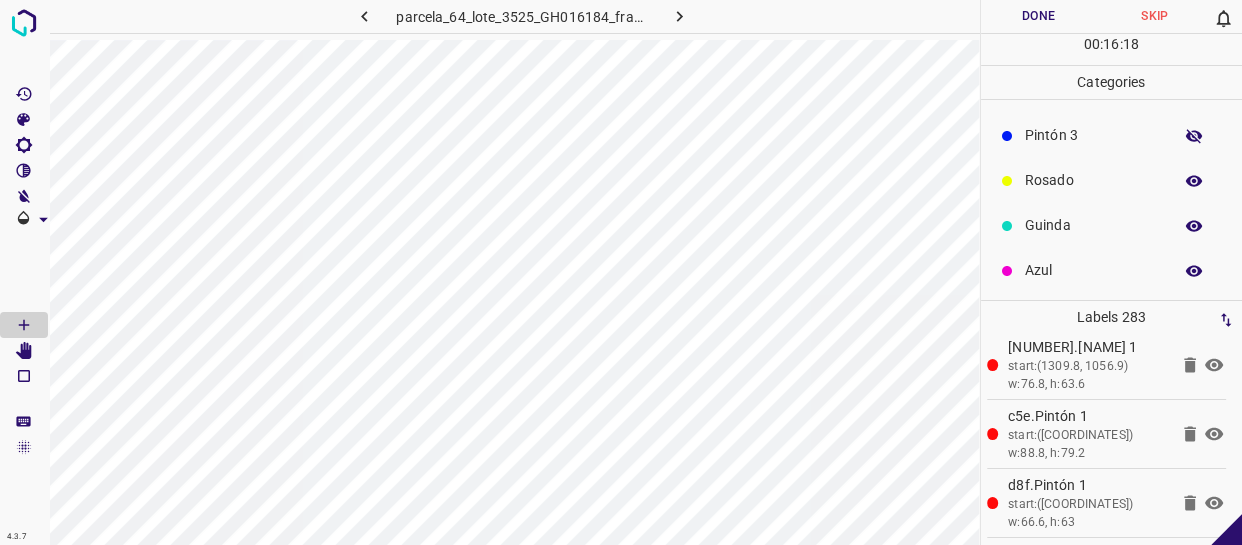 click 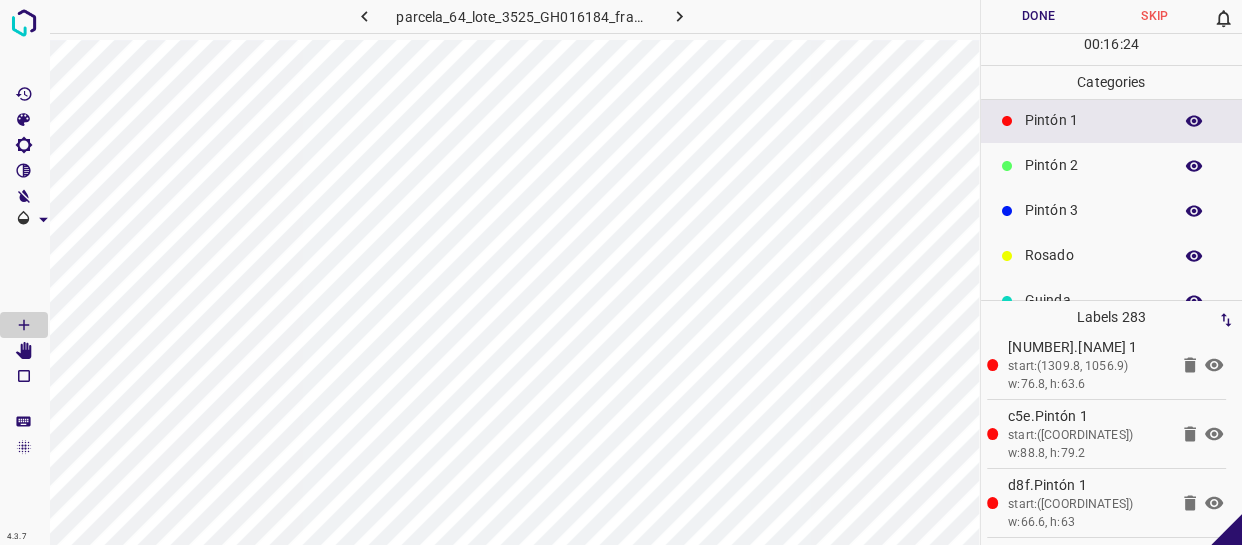 scroll, scrollTop: 0, scrollLeft: 0, axis: both 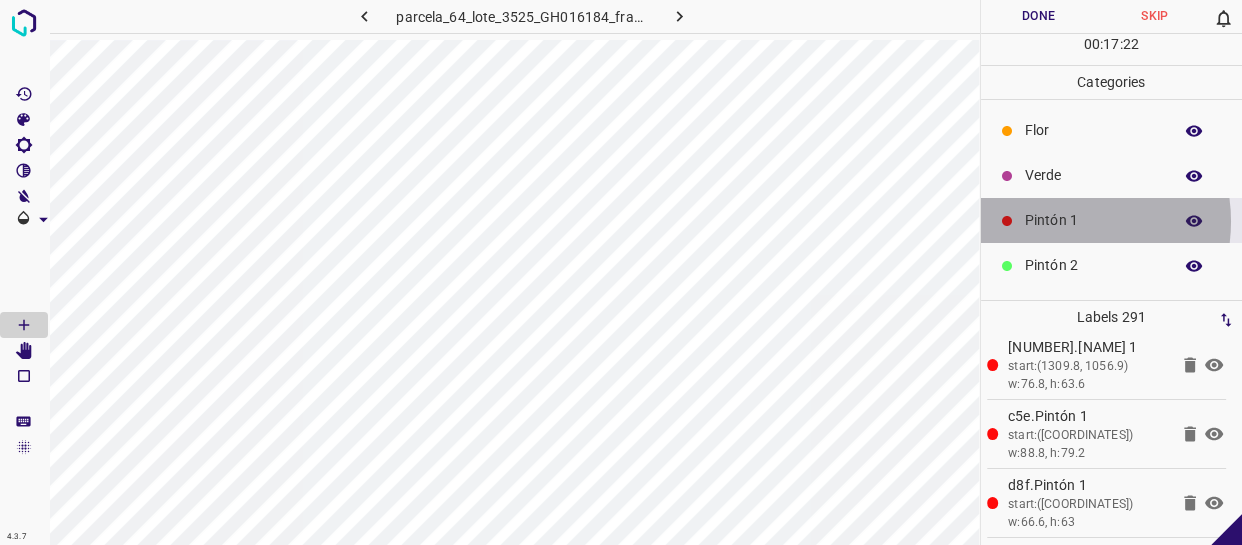 click on "Pintón 1" at bounding box center [1093, 220] 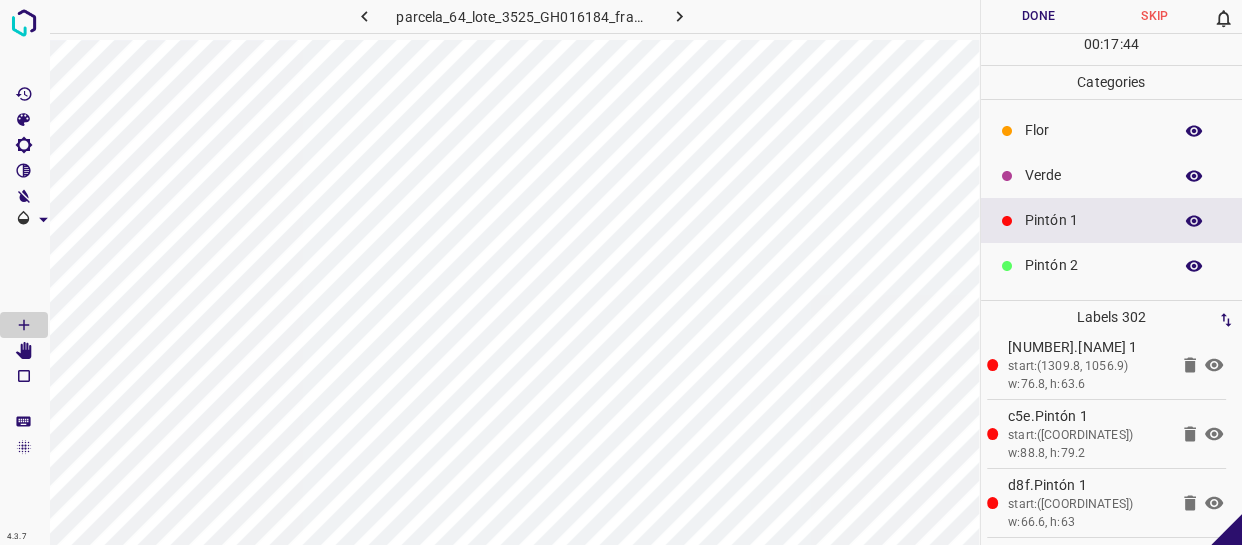 click on "Verde" at bounding box center [1112, 175] 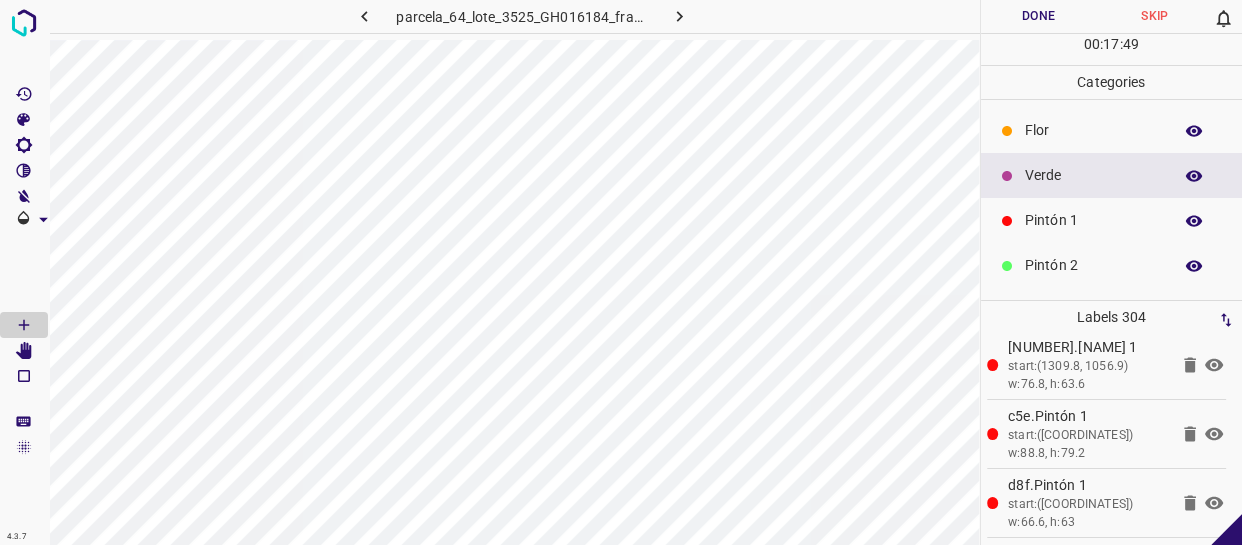 click on "Pintón 1" at bounding box center [1093, 220] 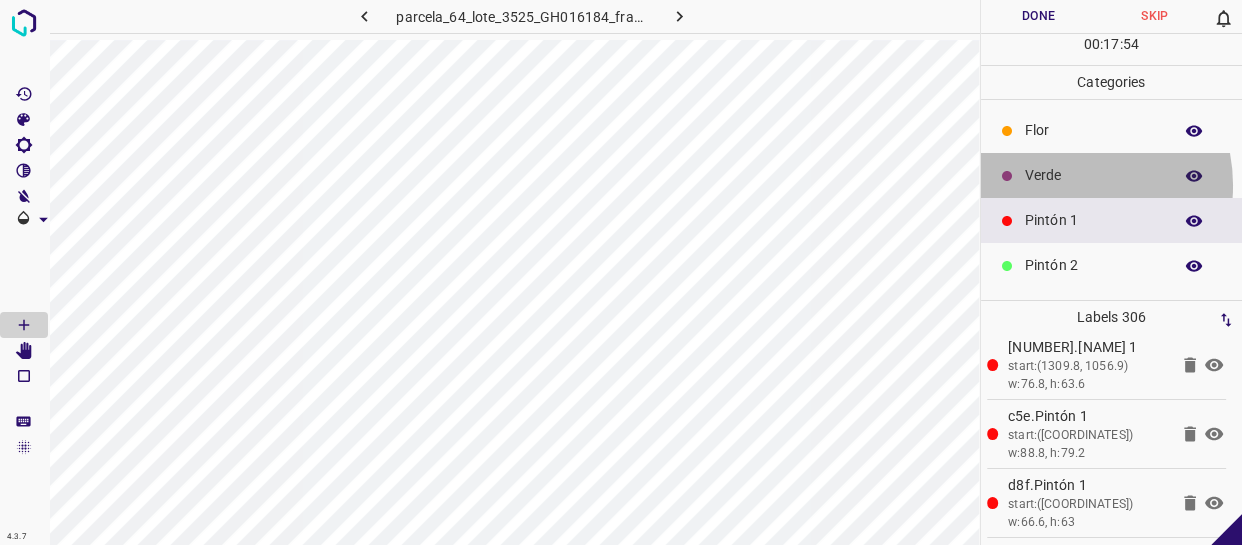 click on "Verde" at bounding box center (1093, 175) 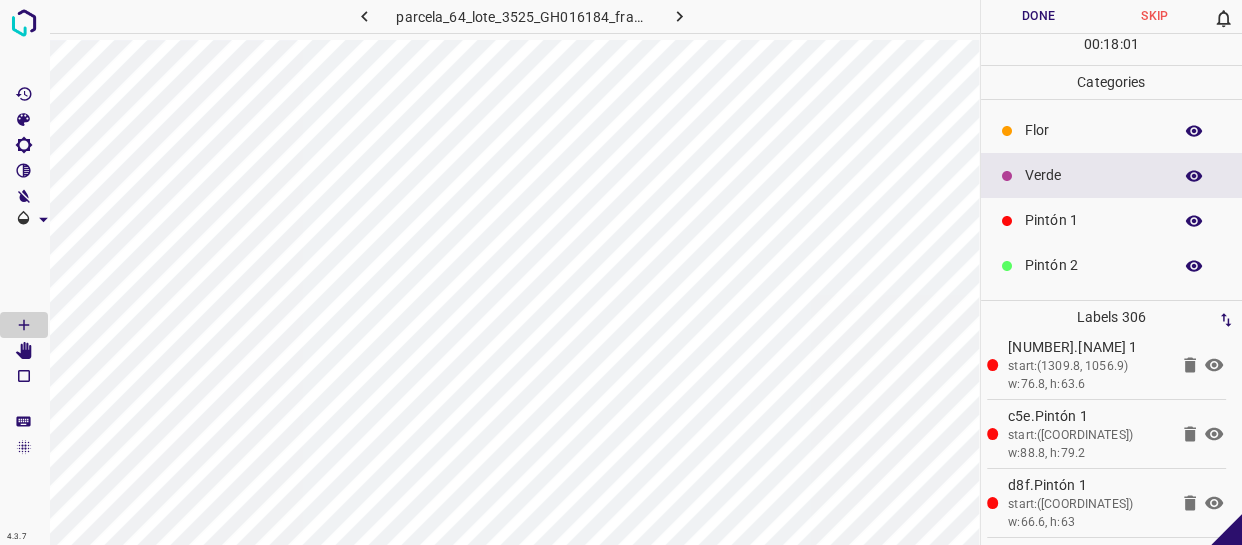 click on "Flor" at bounding box center [1093, 130] 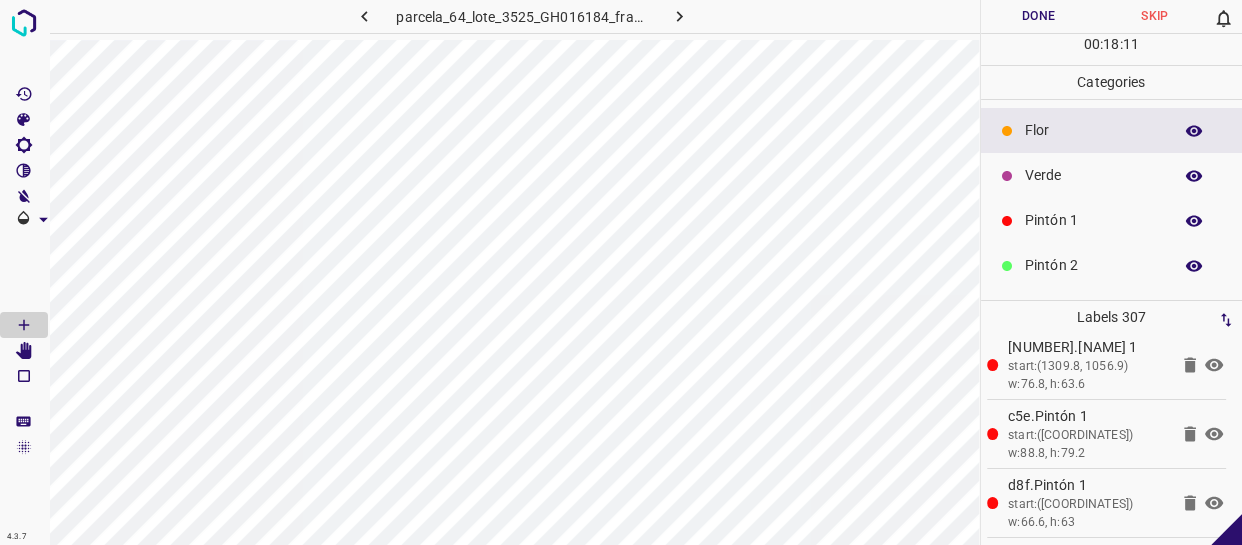 click on "Pintón 1" at bounding box center [1093, 220] 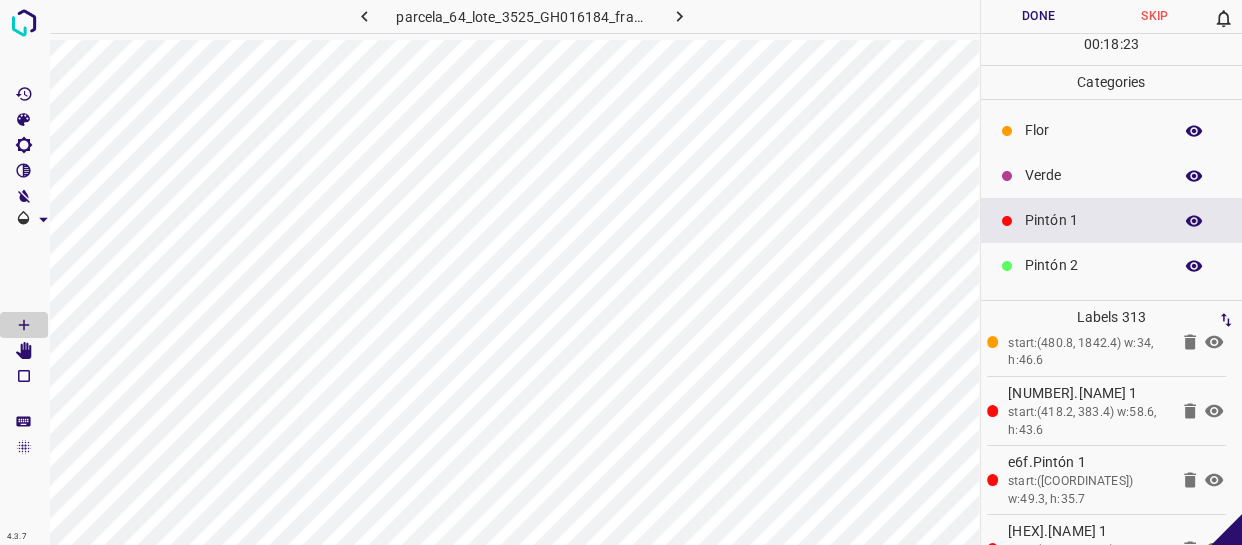 scroll, scrollTop: 21372, scrollLeft: 0, axis: vertical 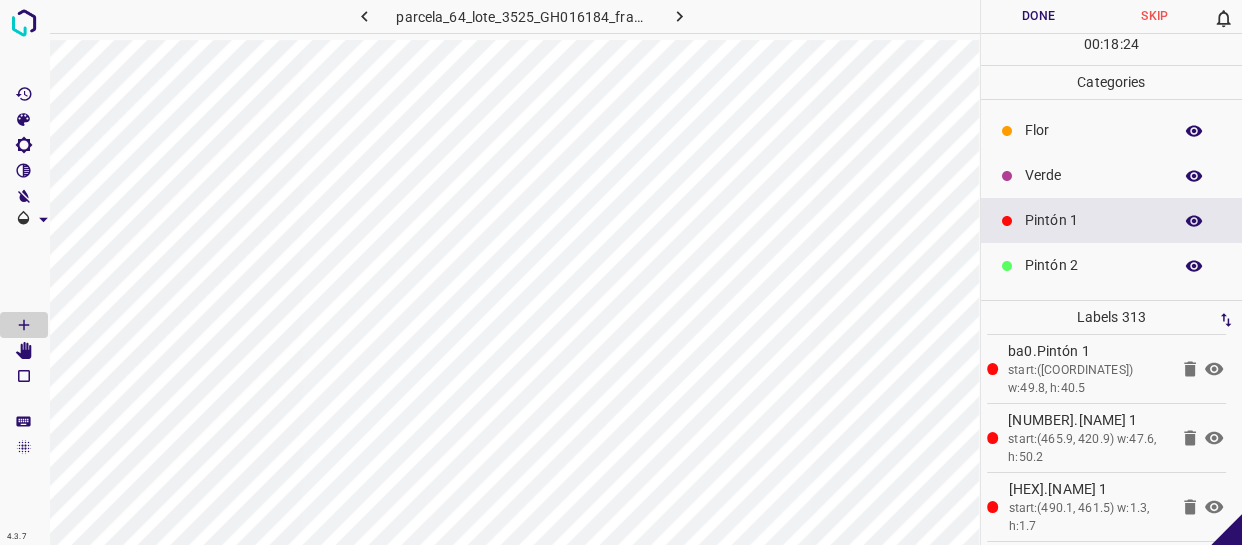 click 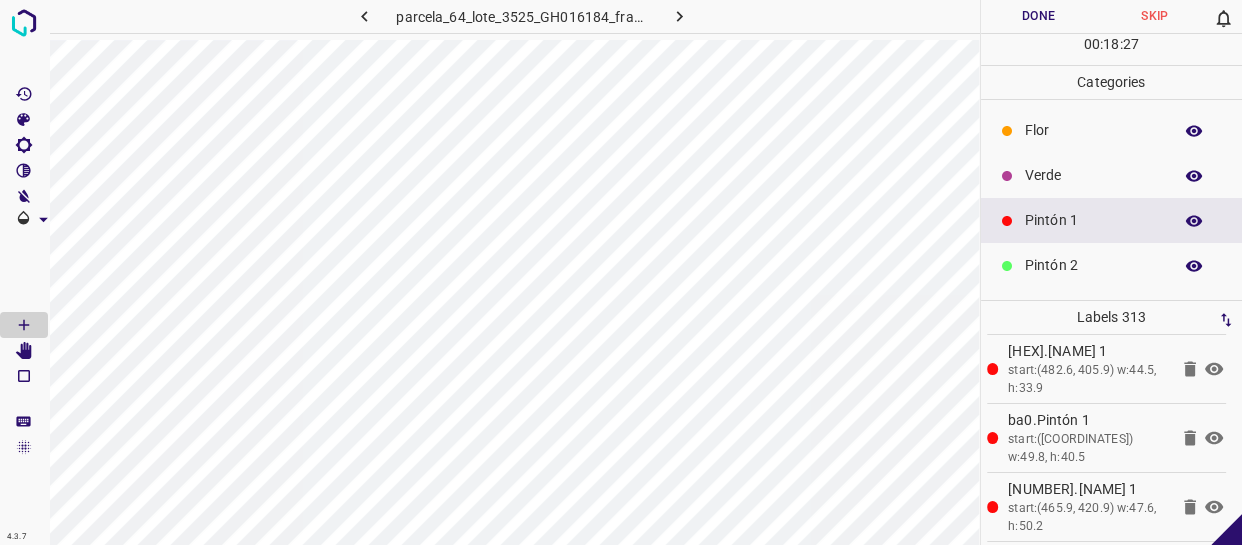 scroll, scrollTop: 21372, scrollLeft: 0, axis: vertical 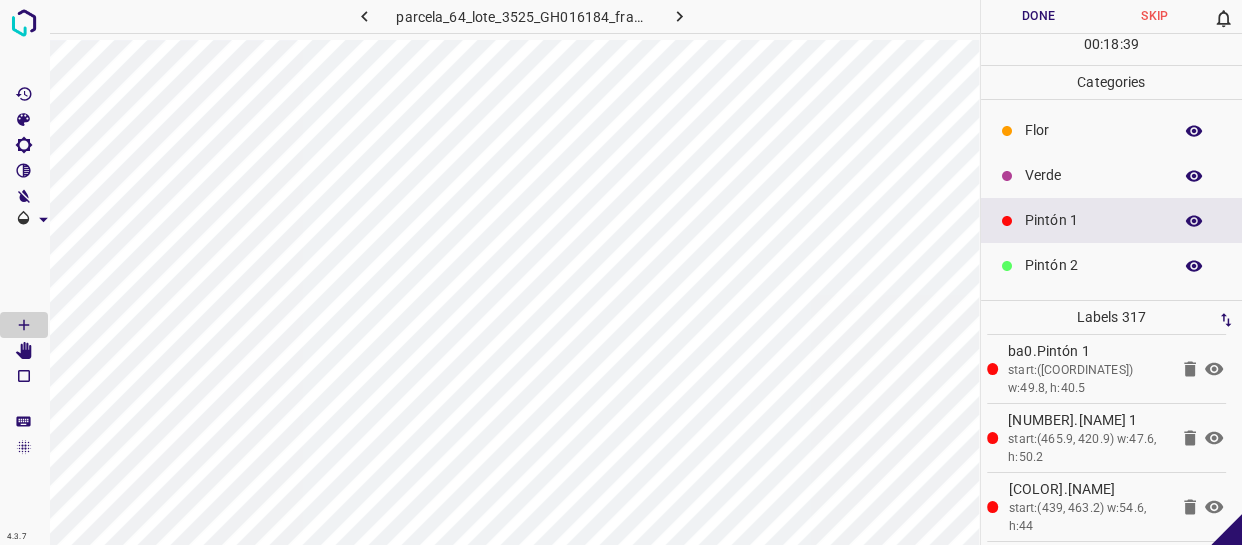 click on "Verde" at bounding box center [1093, 175] 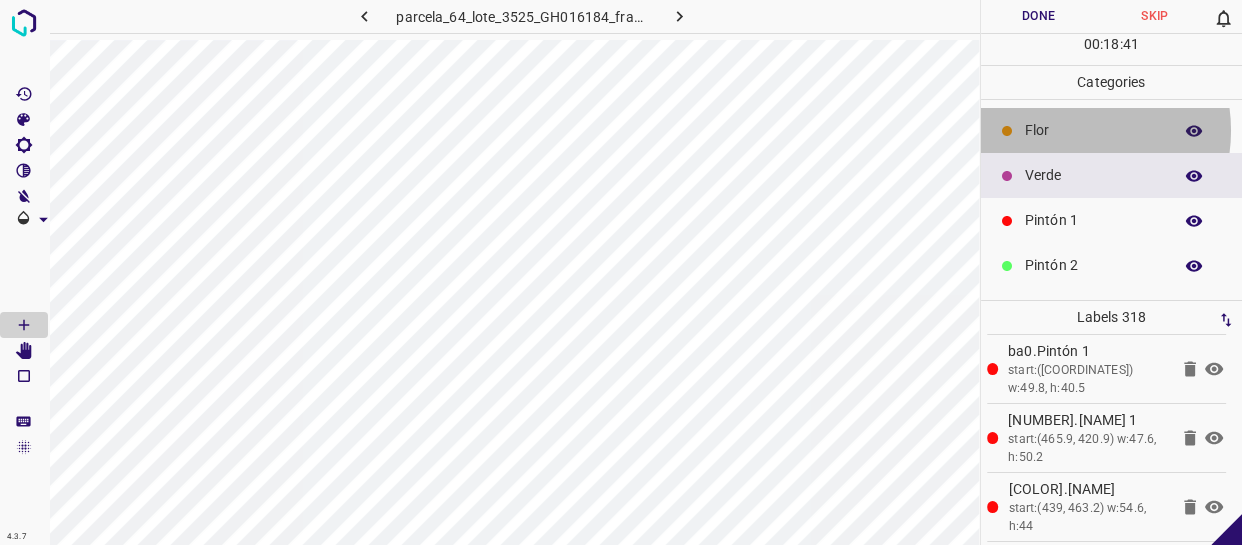 click on "Flor" at bounding box center [1093, 130] 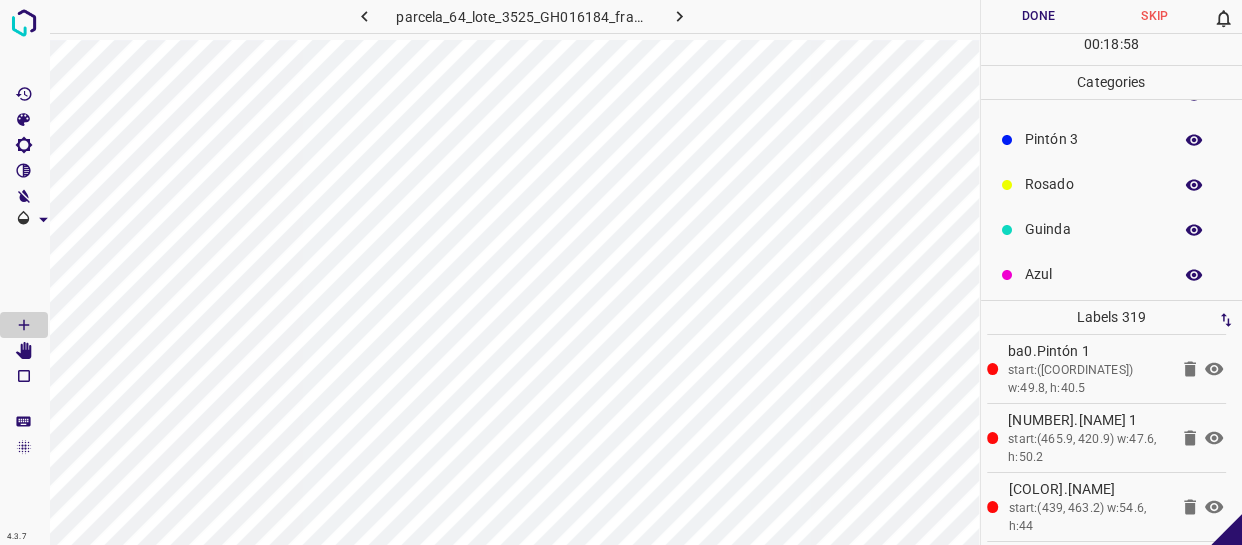 scroll, scrollTop: 175, scrollLeft: 0, axis: vertical 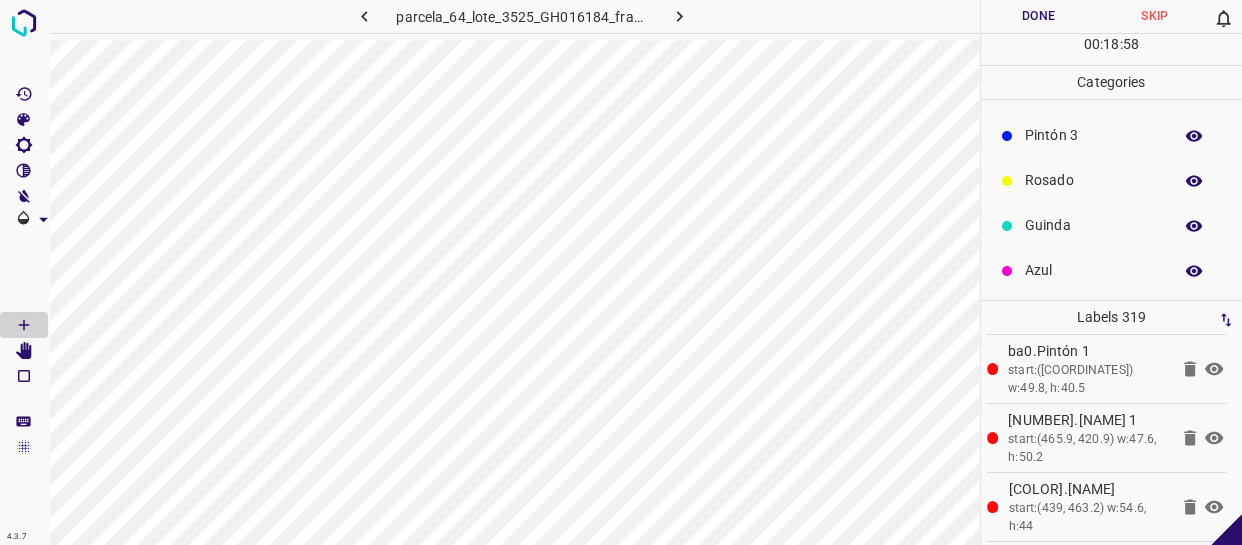 click on "Azul" at bounding box center (1093, 270) 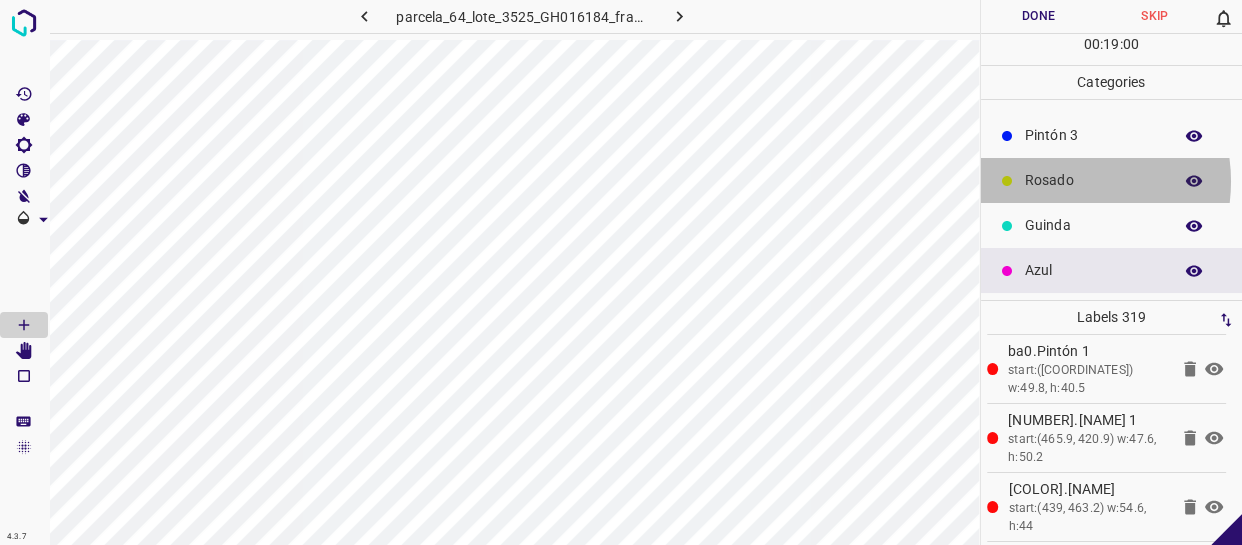 click on "Rosado" at bounding box center [1093, 180] 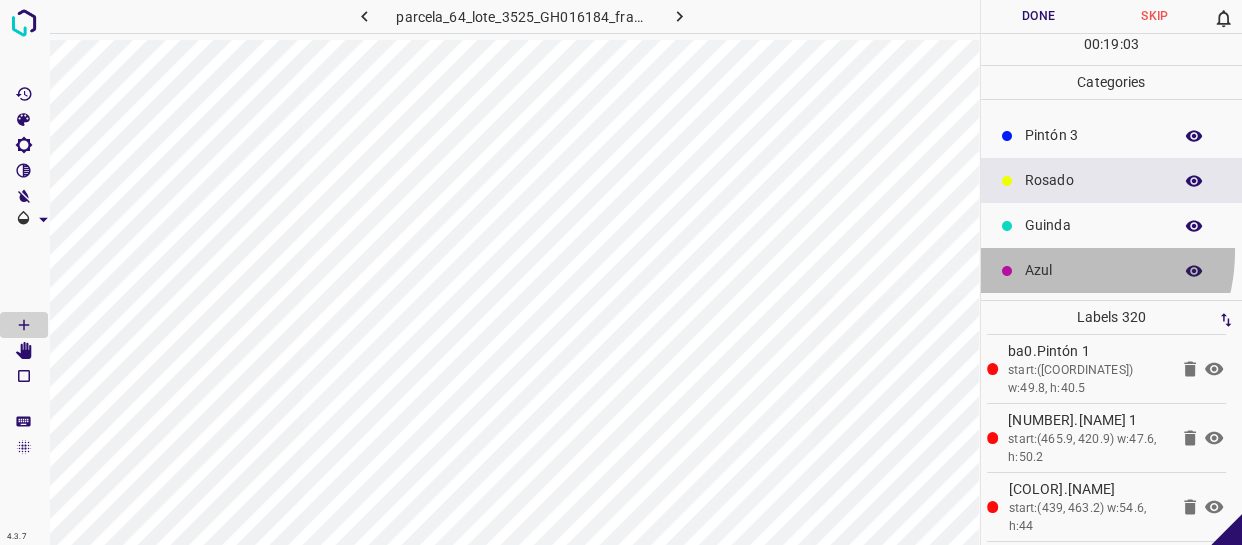 drag, startPoint x: 1041, startPoint y: 250, endPoint x: 1024, endPoint y: 250, distance: 17 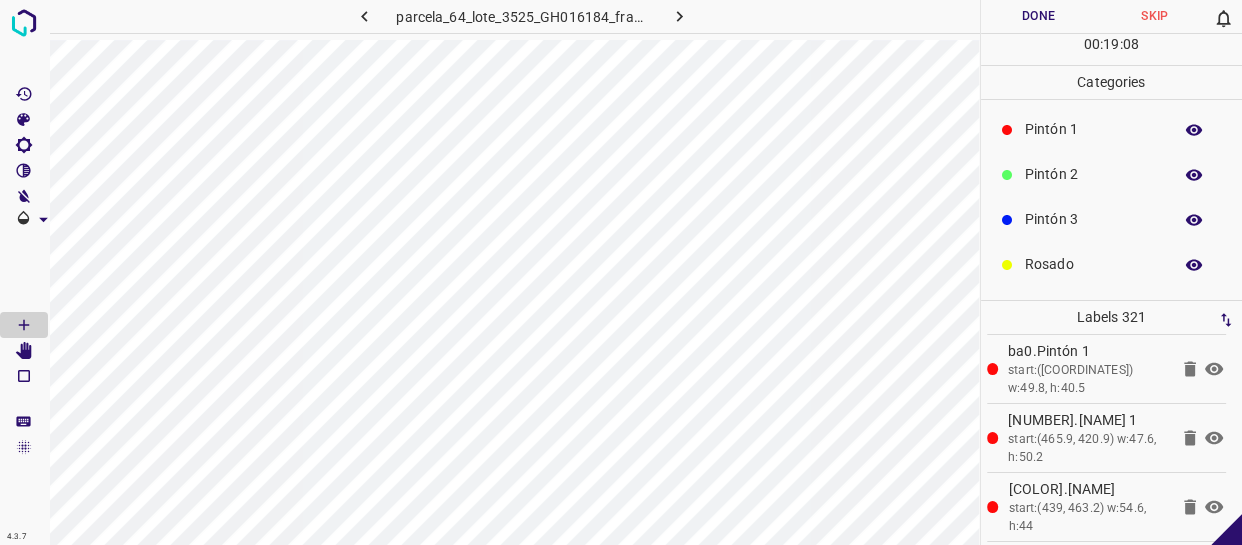 scroll, scrollTop: 84, scrollLeft: 0, axis: vertical 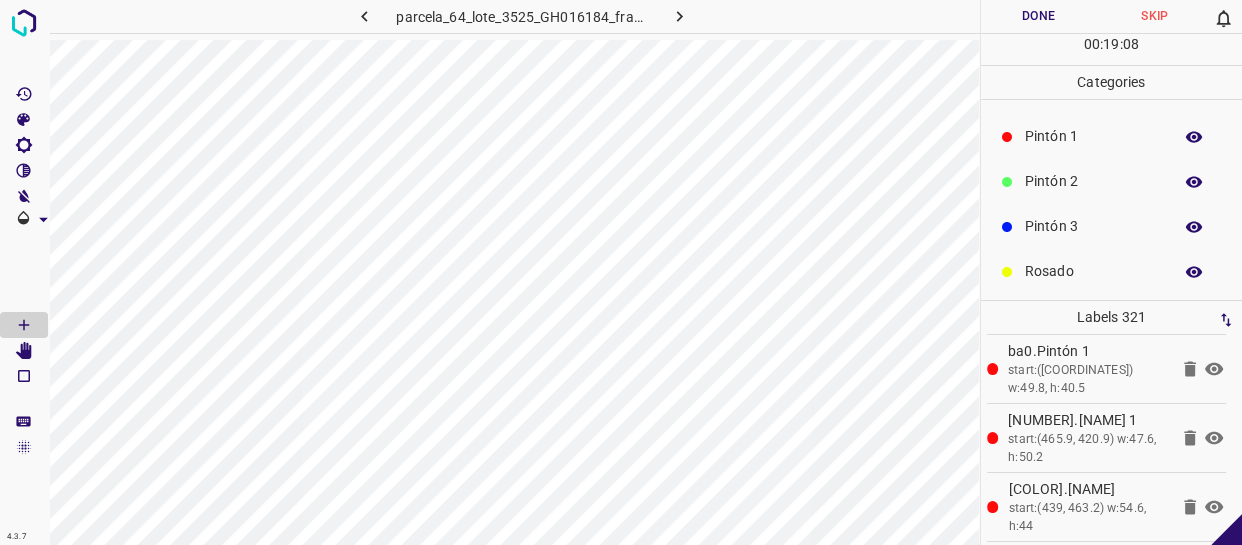 click on "Pintón 3" at bounding box center [1093, 226] 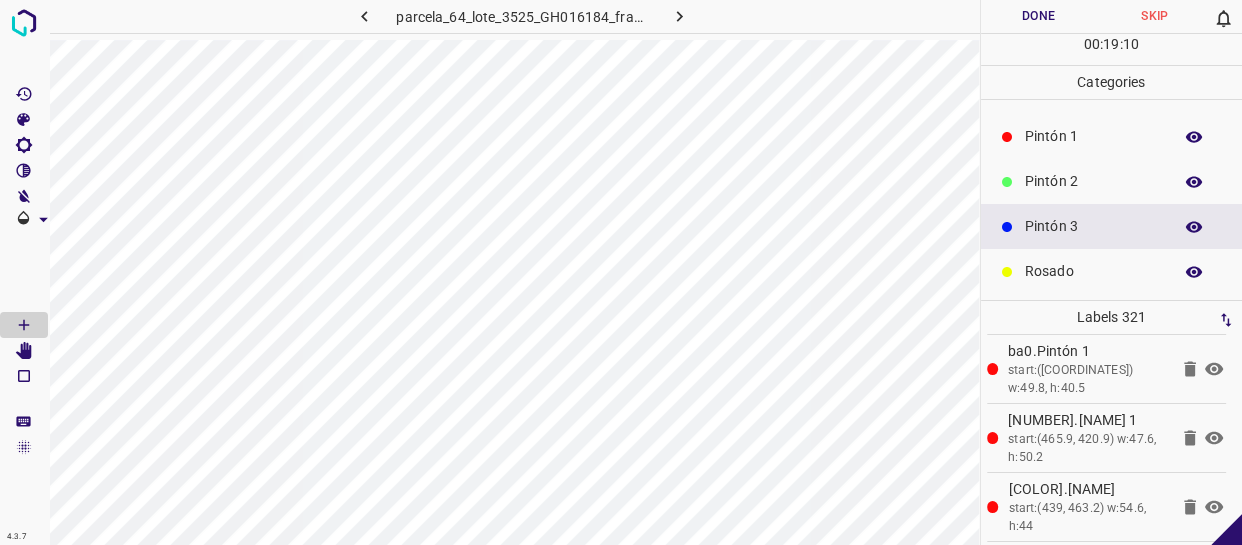 click on "Pintón 2" at bounding box center (1093, 181) 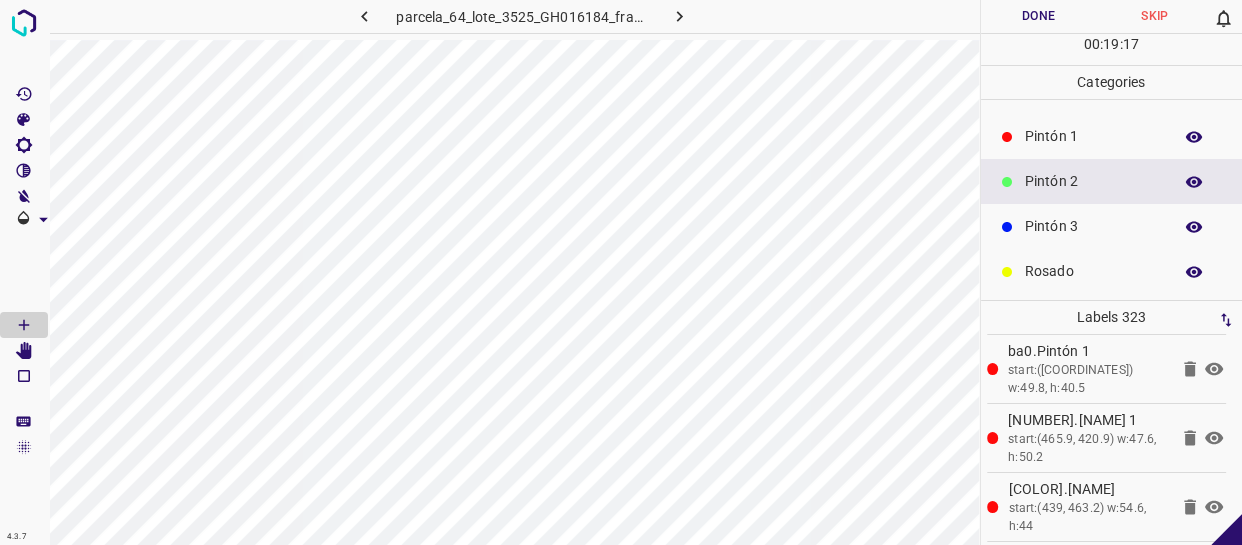 scroll, scrollTop: 0, scrollLeft: 0, axis: both 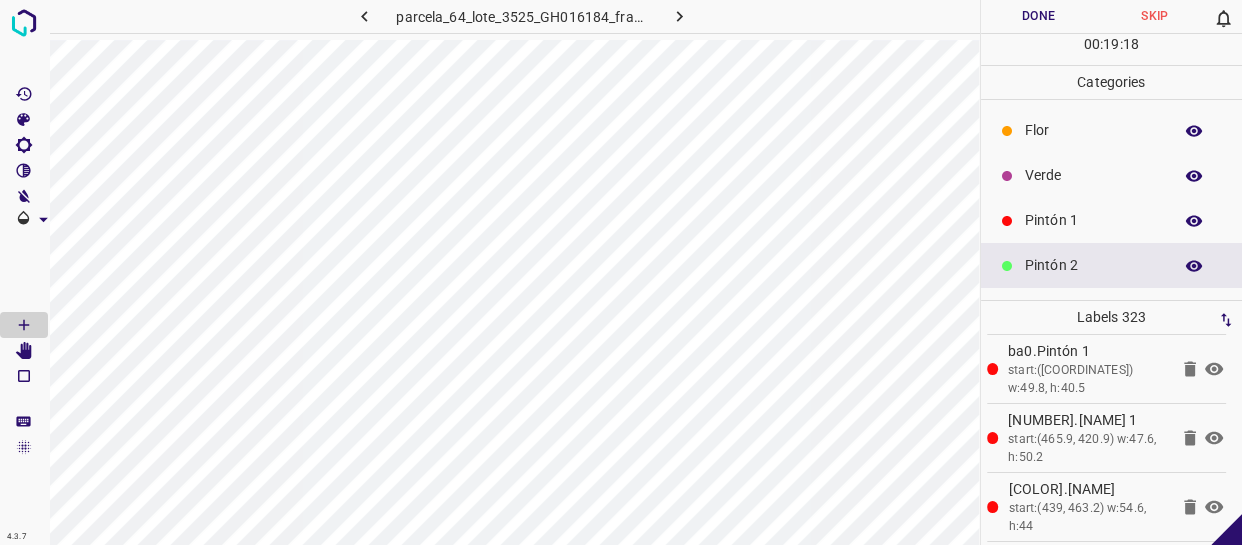 click on "Verde" at bounding box center [1112, 175] 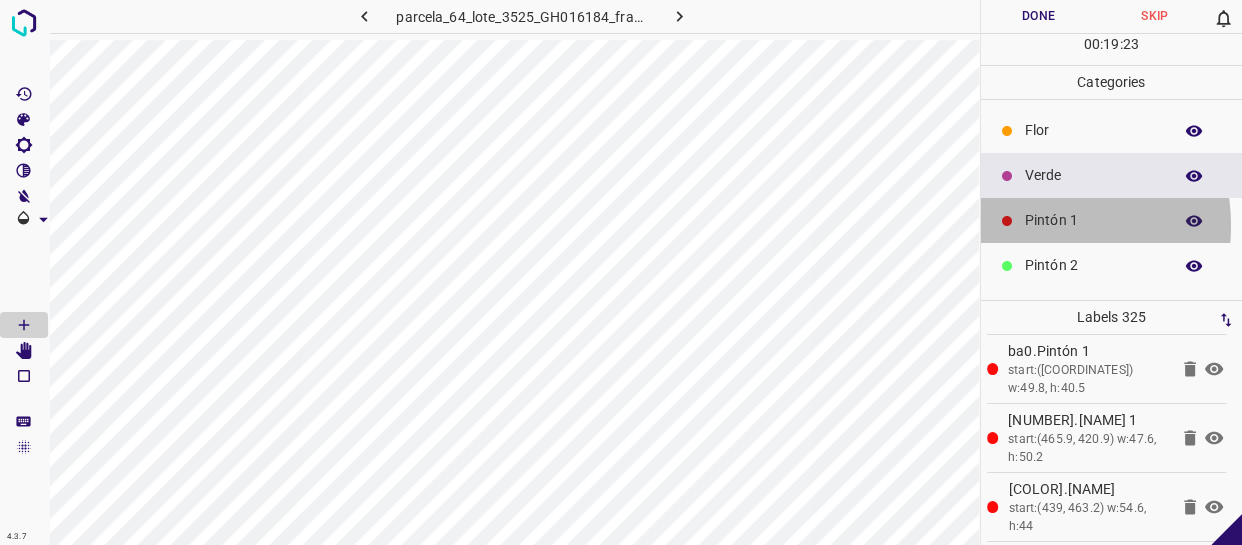 click on "Pintón 1" at bounding box center [1093, 220] 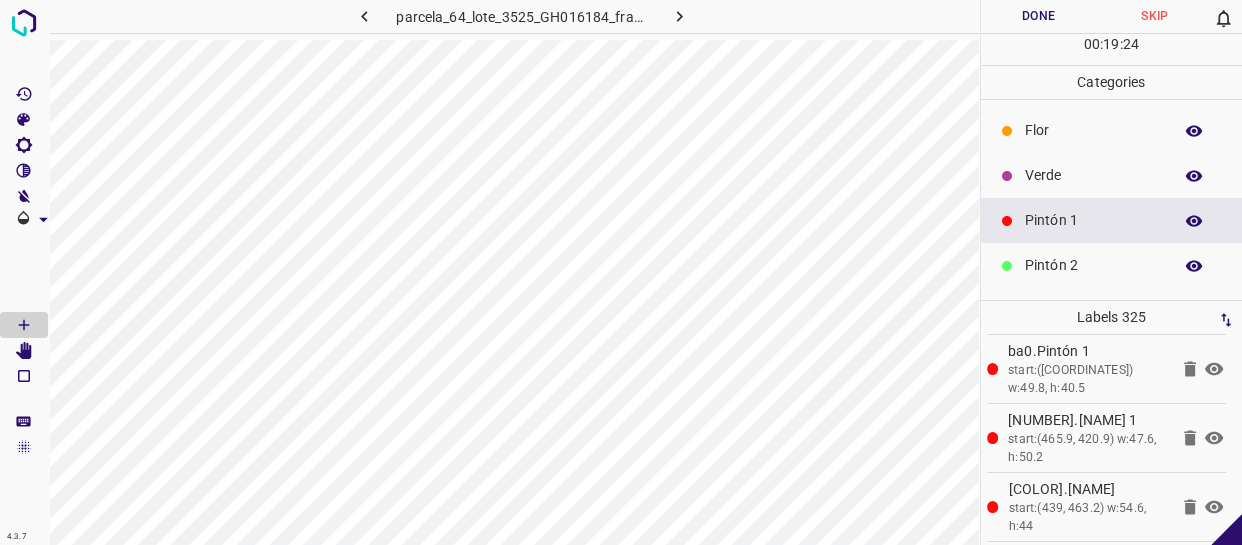 click on "Pintón 2" at bounding box center [1093, 265] 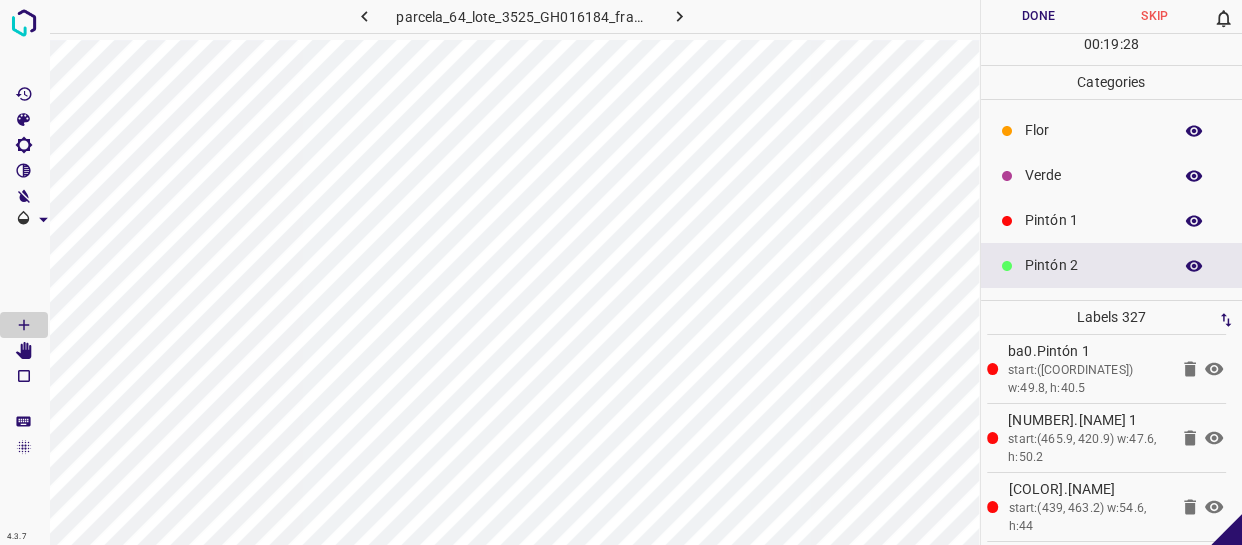 click on "Pintón 1" at bounding box center [1112, 220] 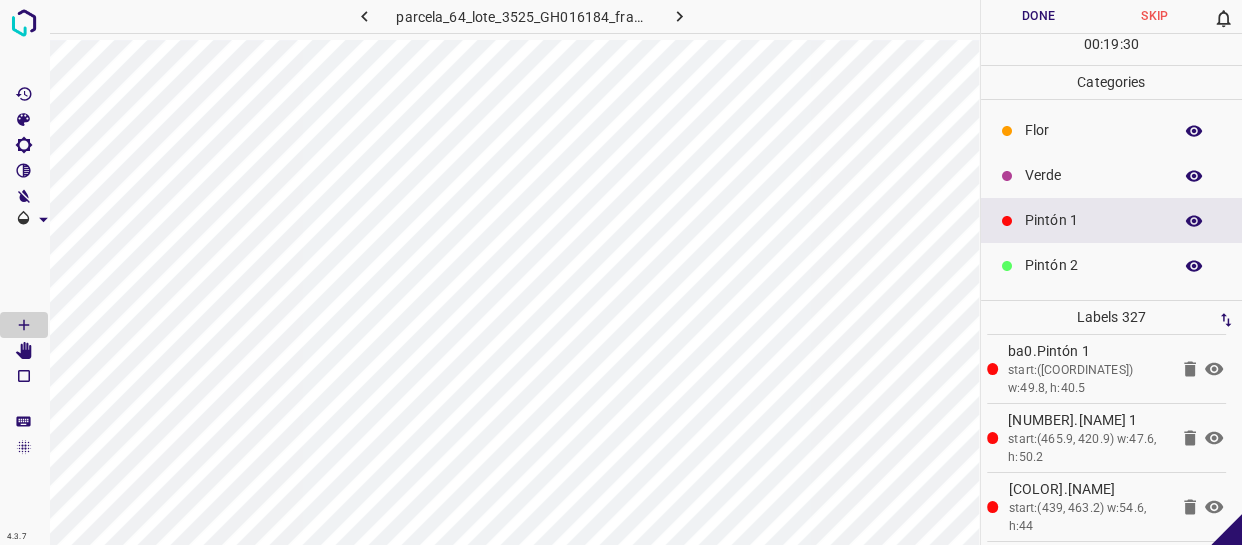click on "Pintón 2" at bounding box center (1112, 265) 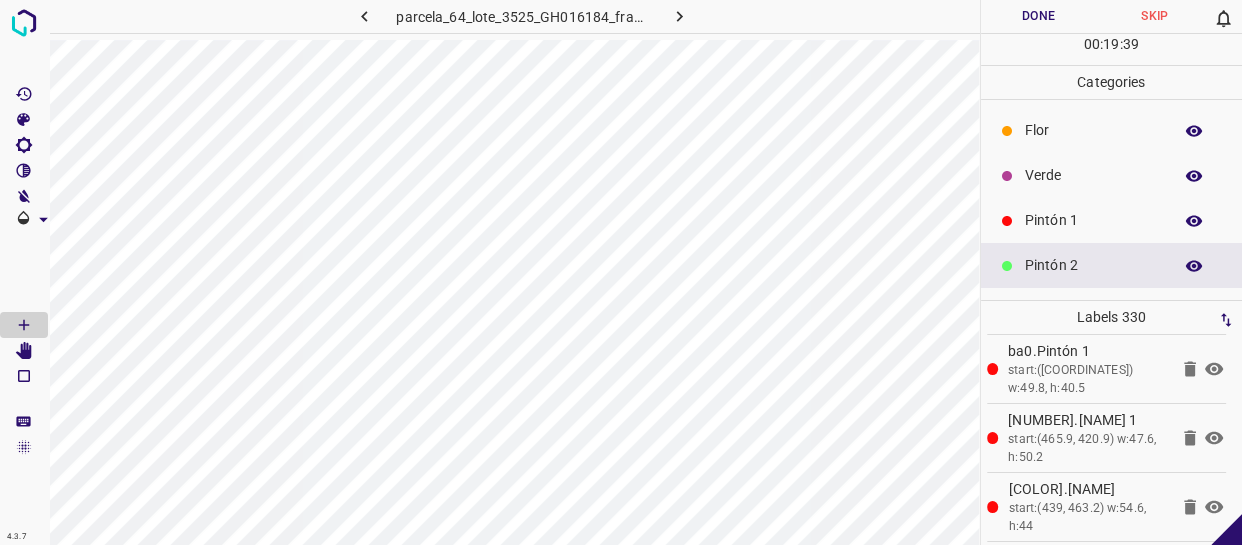 click on "Verde" at bounding box center [1093, 175] 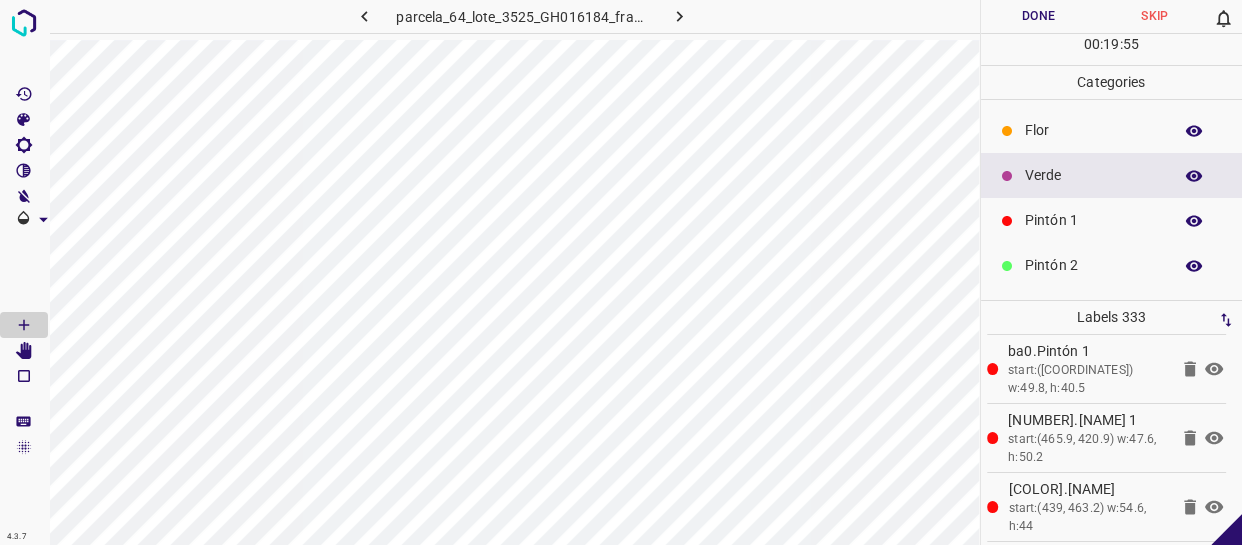 drag, startPoint x: 1096, startPoint y: 136, endPoint x: 1048, endPoint y: 138, distance: 48.04165 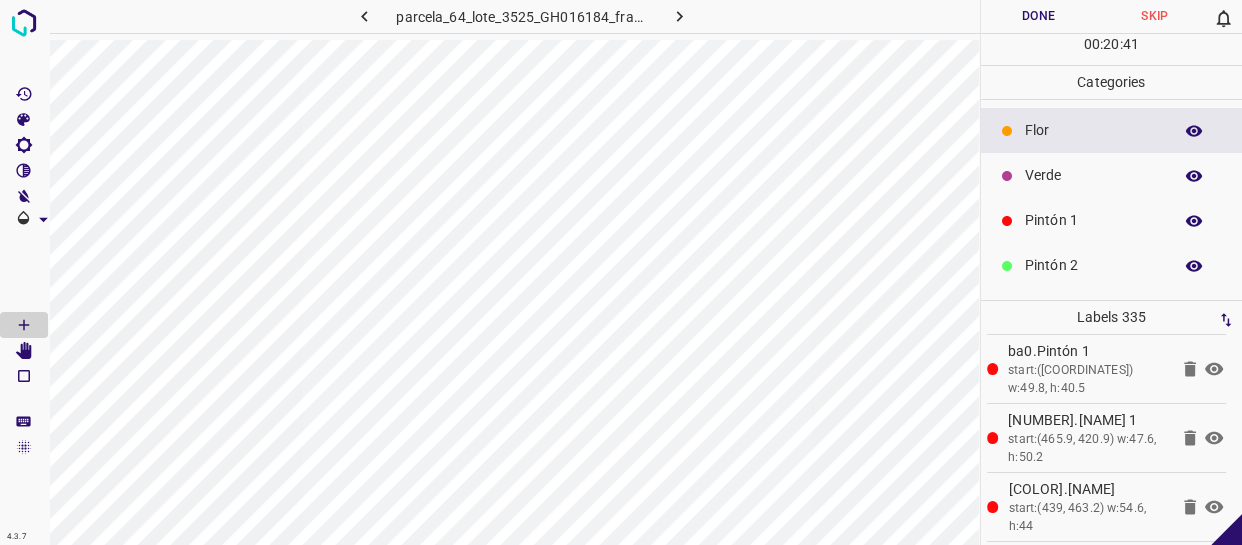click on "Pintón 1" at bounding box center [1093, 220] 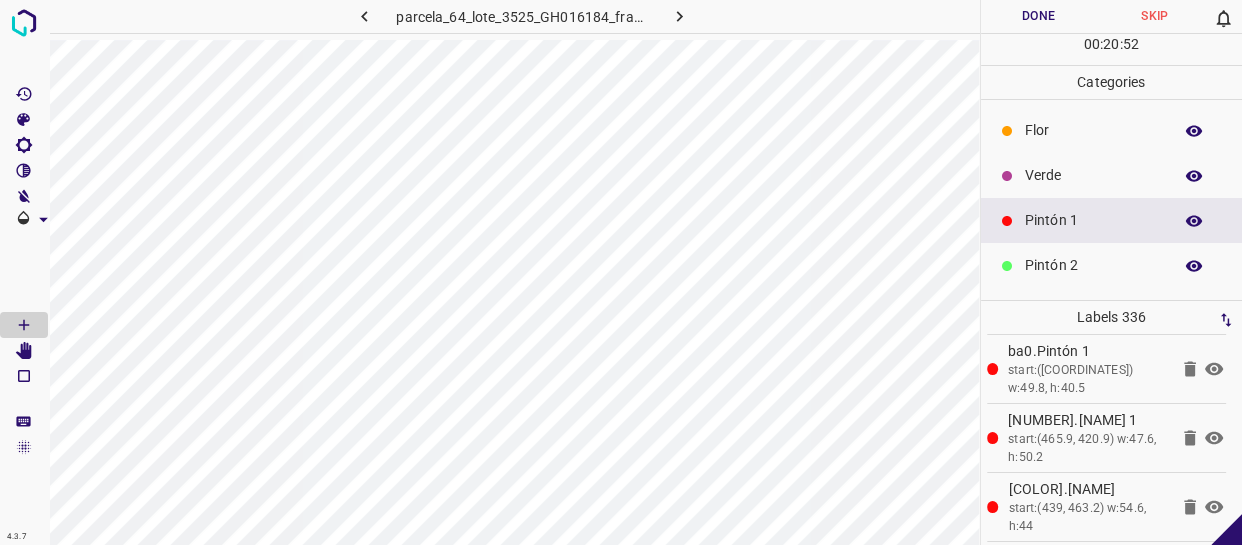 click on "Verde" at bounding box center (1093, 175) 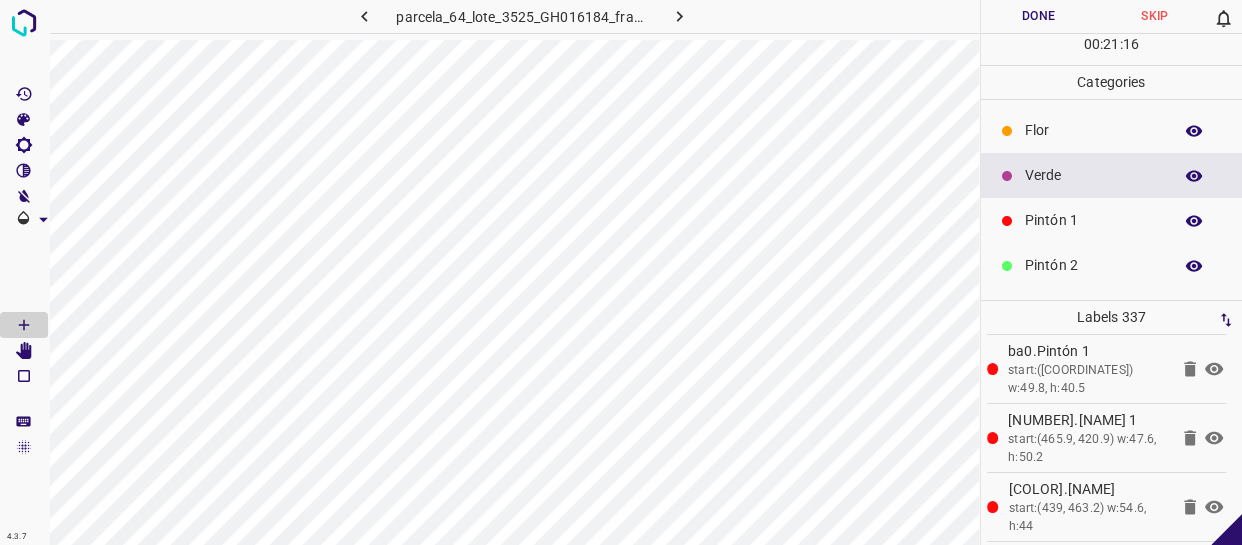 click on "Verde" at bounding box center (1093, 175) 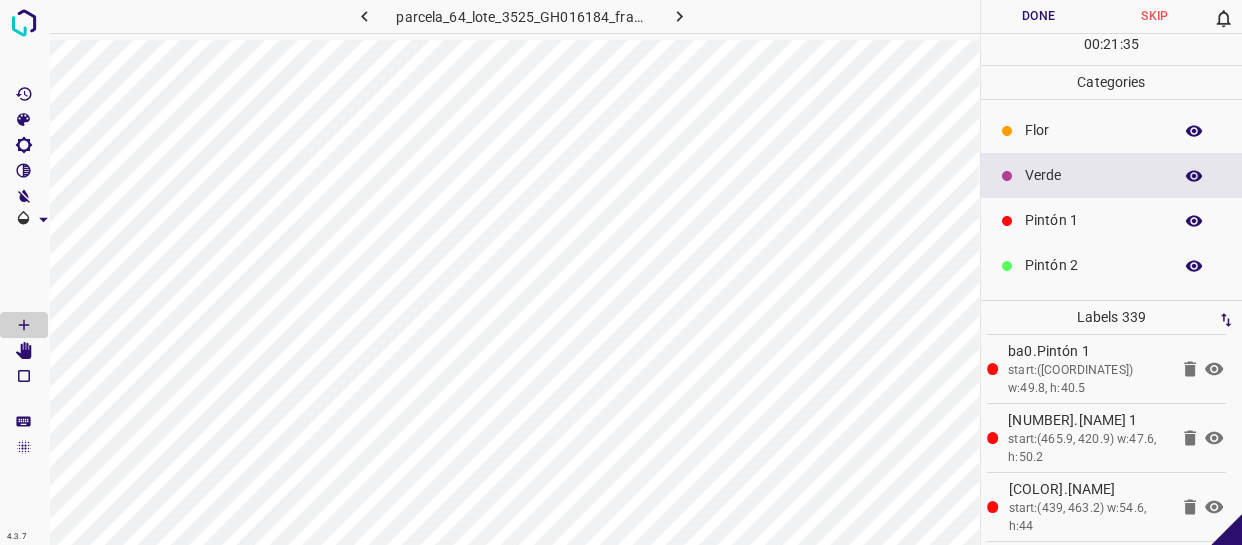 scroll, scrollTop: 175, scrollLeft: 0, axis: vertical 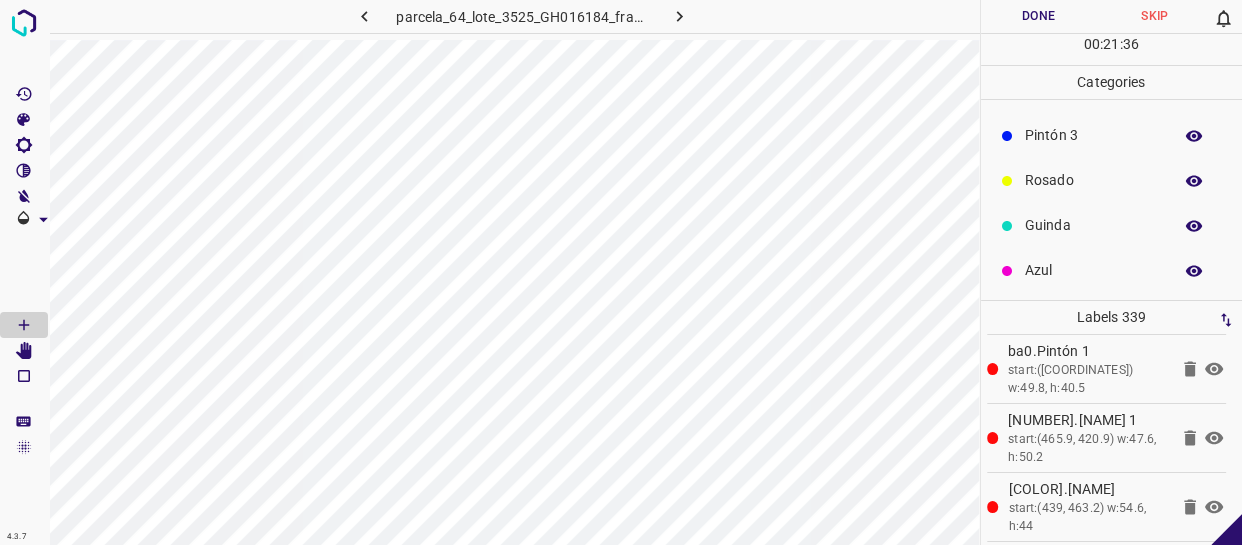 click on "Azul" at bounding box center (1093, 270) 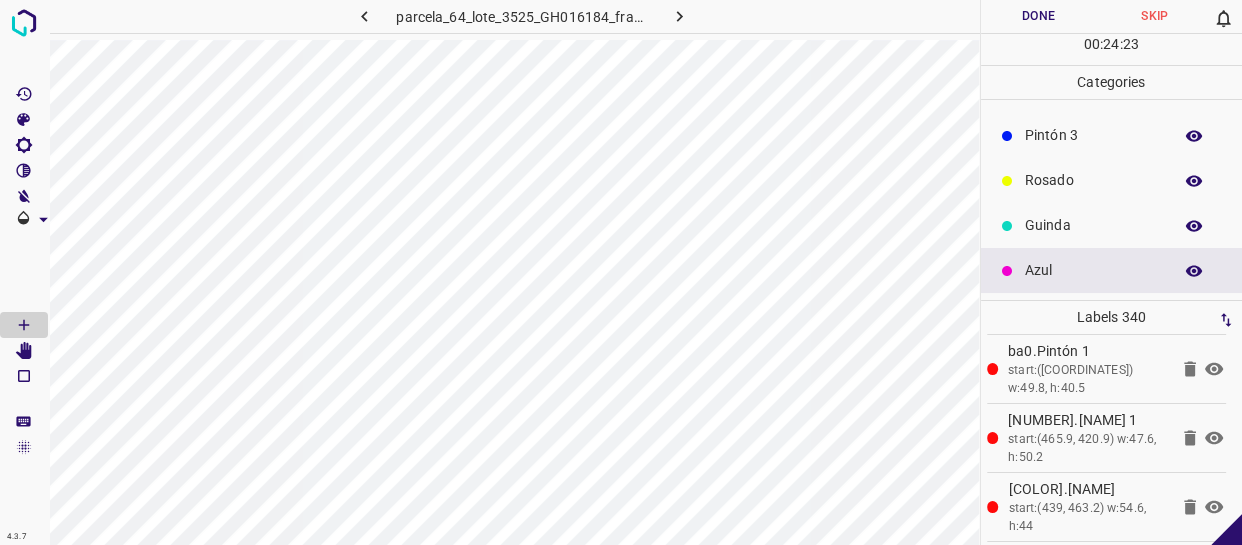 click on "Done" at bounding box center (1039, 16) 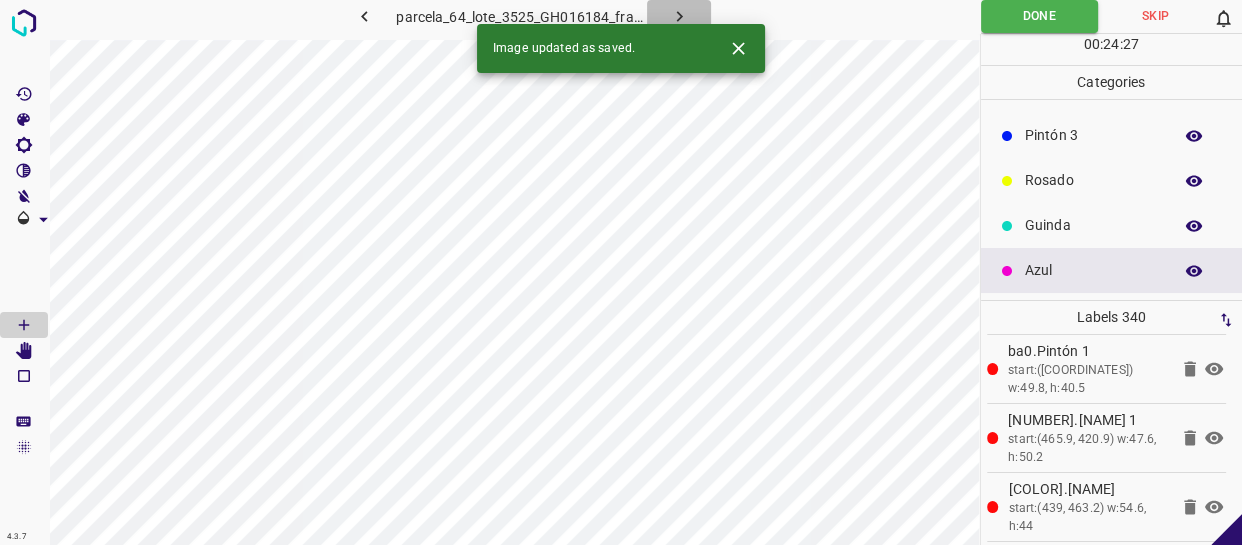 click 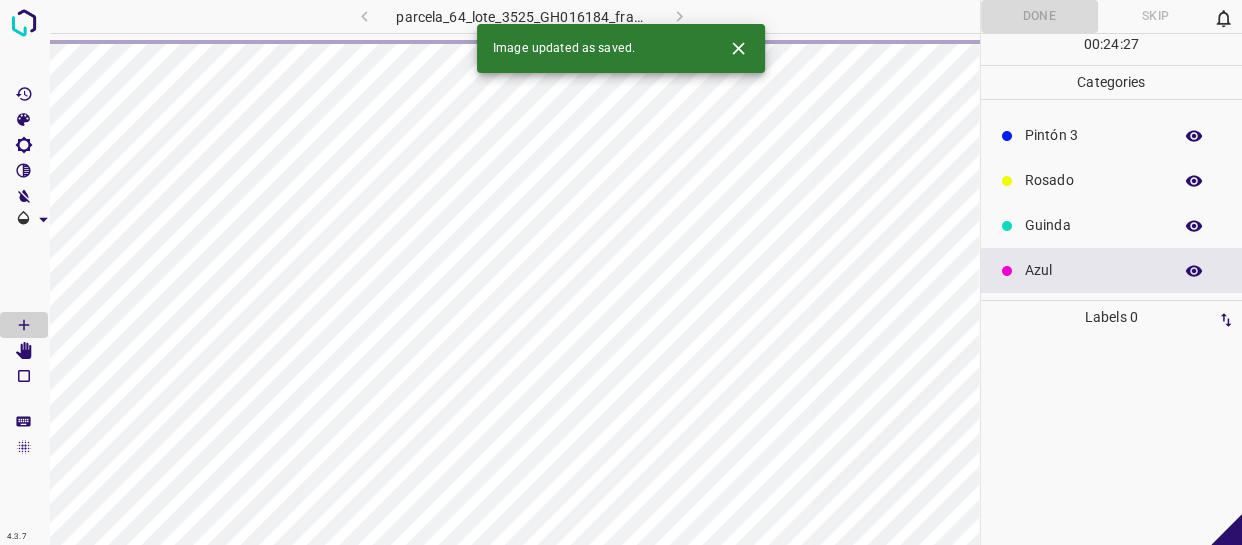 scroll, scrollTop: 0, scrollLeft: 0, axis: both 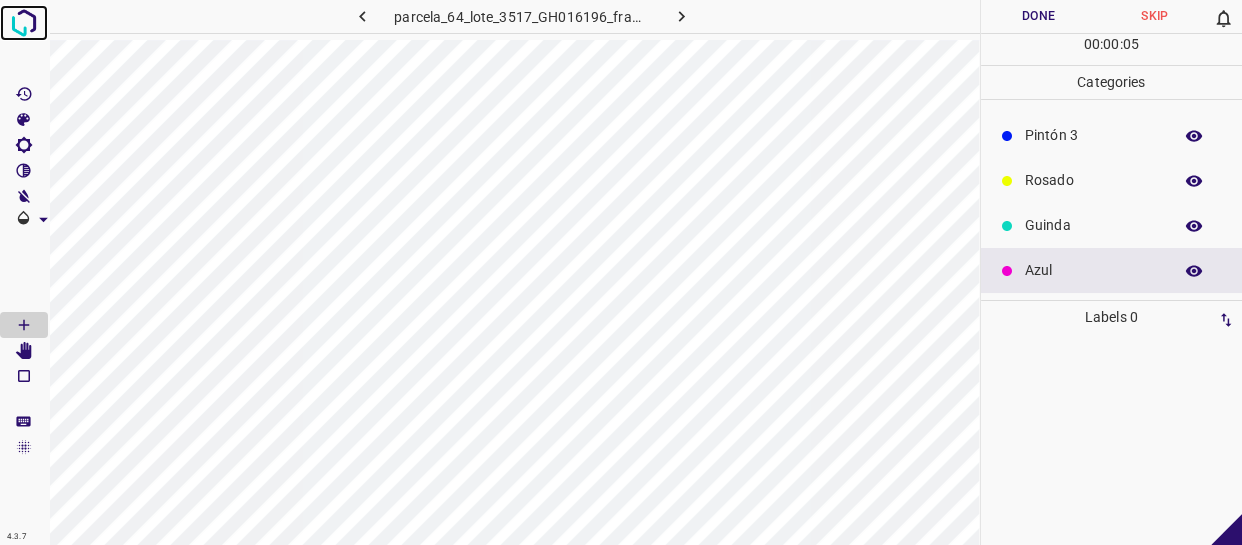 click at bounding box center [24, 23] 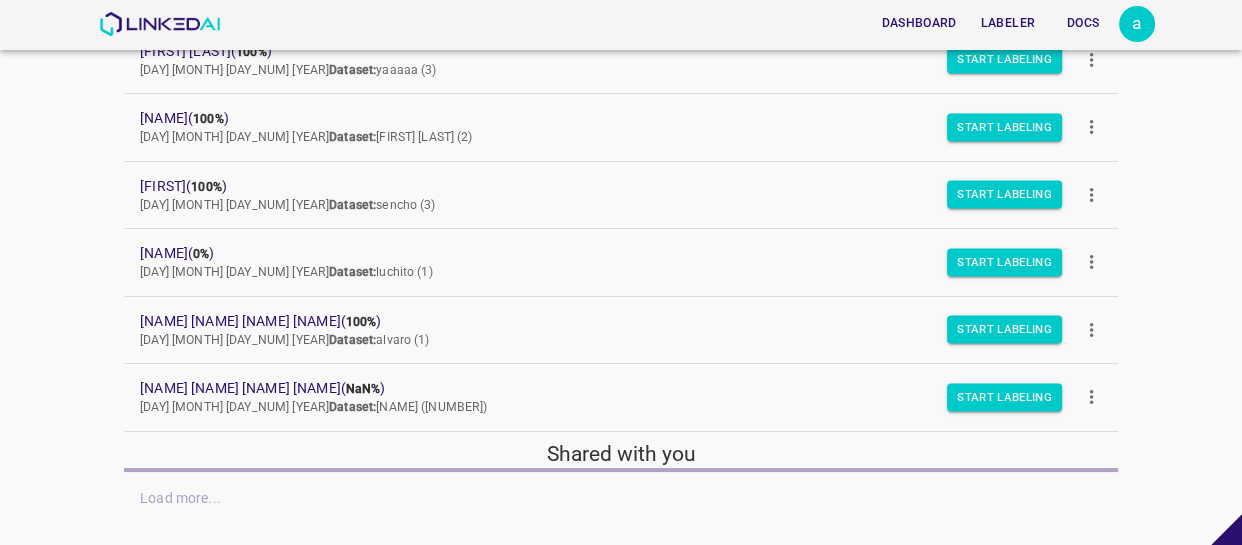 scroll, scrollTop: 285, scrollLeft: 0, axis: vertical 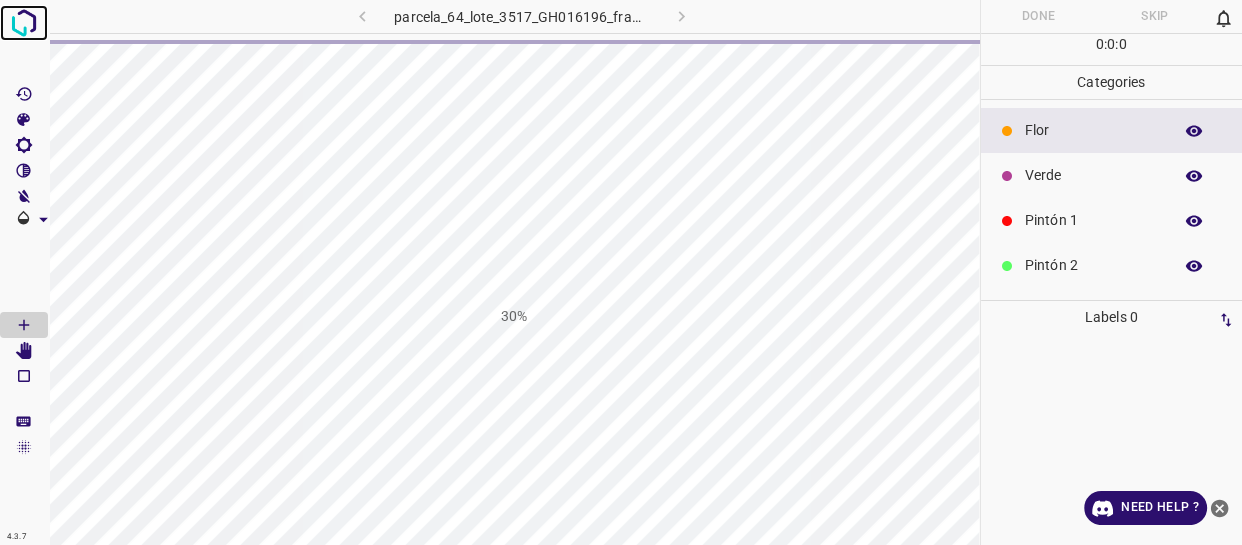 click at bounding box center (24, 23) 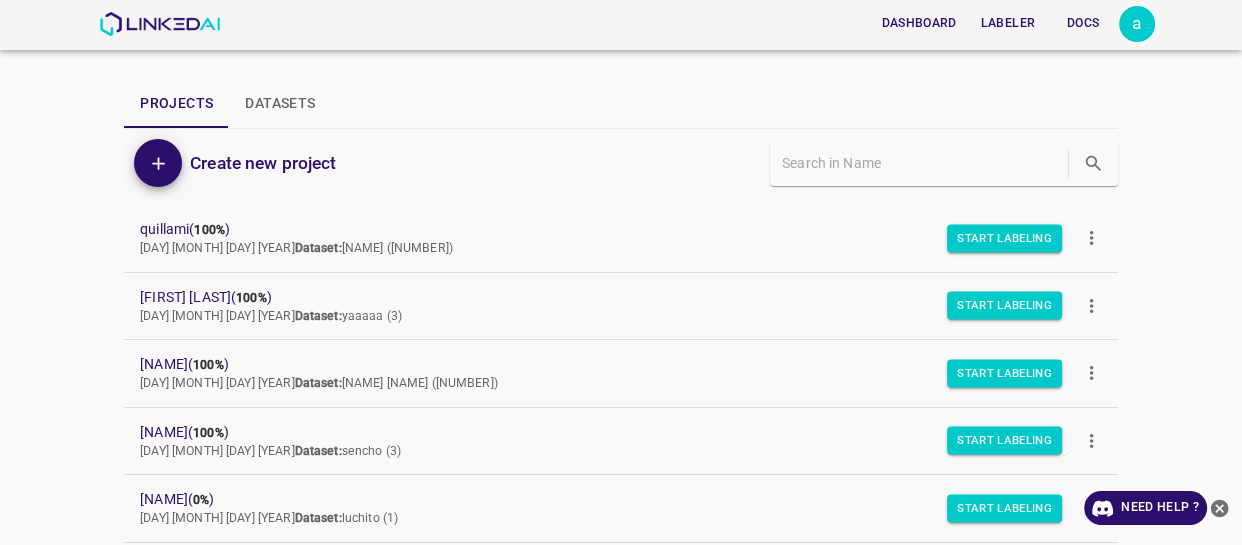 click 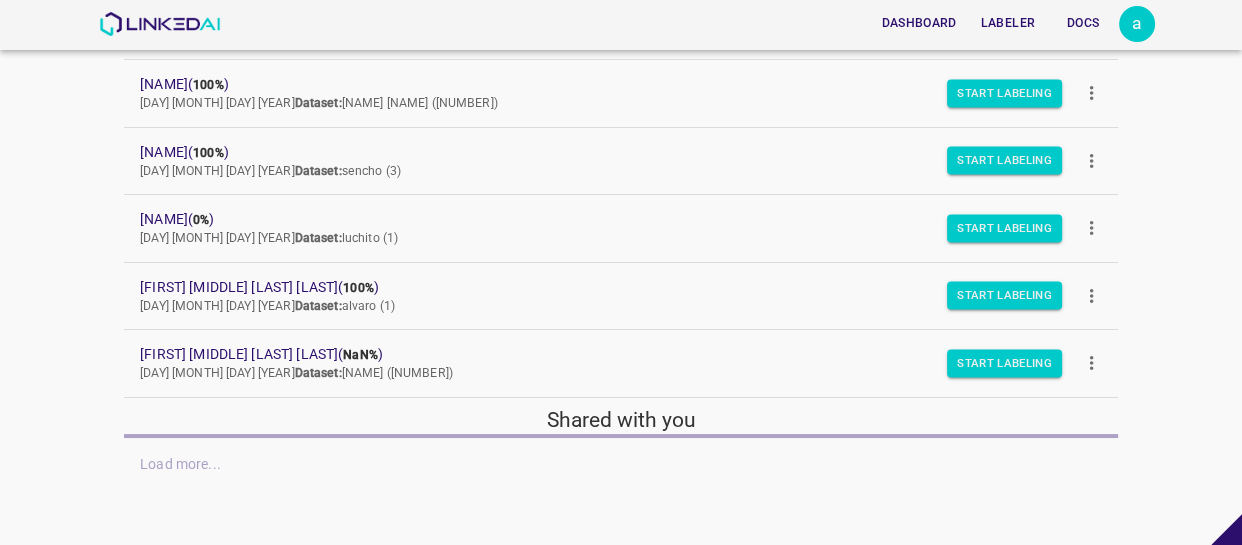 scroll, scrollTop: 285, scrollLeft: 0, axis: vertical 